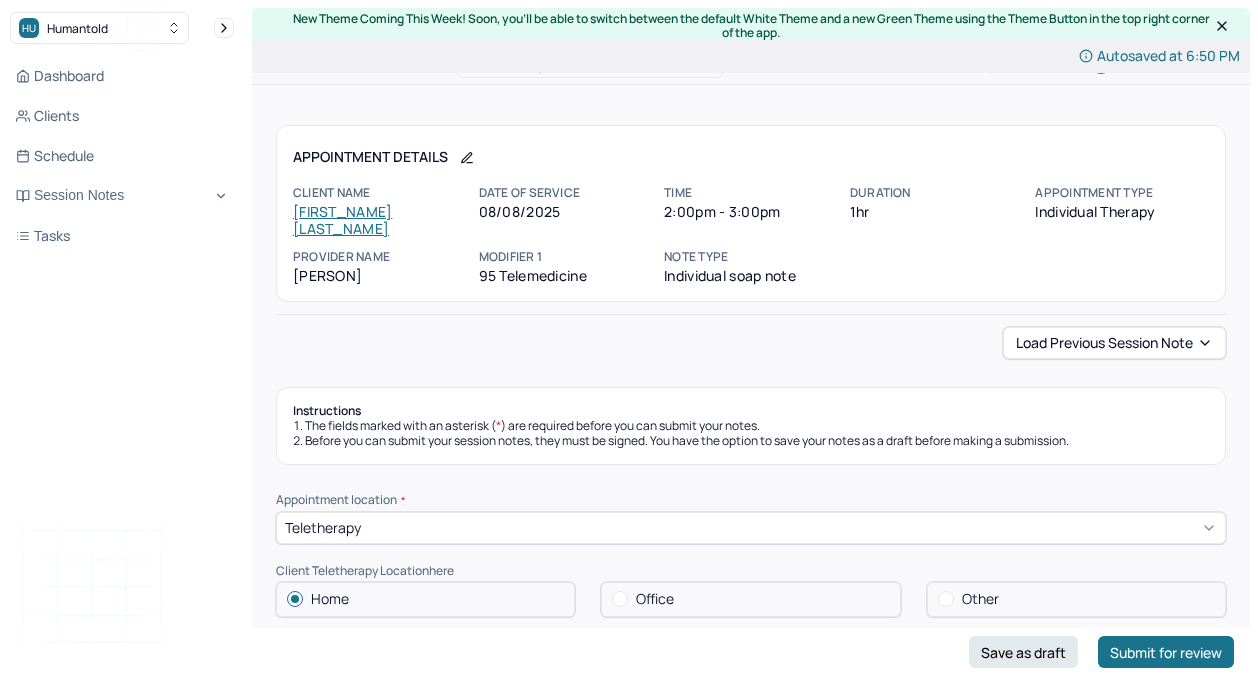scroll, scrollTop: 498, scrollLeft: 0, axis: vertical 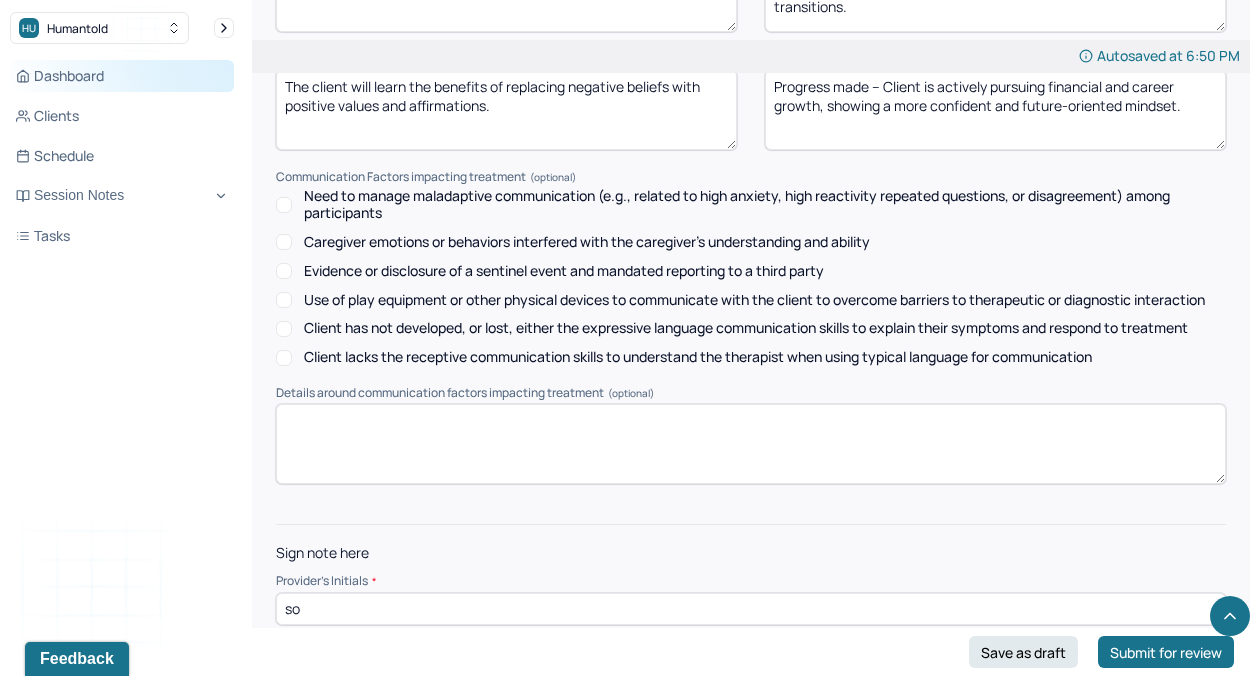 click on "Dashboard" at bounding box center [122, 76] 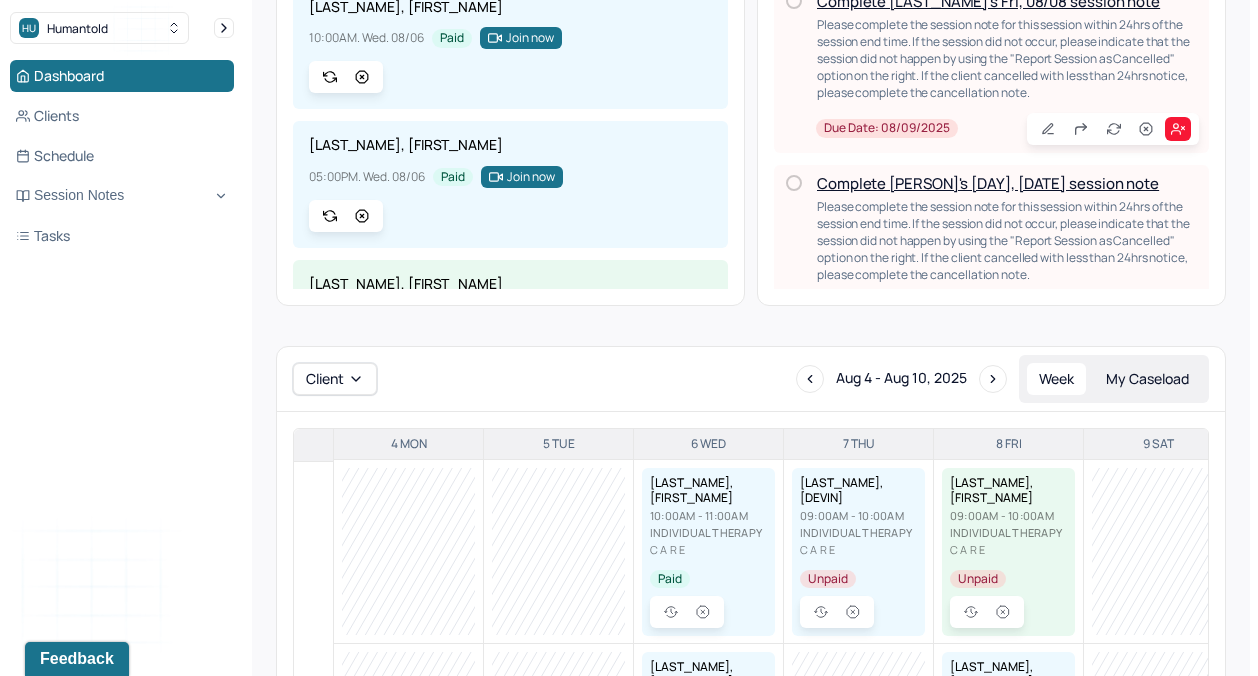 scroll, scrollTop: 687, scrollLeft: 0, axis: vertical 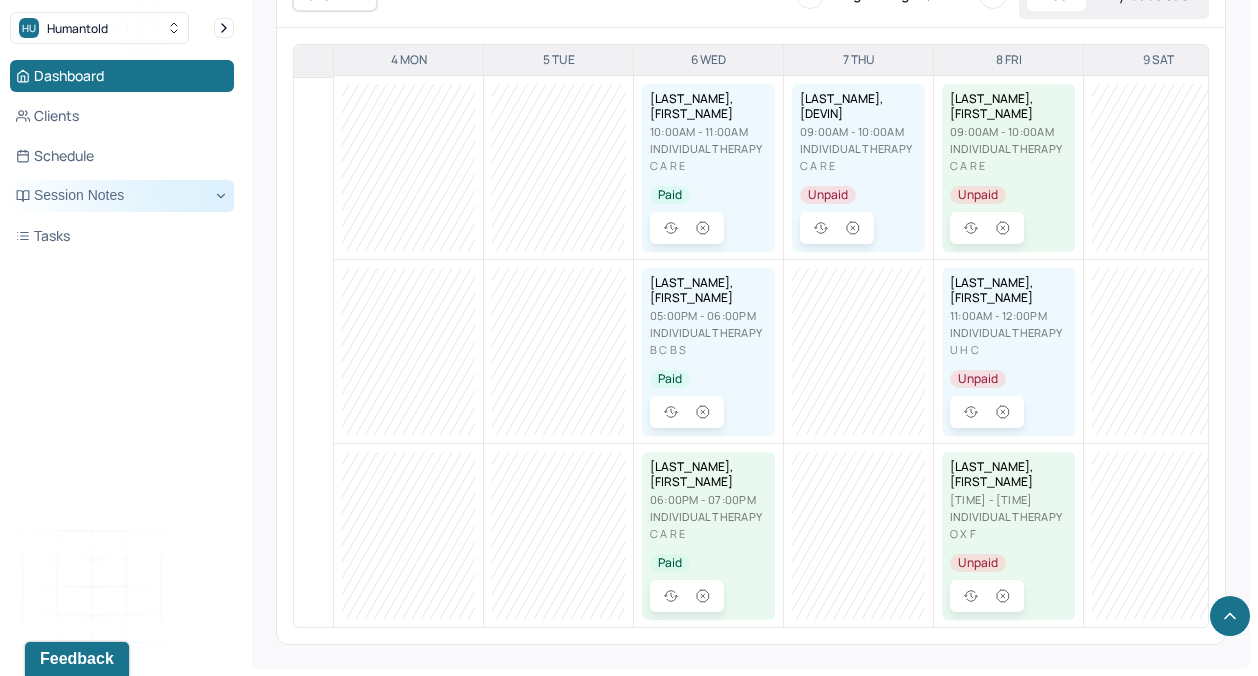 click on "Session Notes" at bounding box center [122, 196] 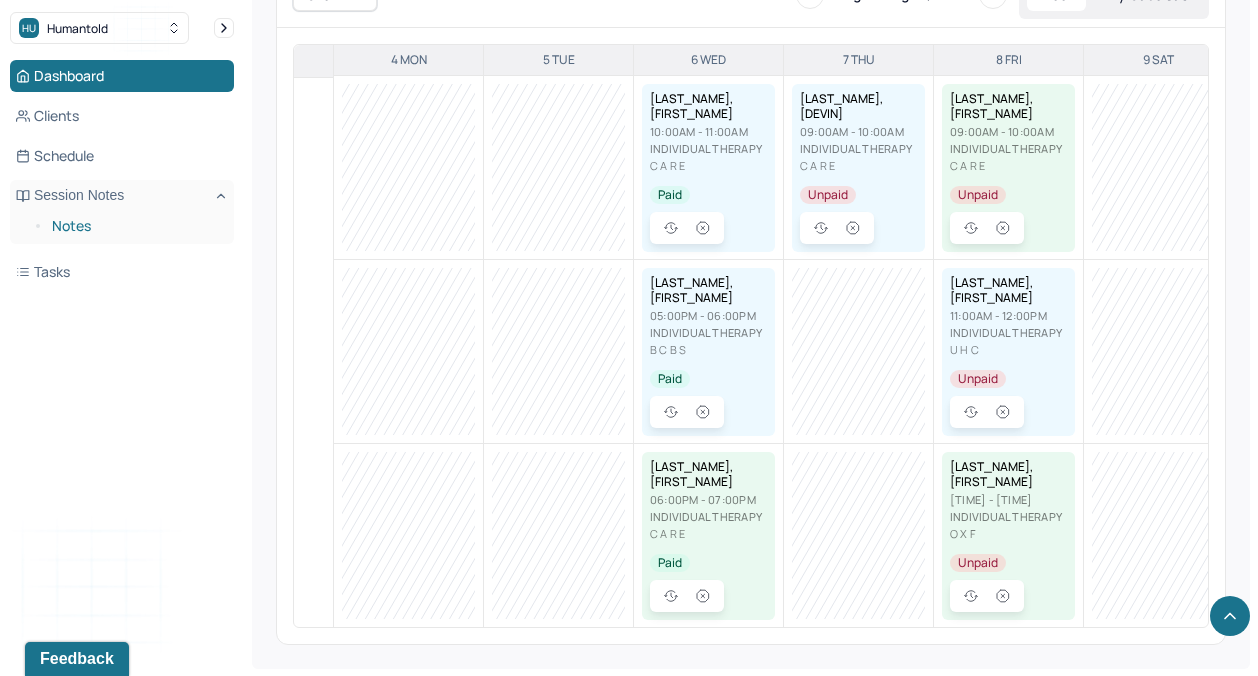 click on "Notes" at bounding box center [135, 226] 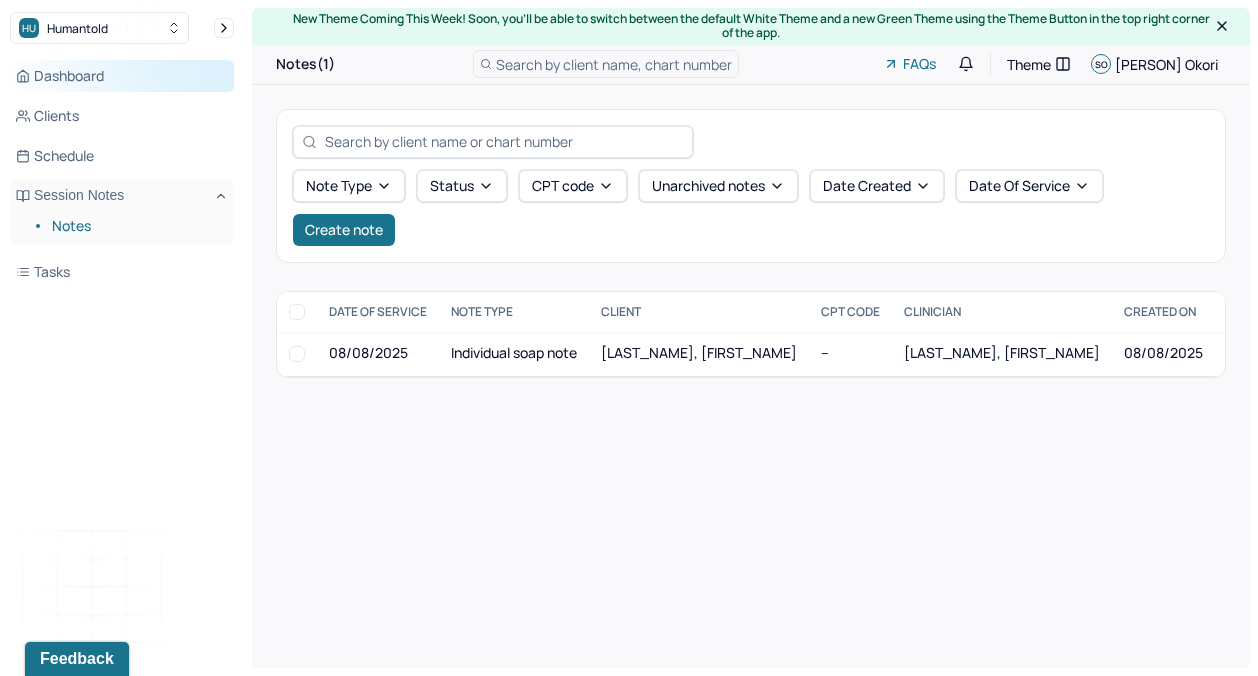 click on "Dashboard" at bounding box center (122, 76) 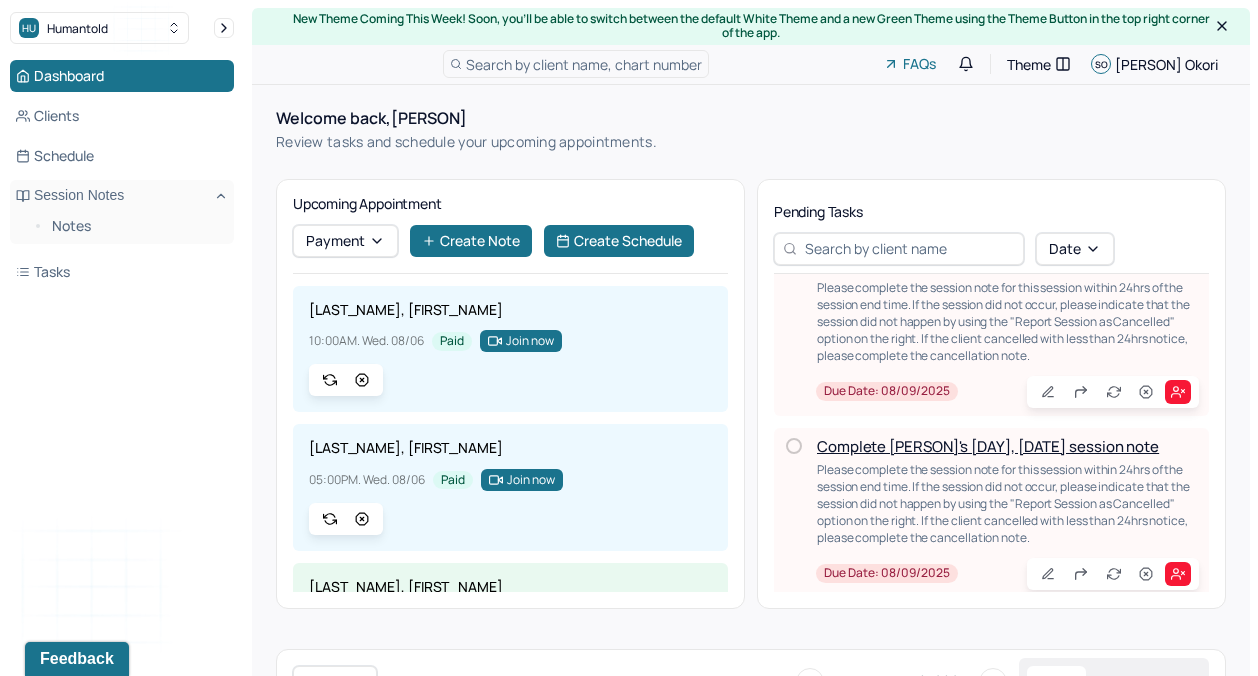 scroll, scrollTop: 0, scrollLeft: 0, axis: both 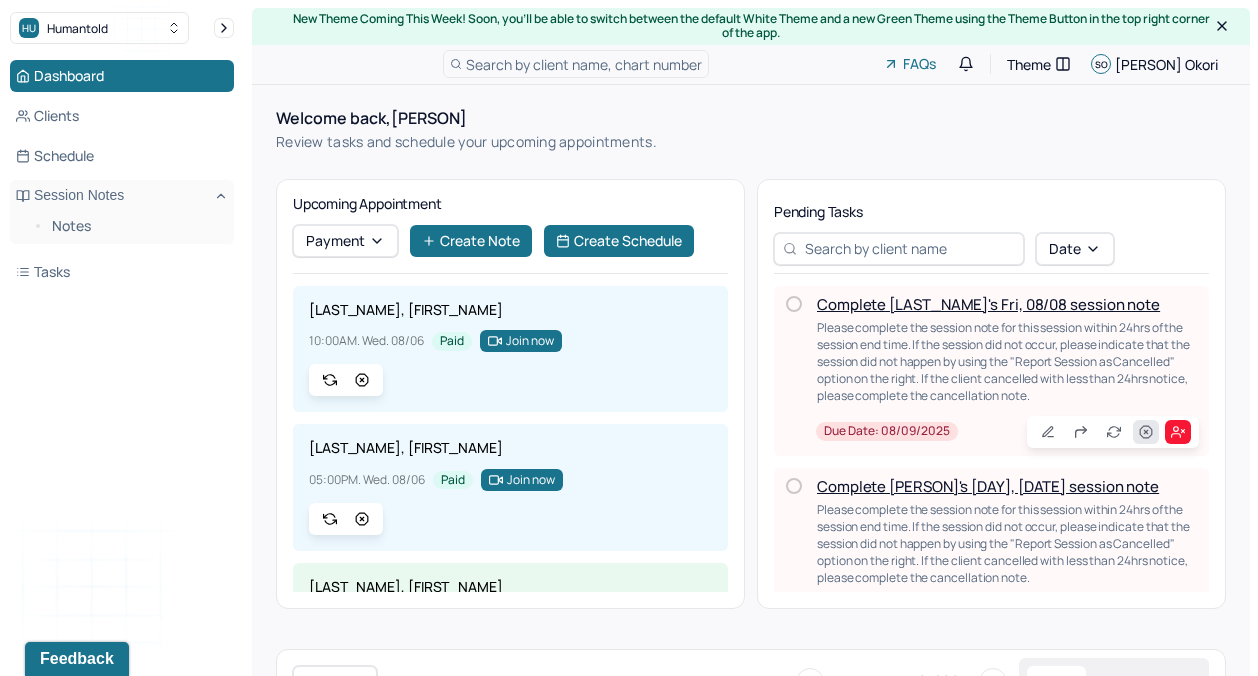 click 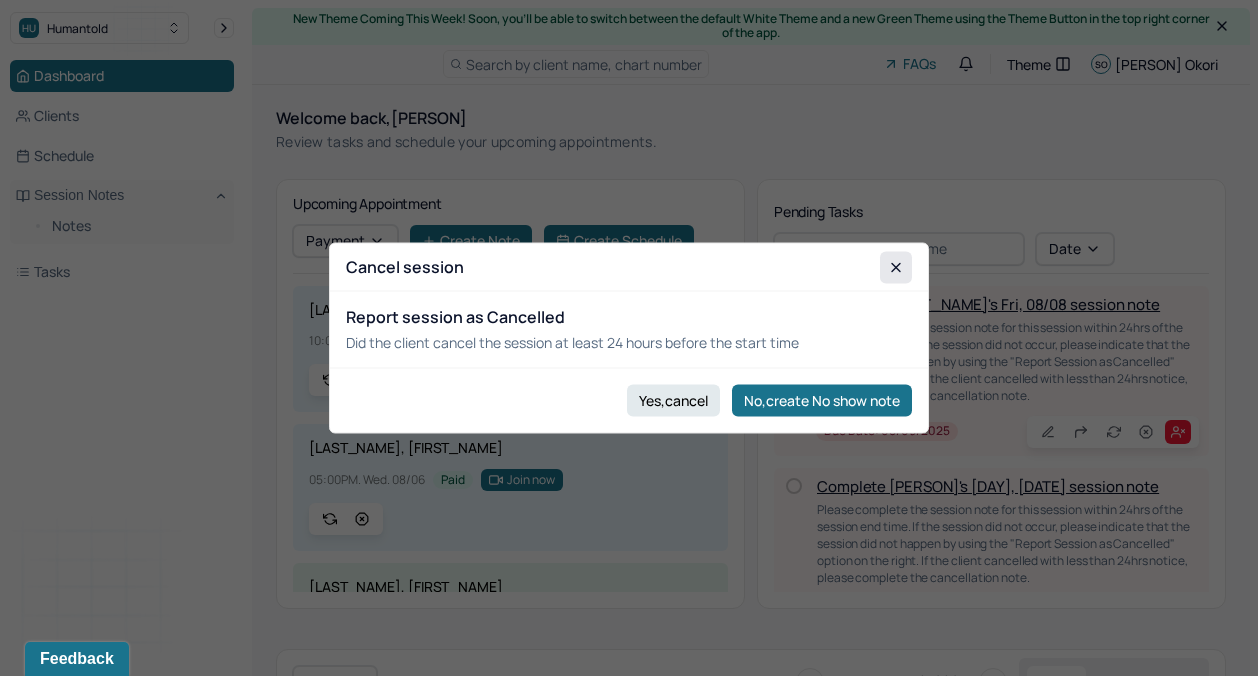 click 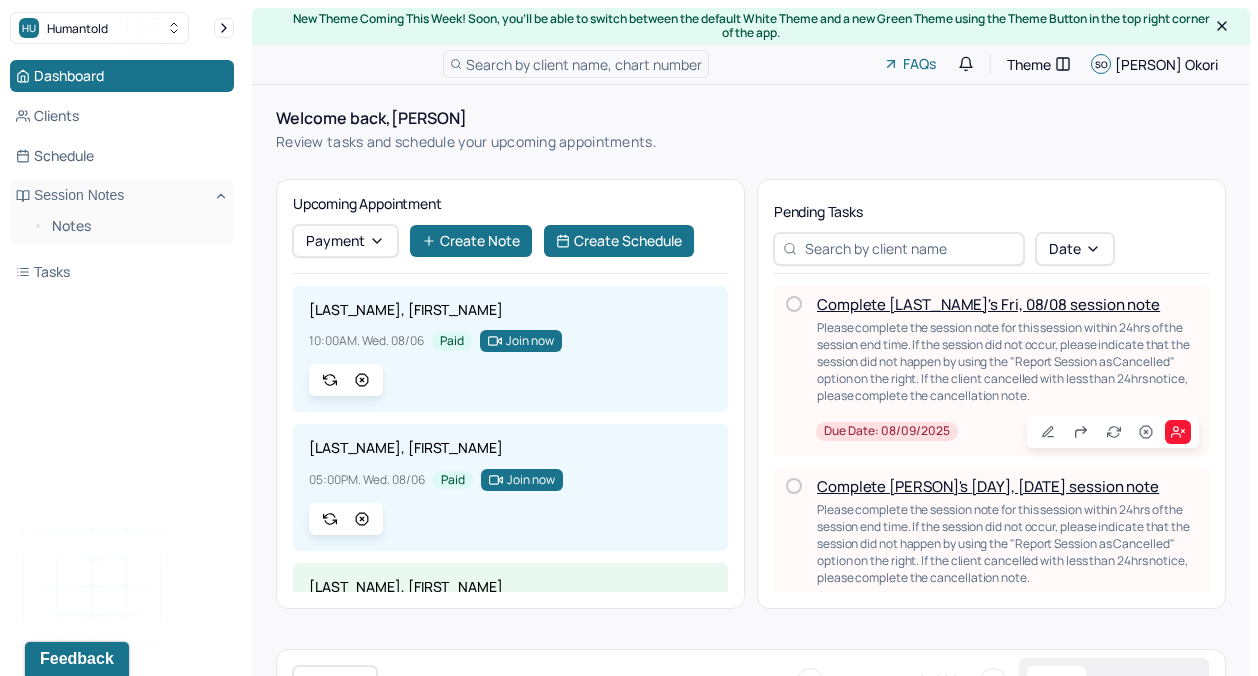 click on "Complete [LAST_NAME]'s Fri, 08/08 session note" at bounding box center (988, 304) 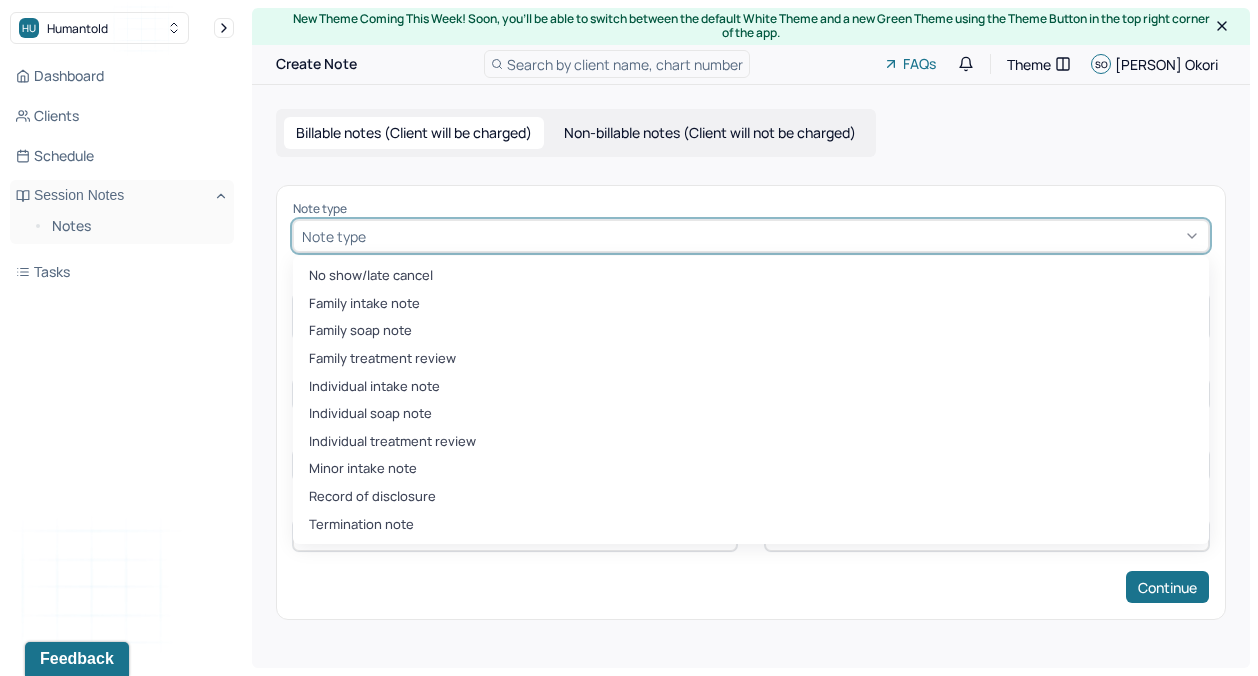 click on "Note type" at bounding box center (751, 236) 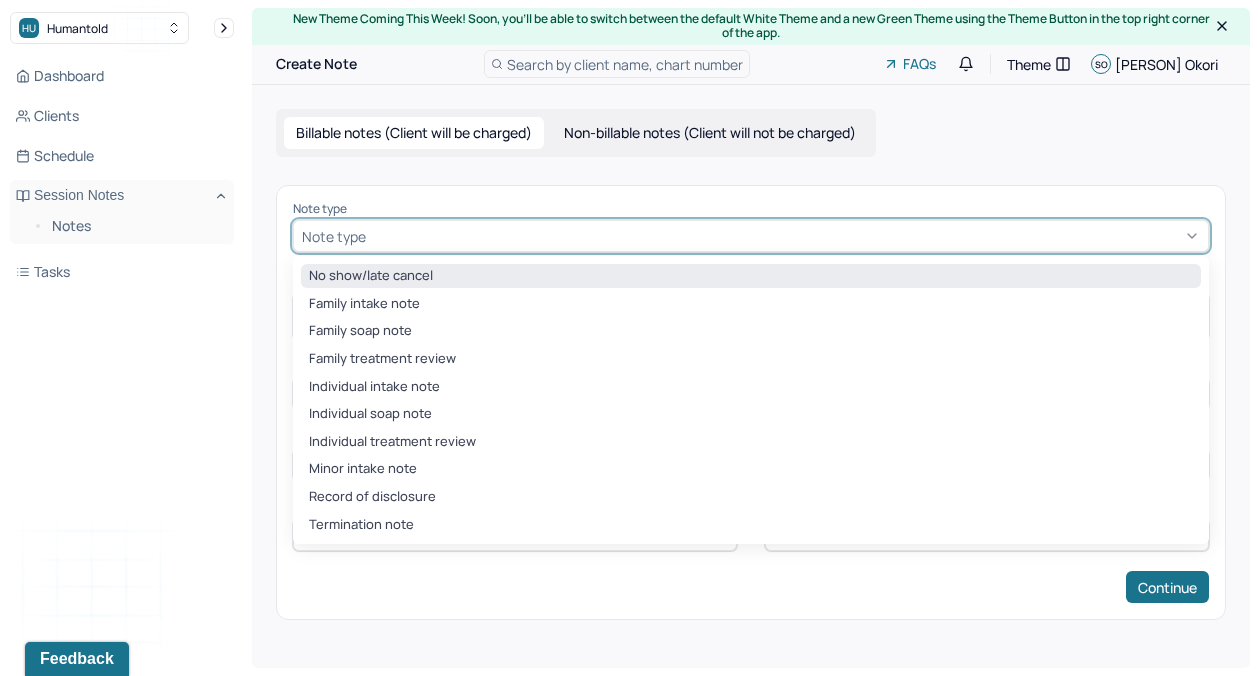 click on "No show/late cancel" at bounding box center [751, 276] 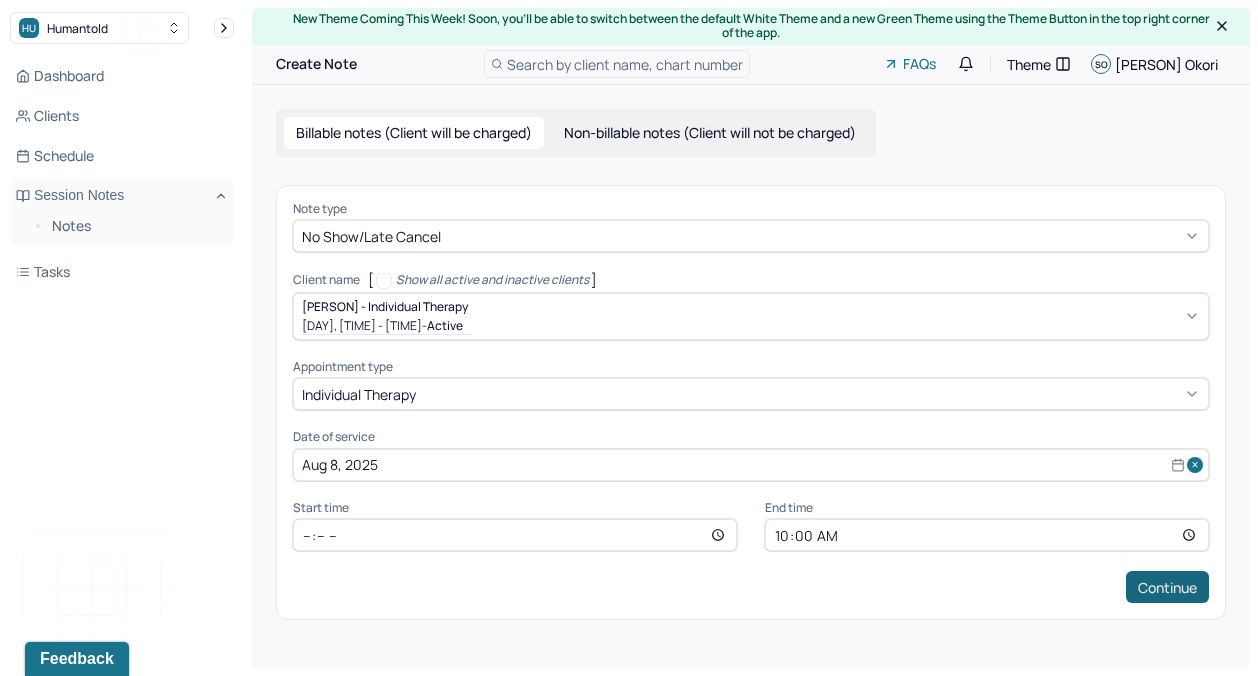 click on "Continue" at bounding box center [1167, 587] 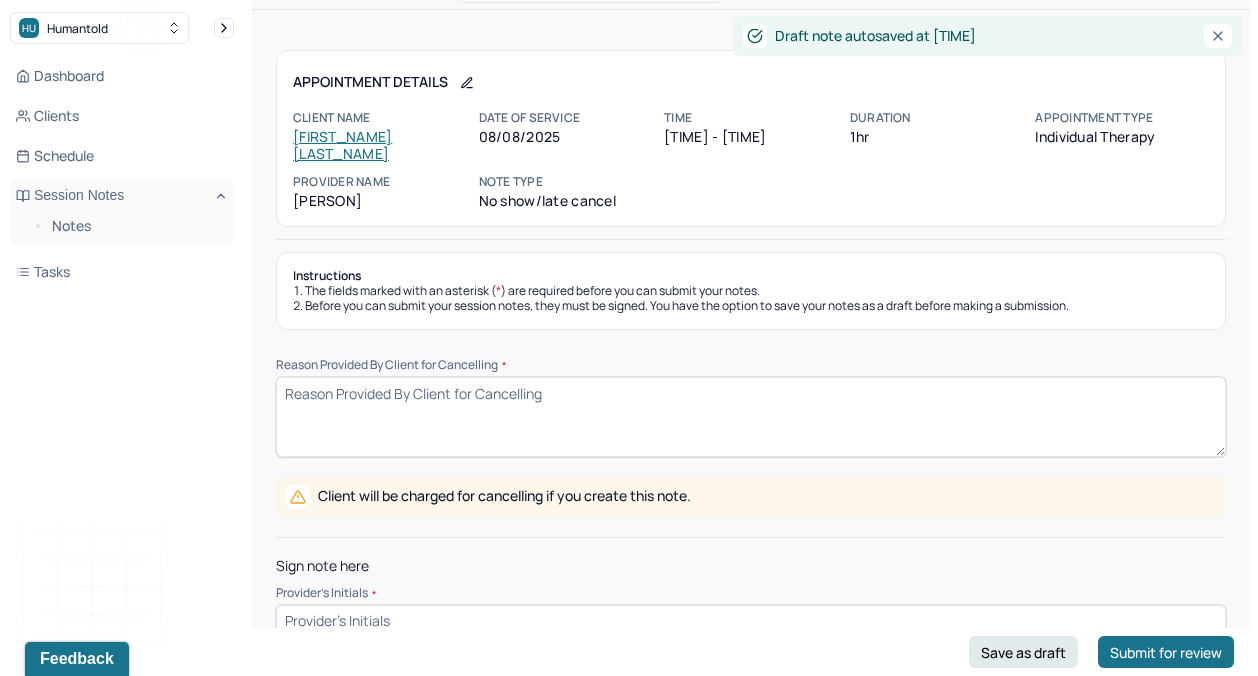 scroll, scrollTop: 93, scrollLeft: 0, axis: vertical 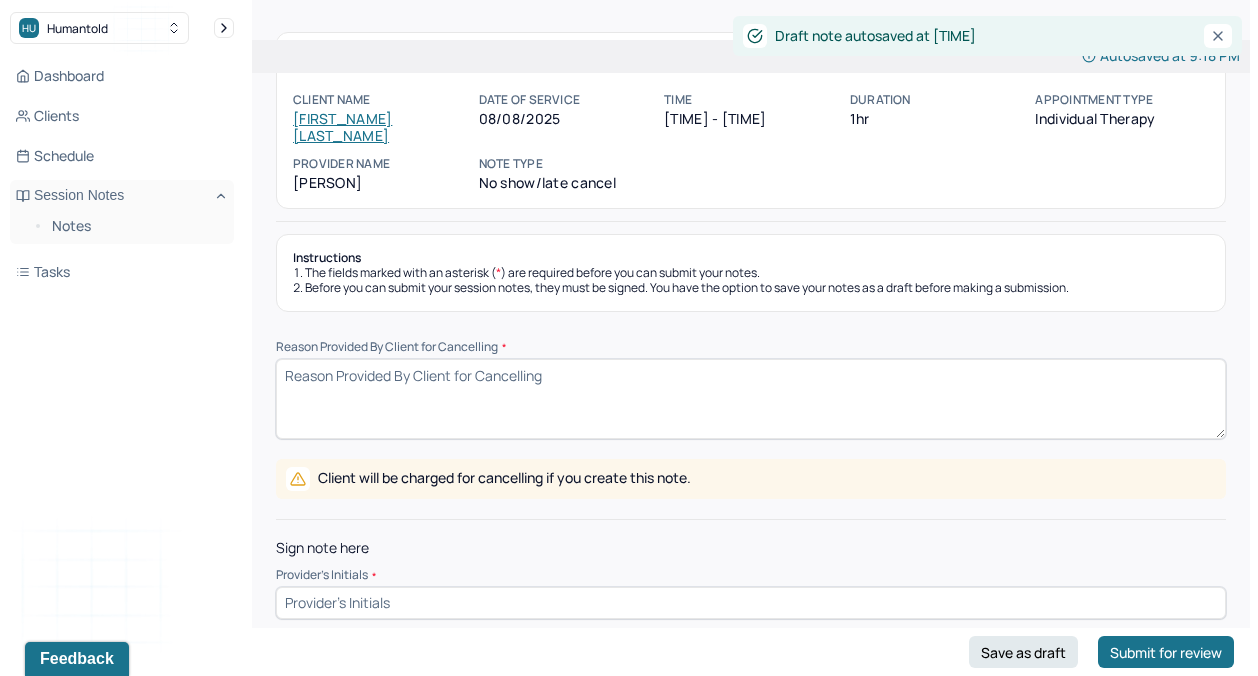 click on "Reason Provided By Client for Cancelling *" at bounding box center (751, 399) 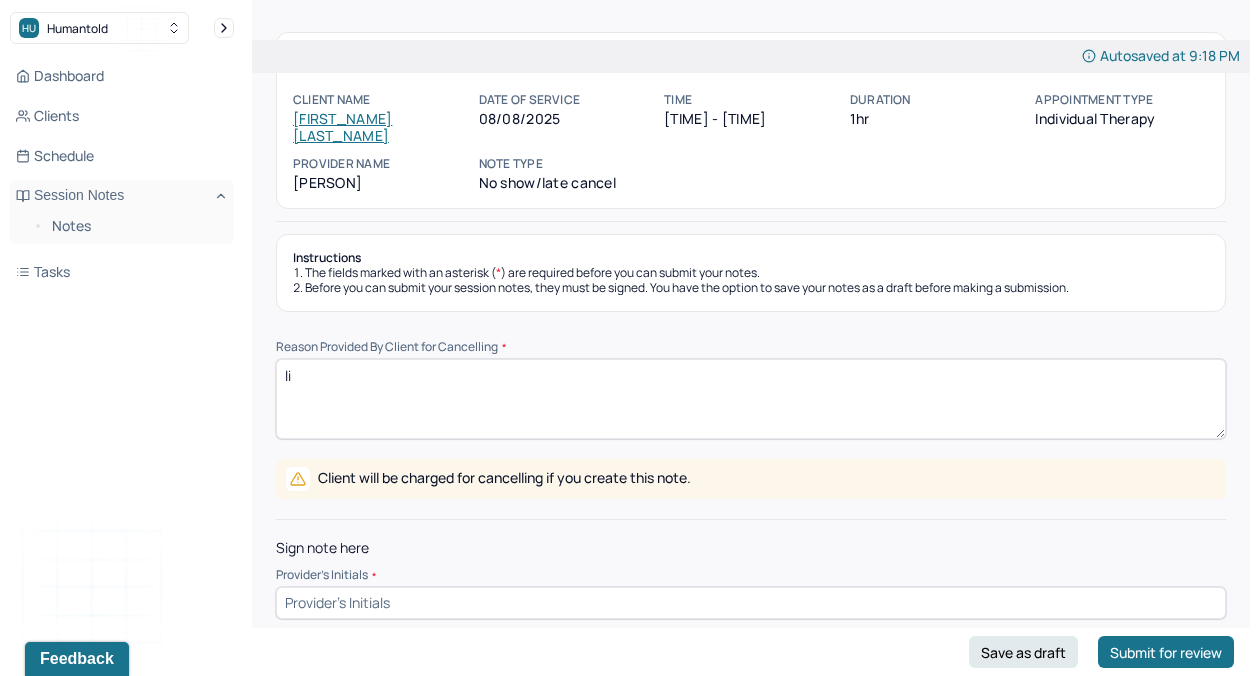type on "l" 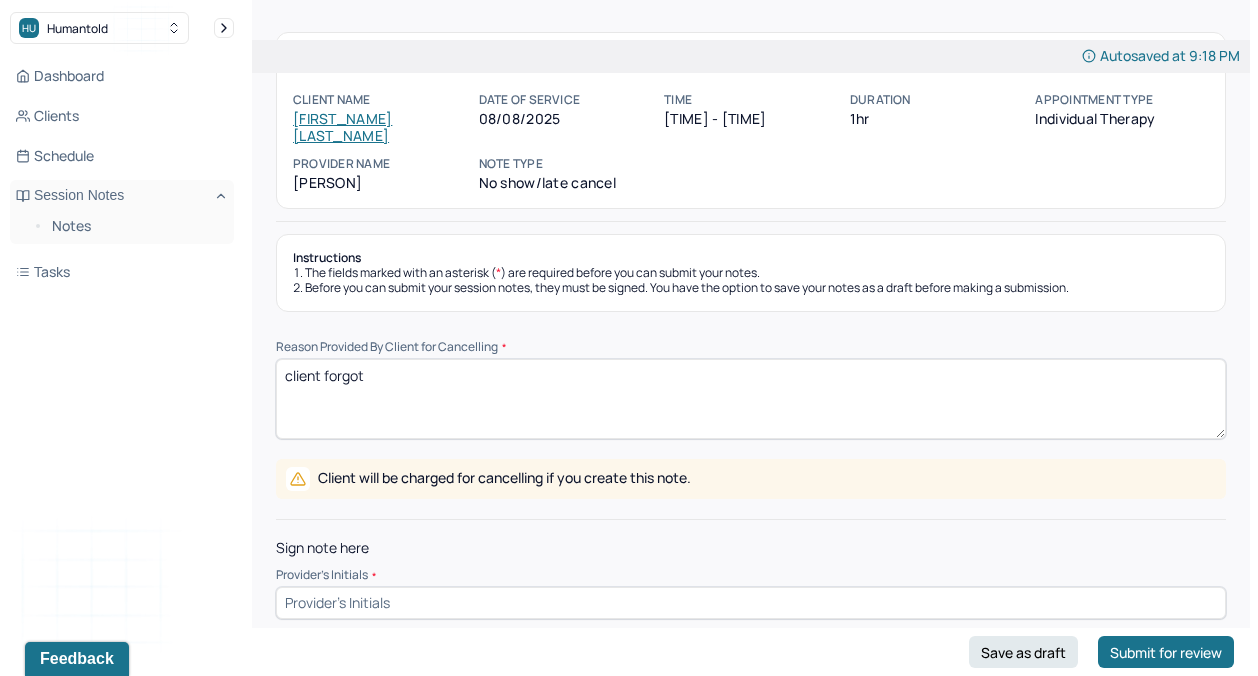 type on "client forgot" 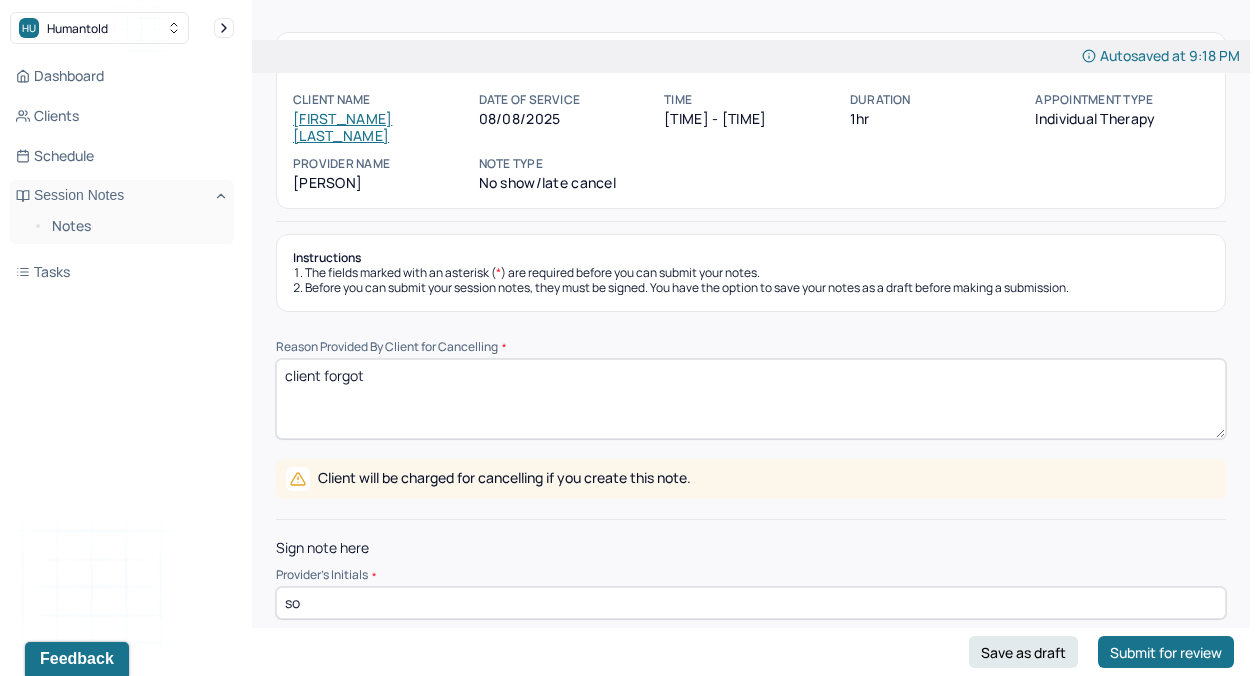 type on "so" 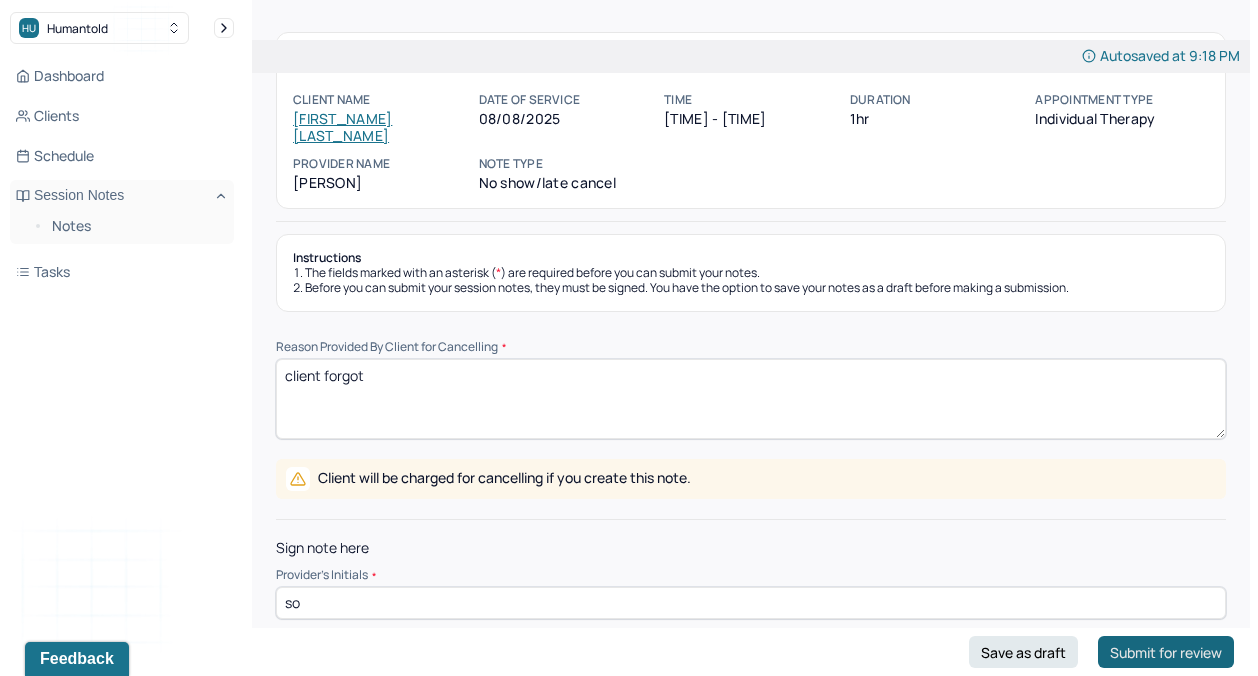 click on "Submit for review" at bounding box center (1166, 652) 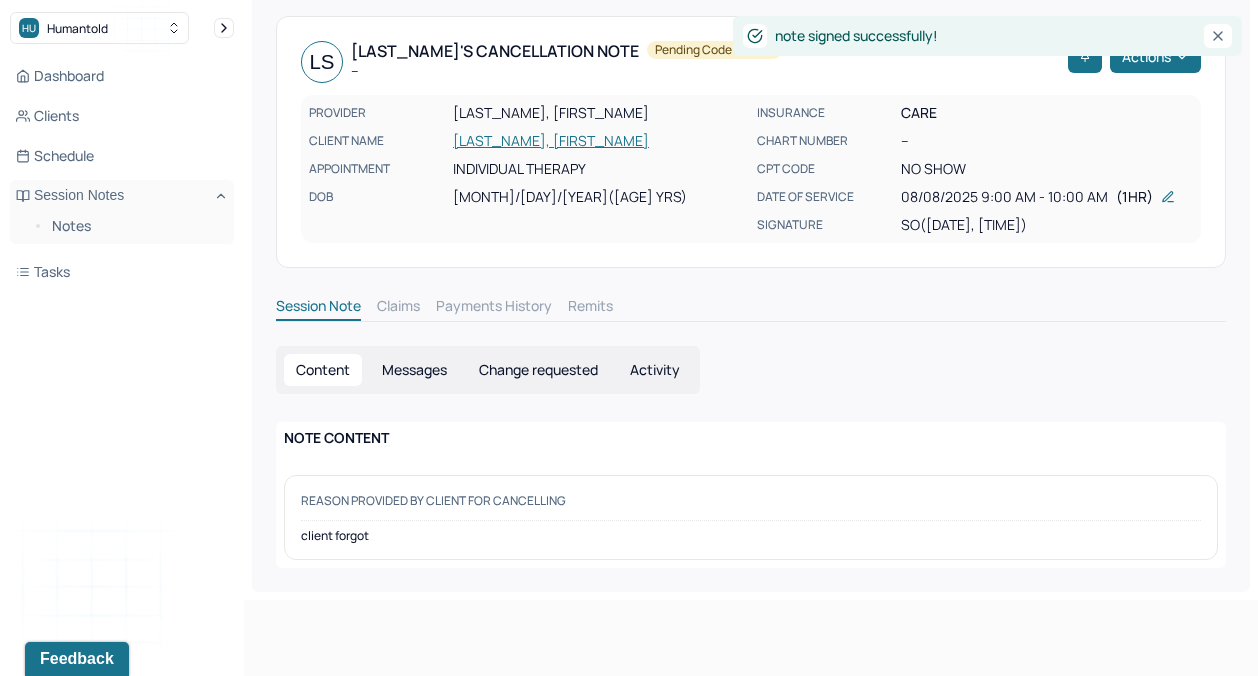 scroll, scrollTop: 0, scrollLeft: 0, axis: both 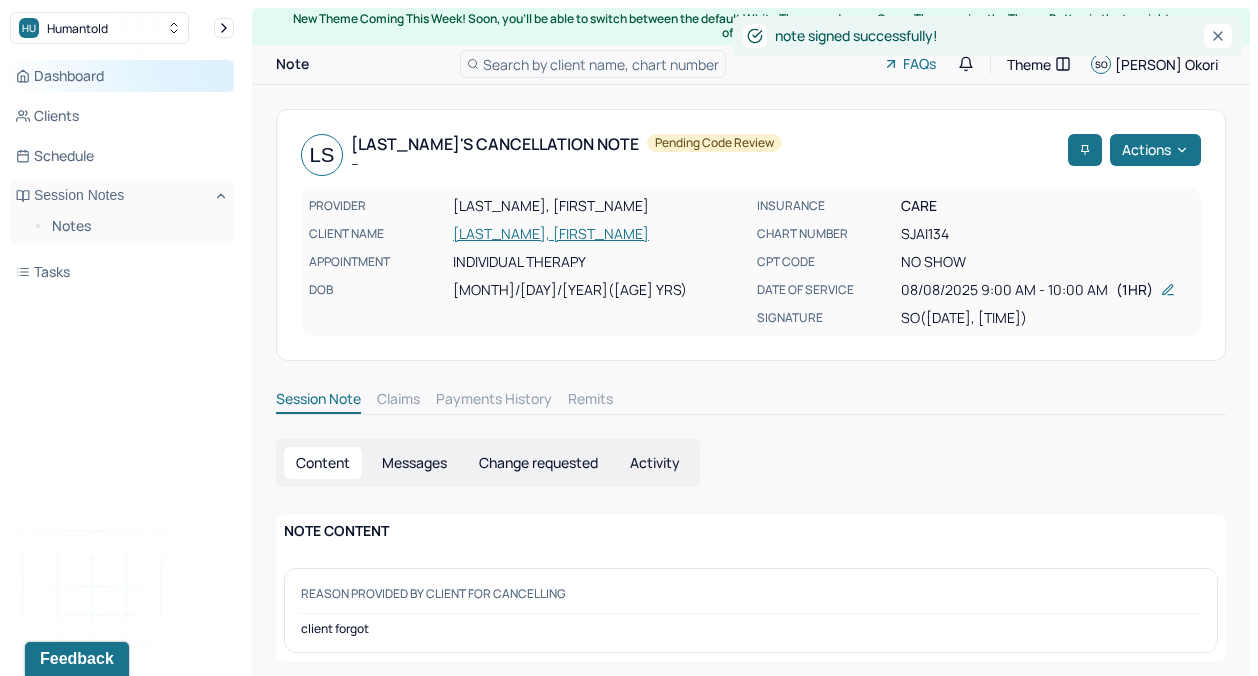 click on "Dashboard" at bounding box center [122, 76] 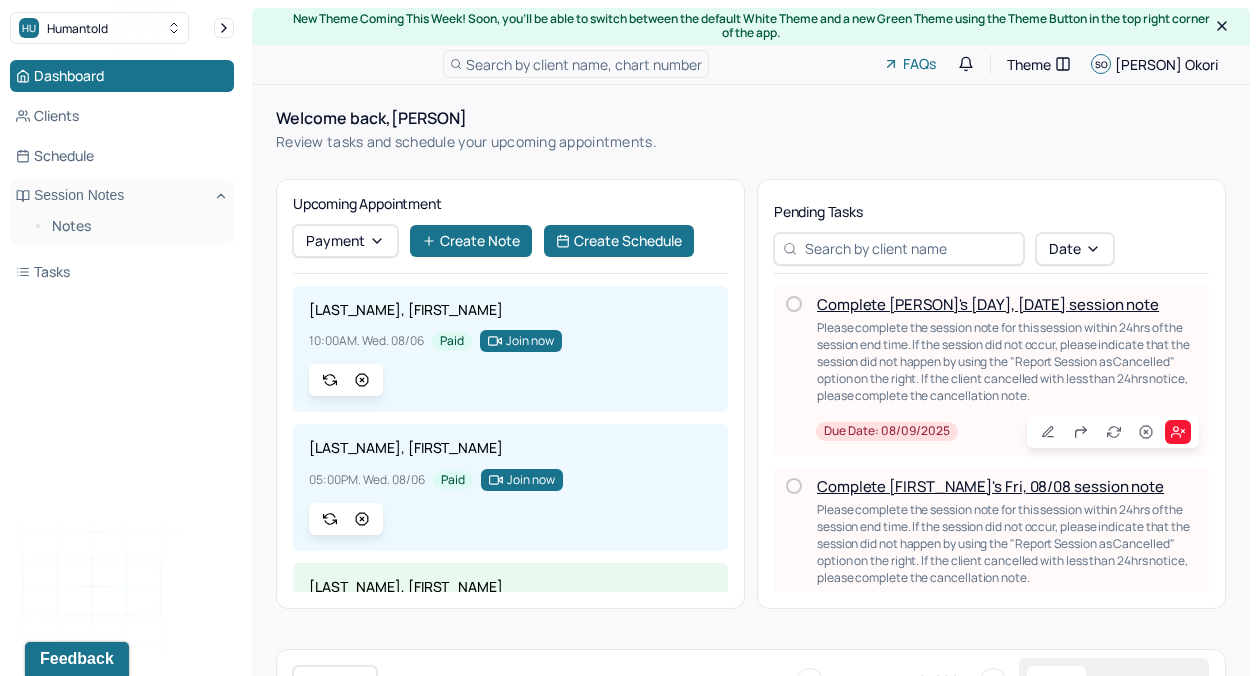 click on "Complete [PERSON]'s [DAY], [DATE] session note" at bounding box center [988, 304] 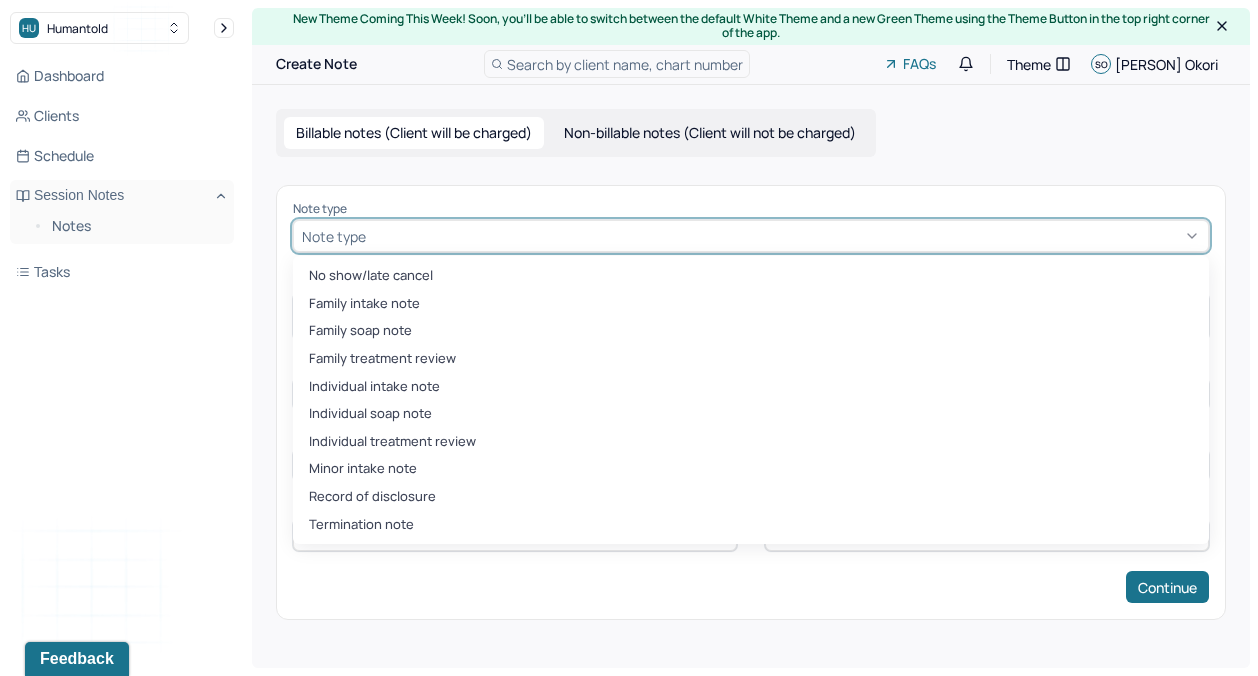 click at bounding box center (785, 236) 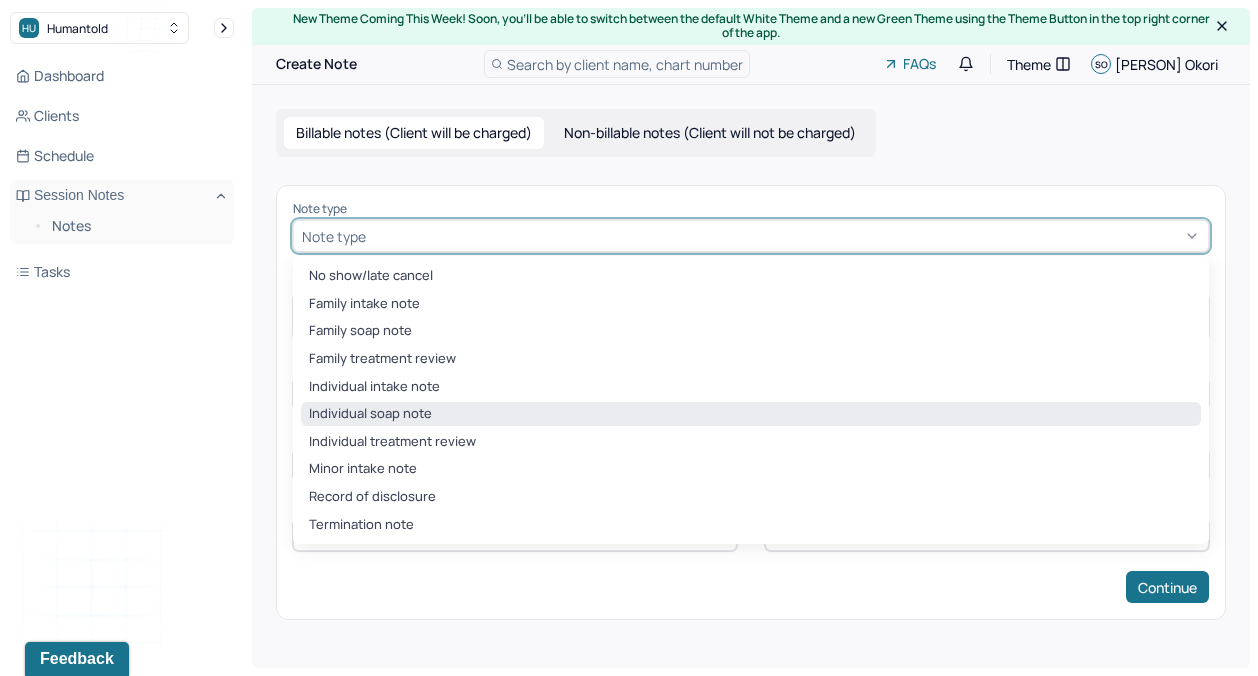 click on "Individual soap note" at bounding box center [751, 414] 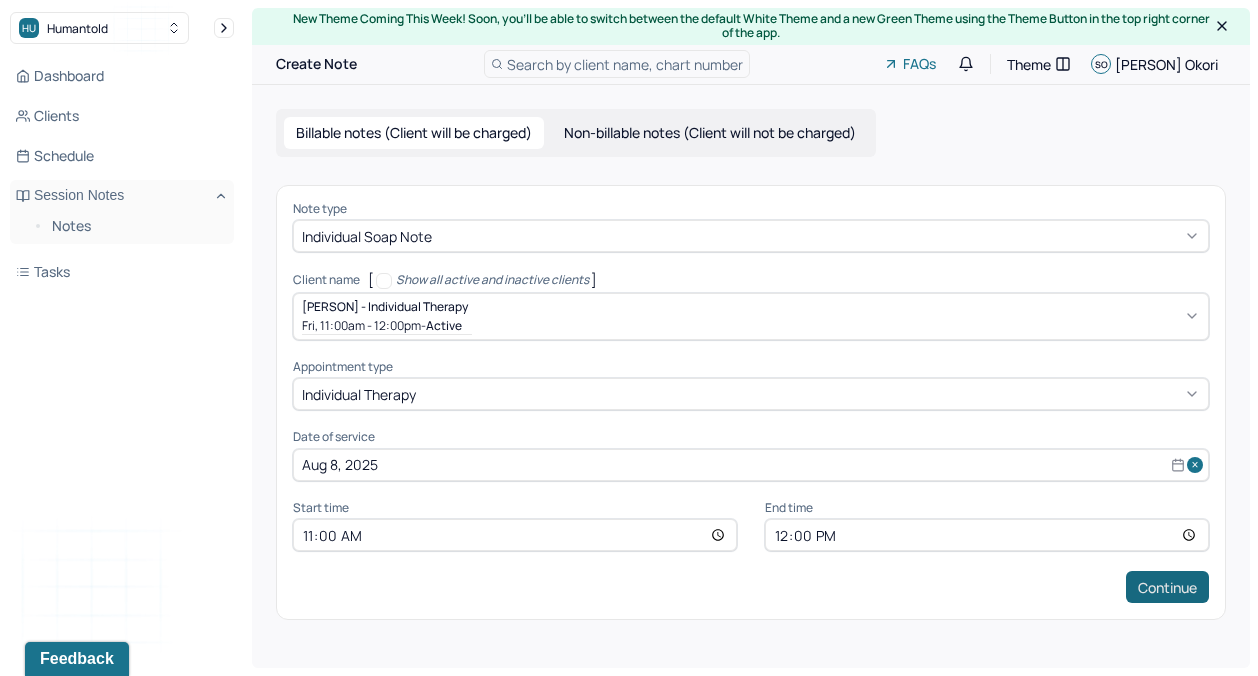 click on "Continue" at bounding box center [1167, 587] 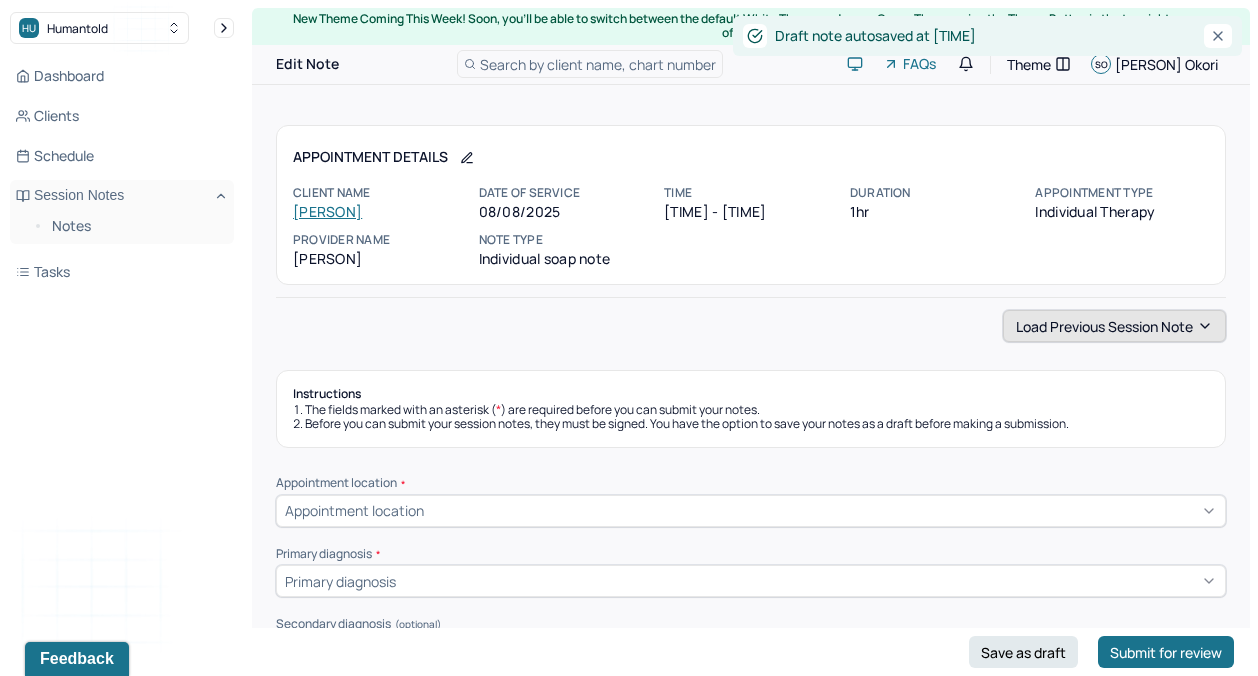 click on "Load previous session note" at bounding box center (1114, 326) 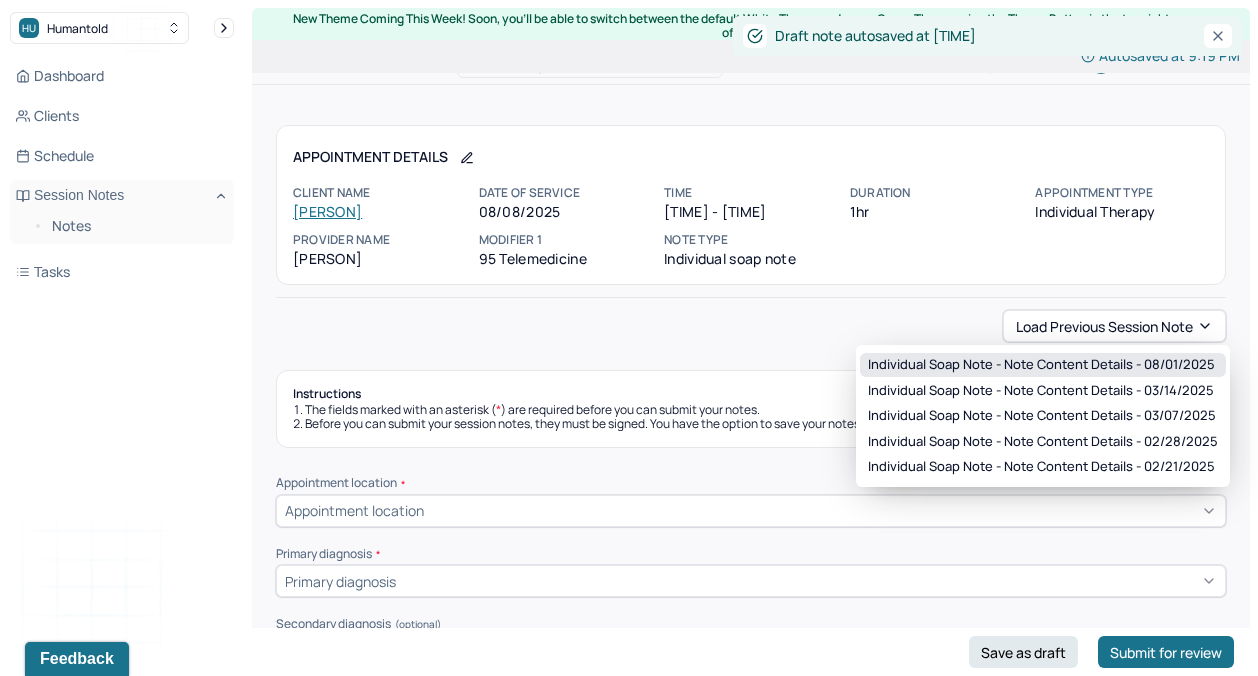 click on "Individual soap note   - Note content Details -   08/01/2025" at bounding box center [1043, 365] 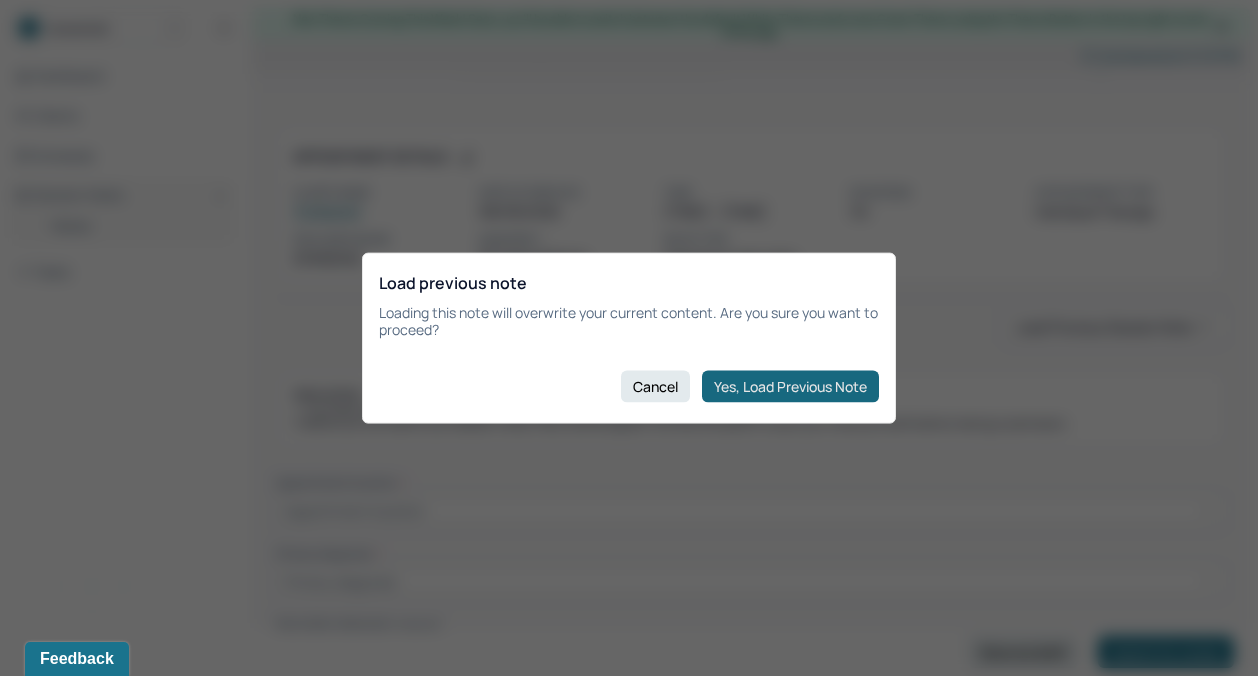 click on "Yes, Load Previous Note" at bounding box center [790, 386] 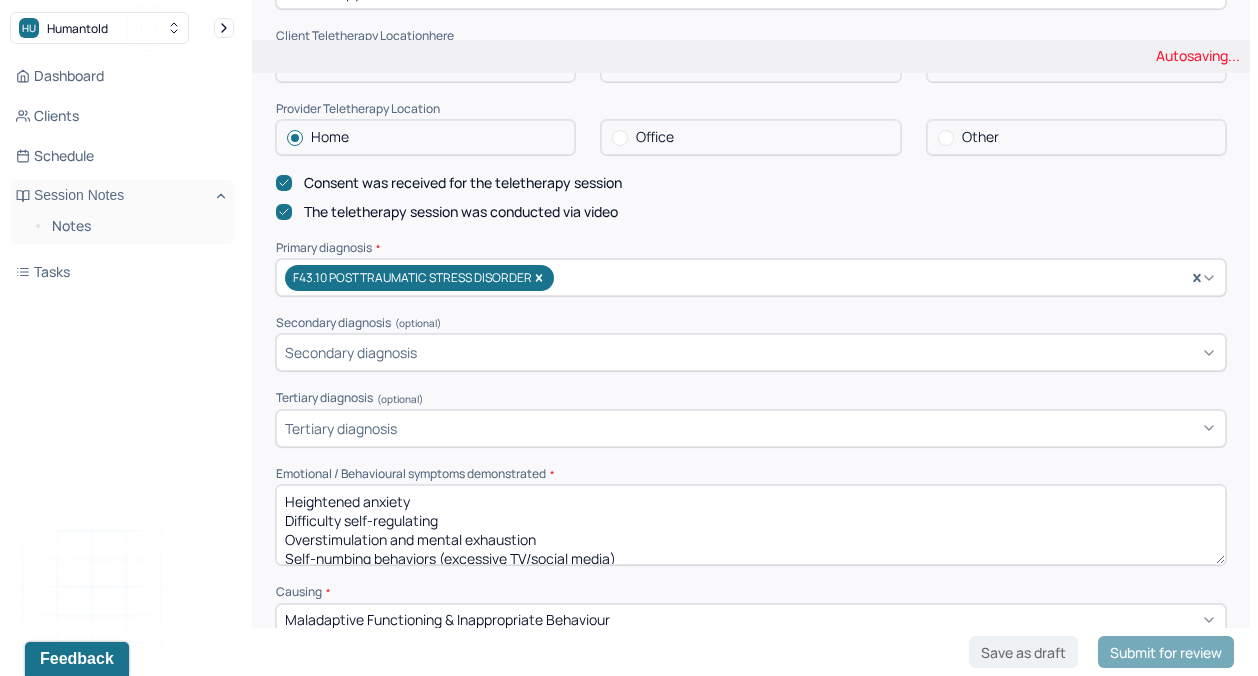 scroll, scrollTop: 801, scrollLeft: 0, axis: vertical 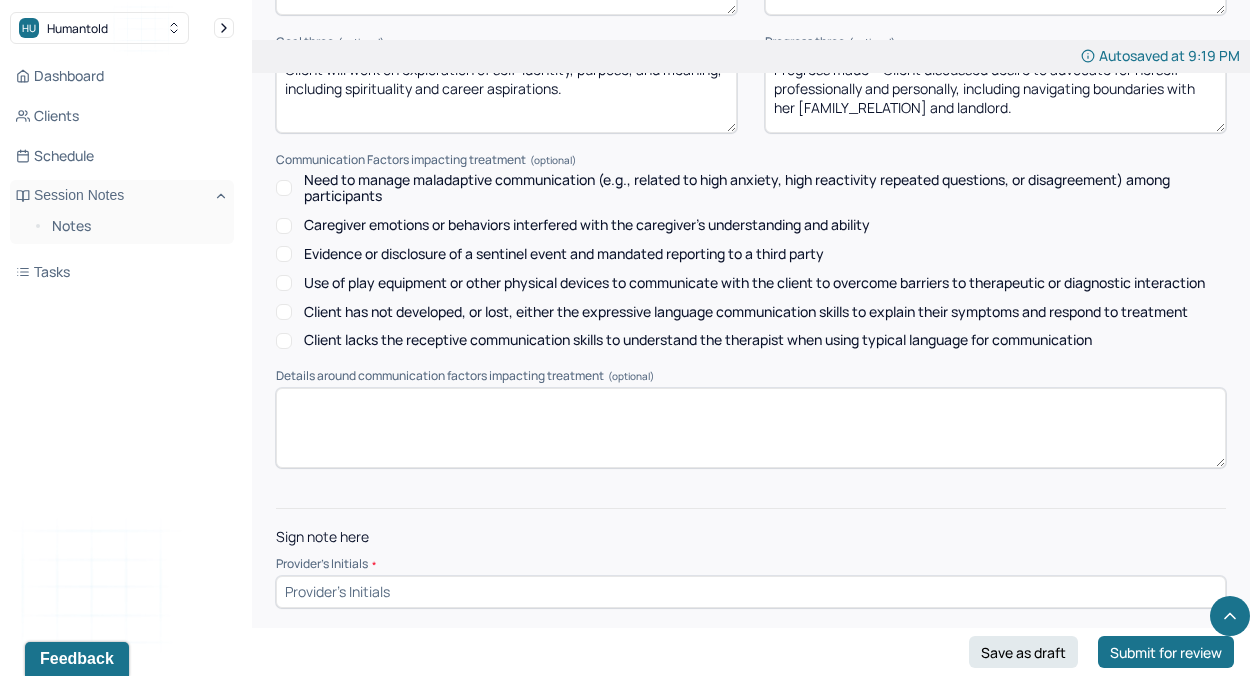click at bounding box center [751, 592] 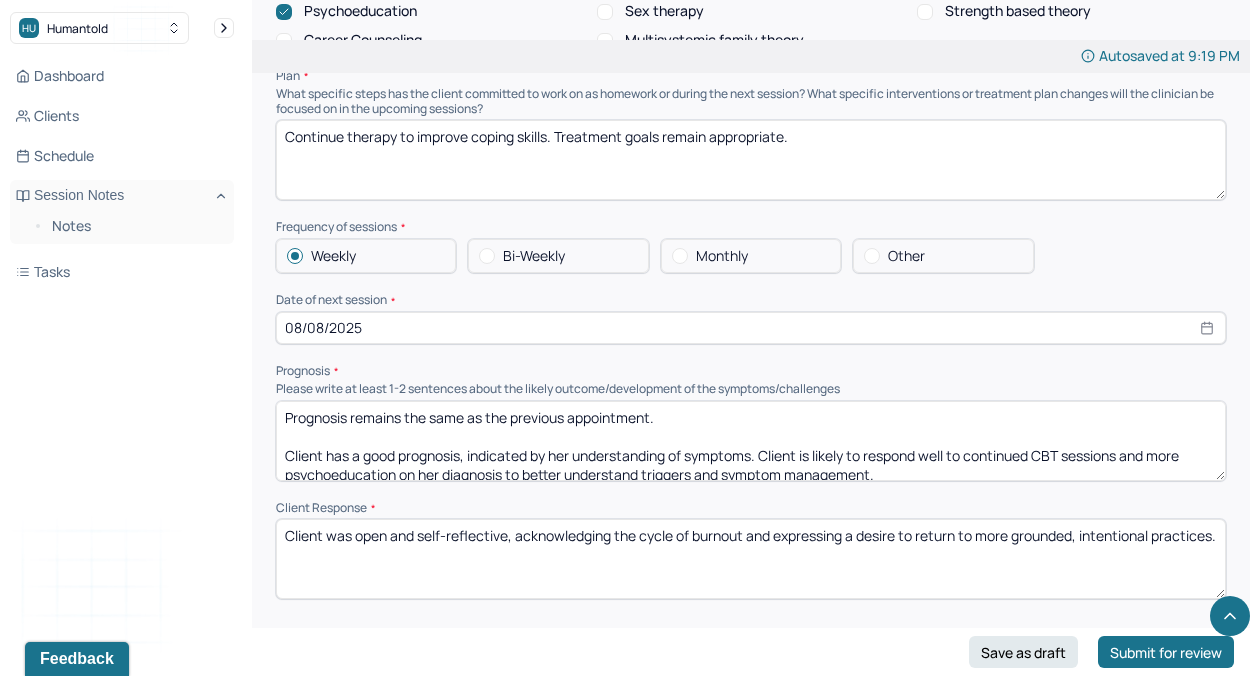 scroll, scrollTop: 2082, scrollLeft: 0, axis: vertical 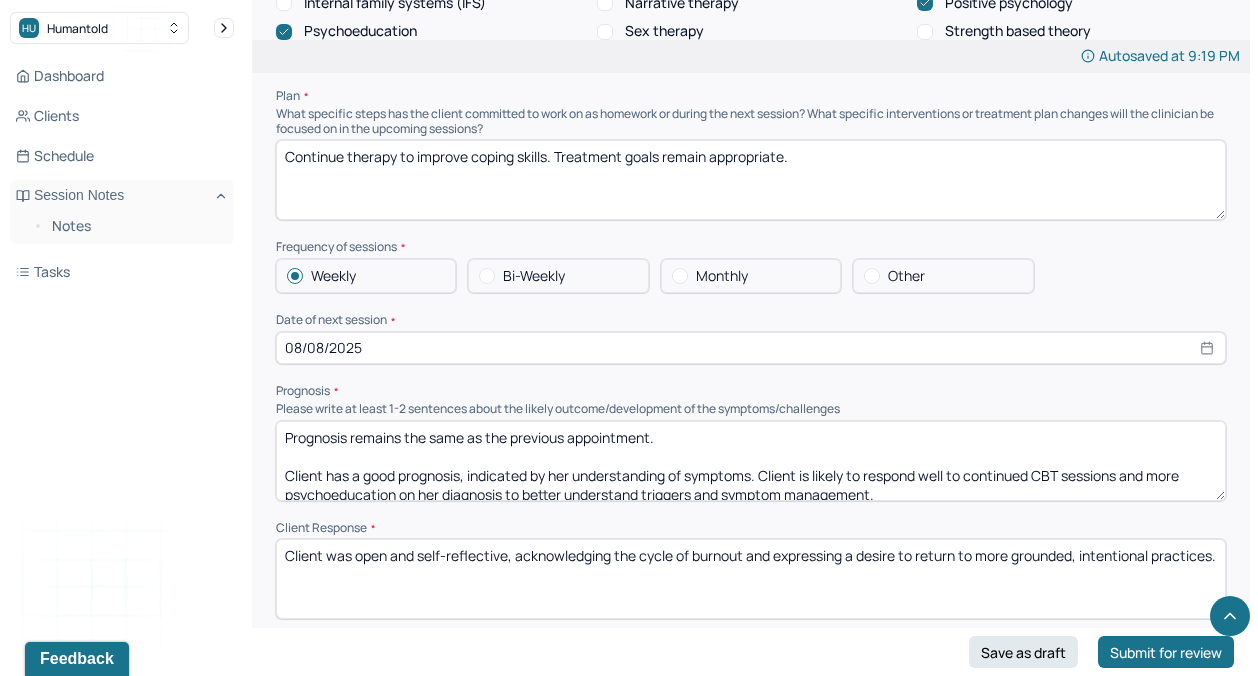 type on "so" 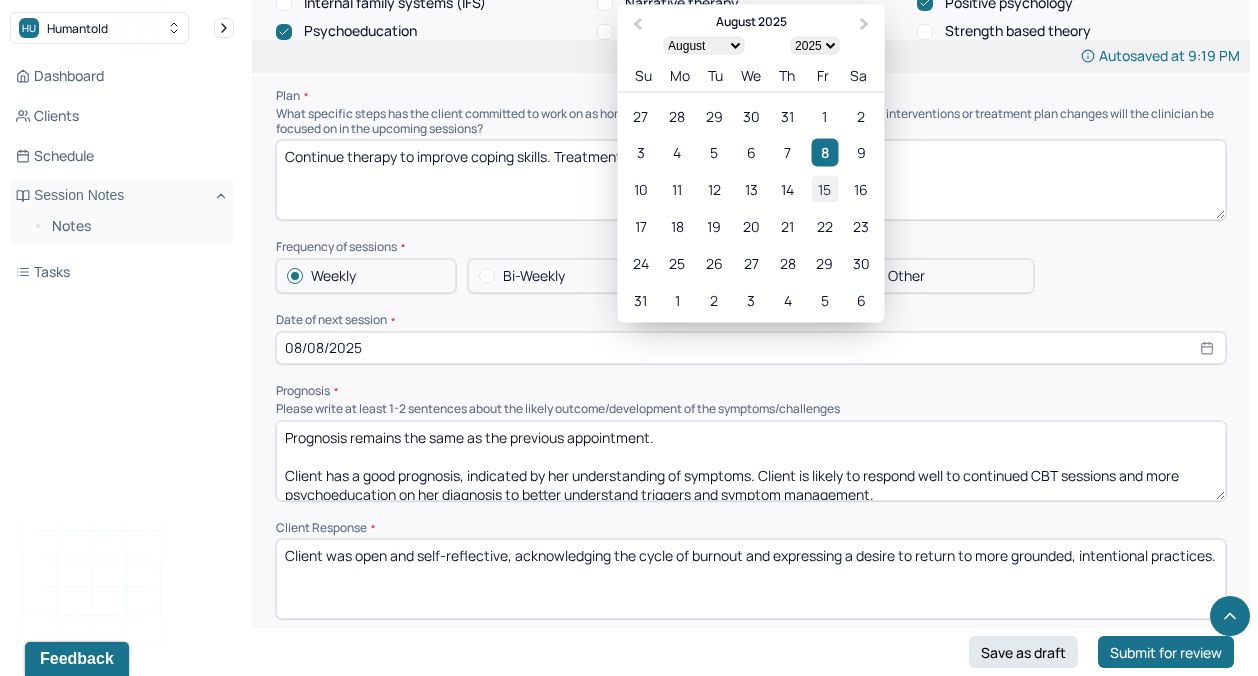 click on "15" at bounding box center [824, 189] 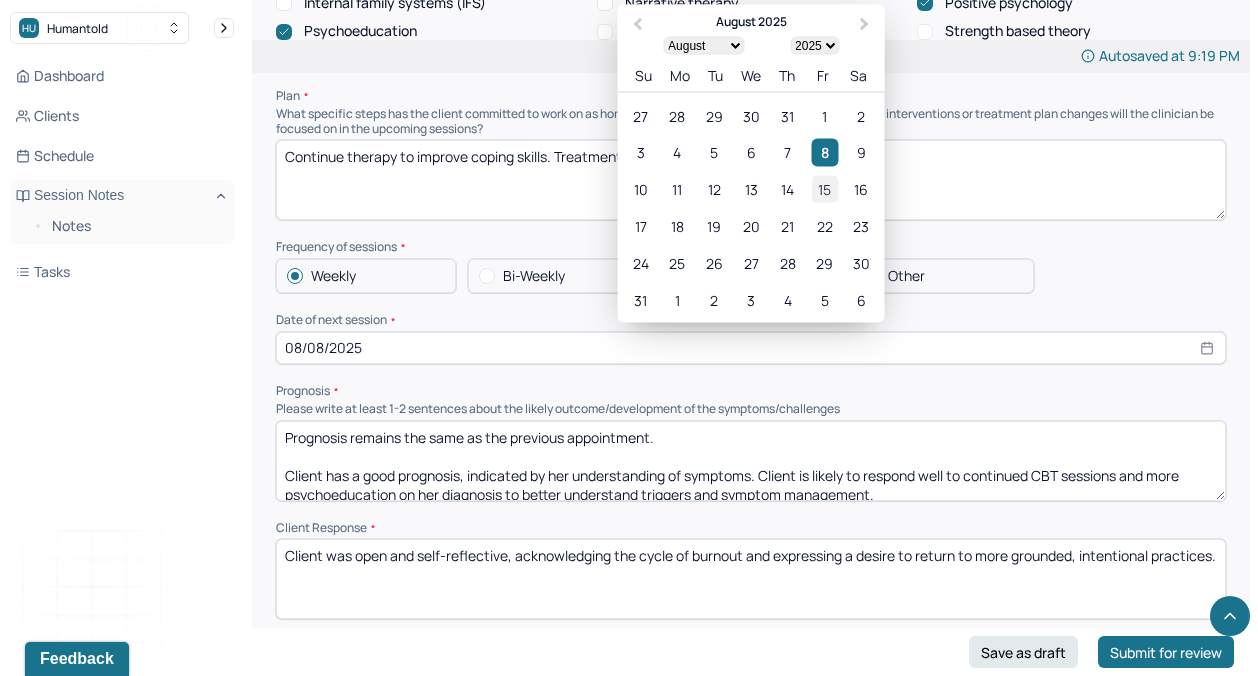 type on "08/15/2025" 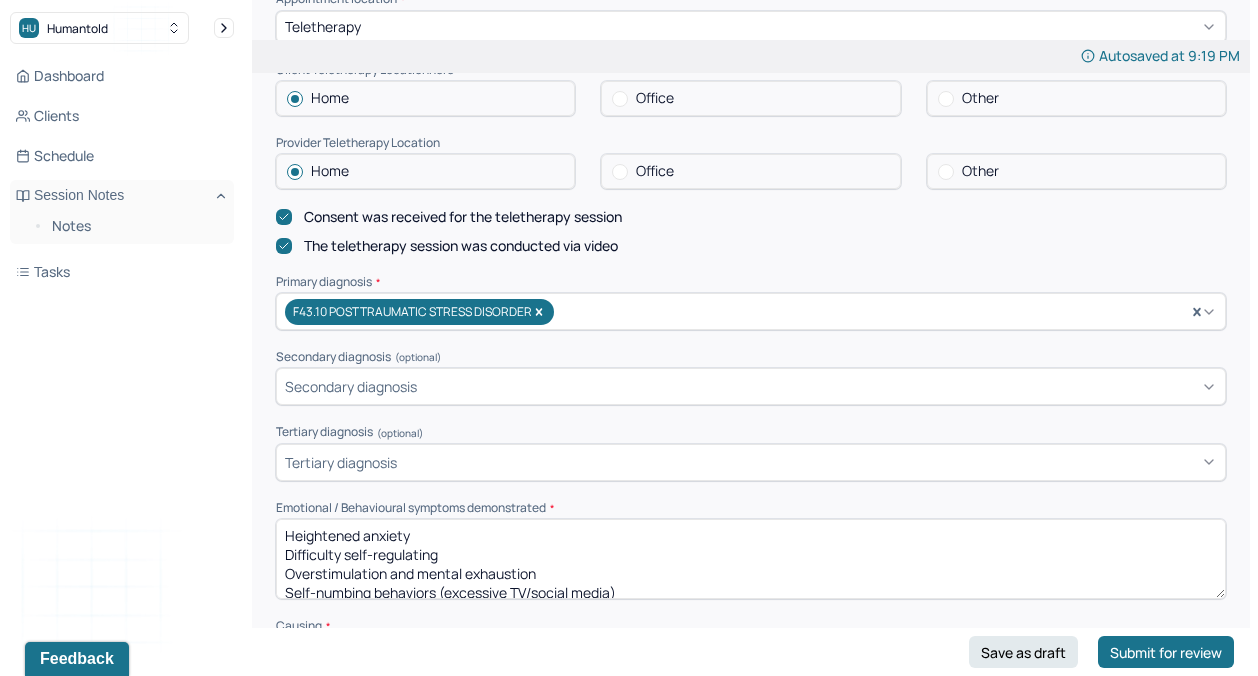 scroll, scrollTop: 509, scrollLeft: 0, axis: vertical 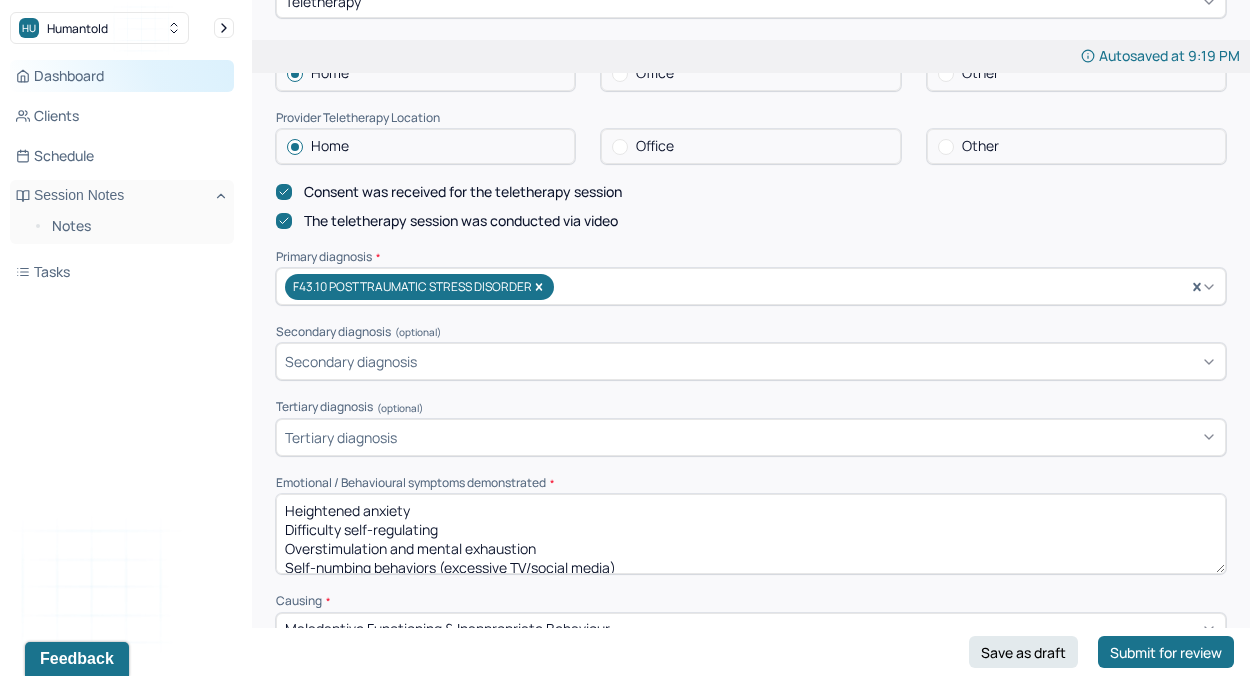 click on "Dashboard" at bounding box center [122, 76] 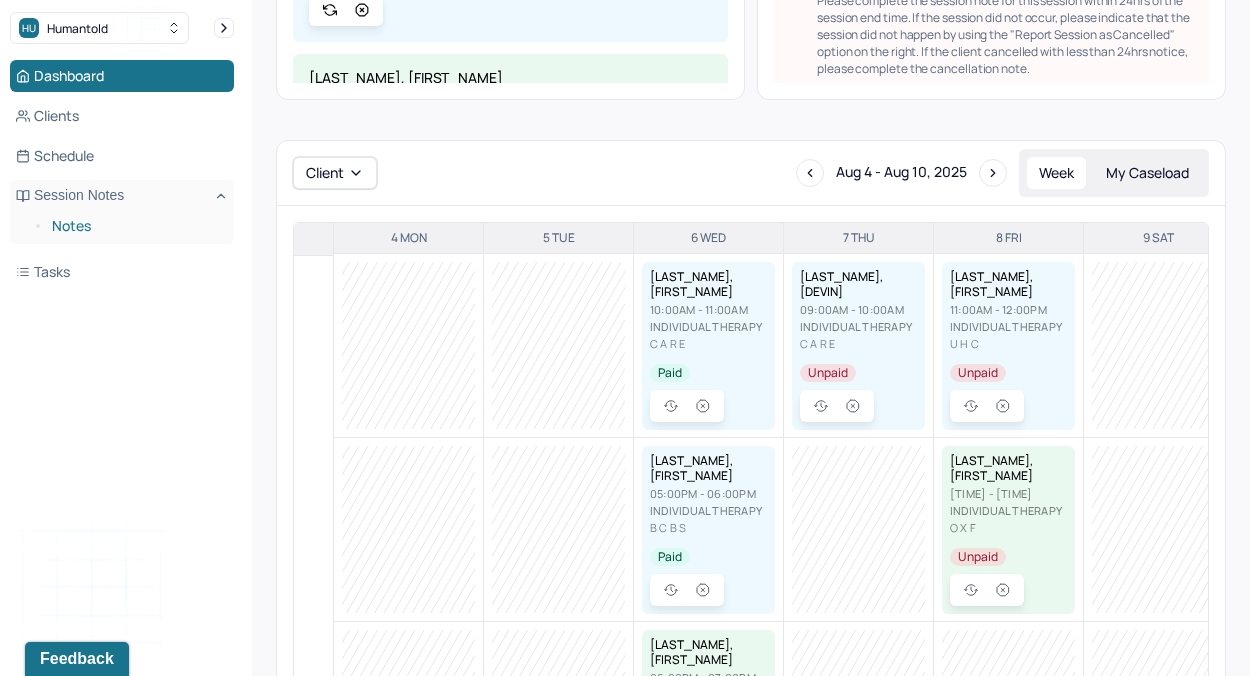 click on "Notes" at bounding box center (135, 226) 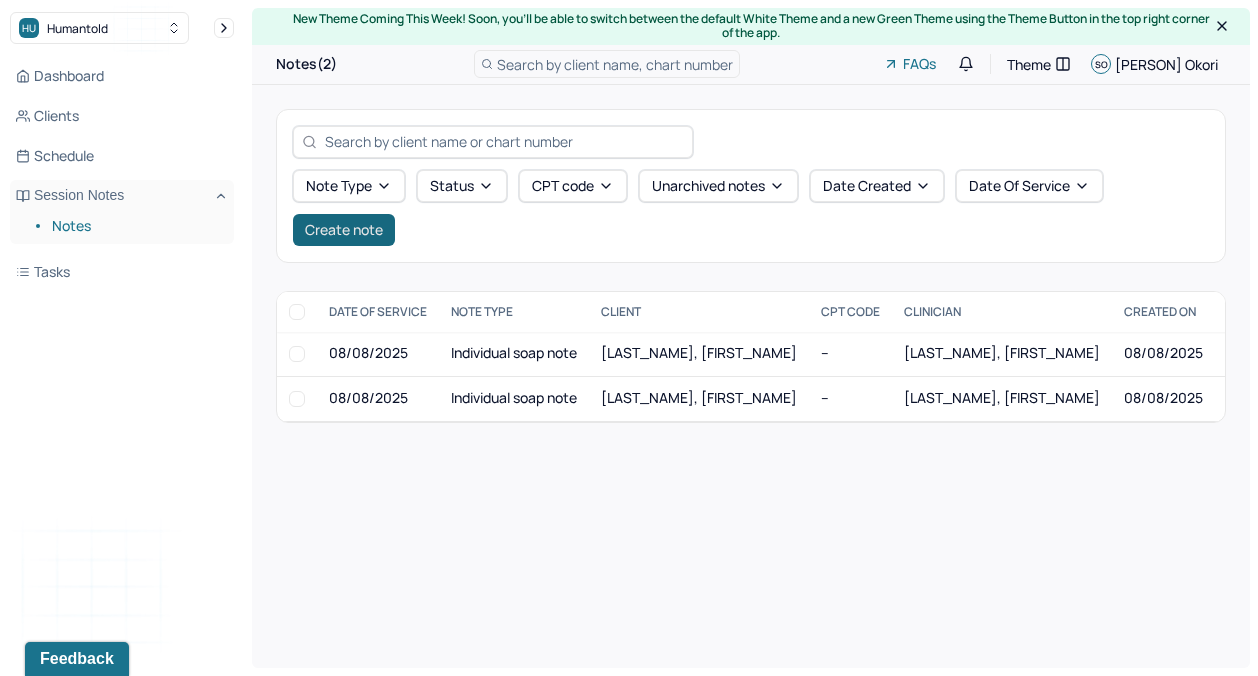 click on "Create note" at bounding box center (344, 230) 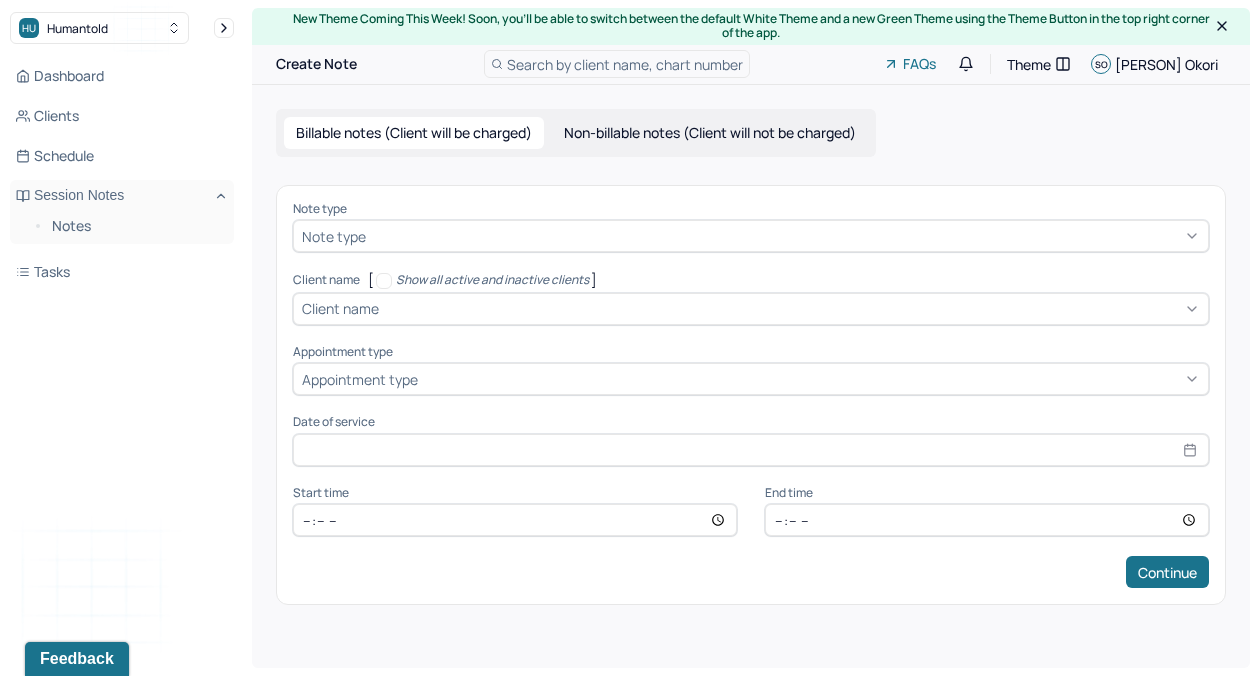 click at bounding box center (785, 236) 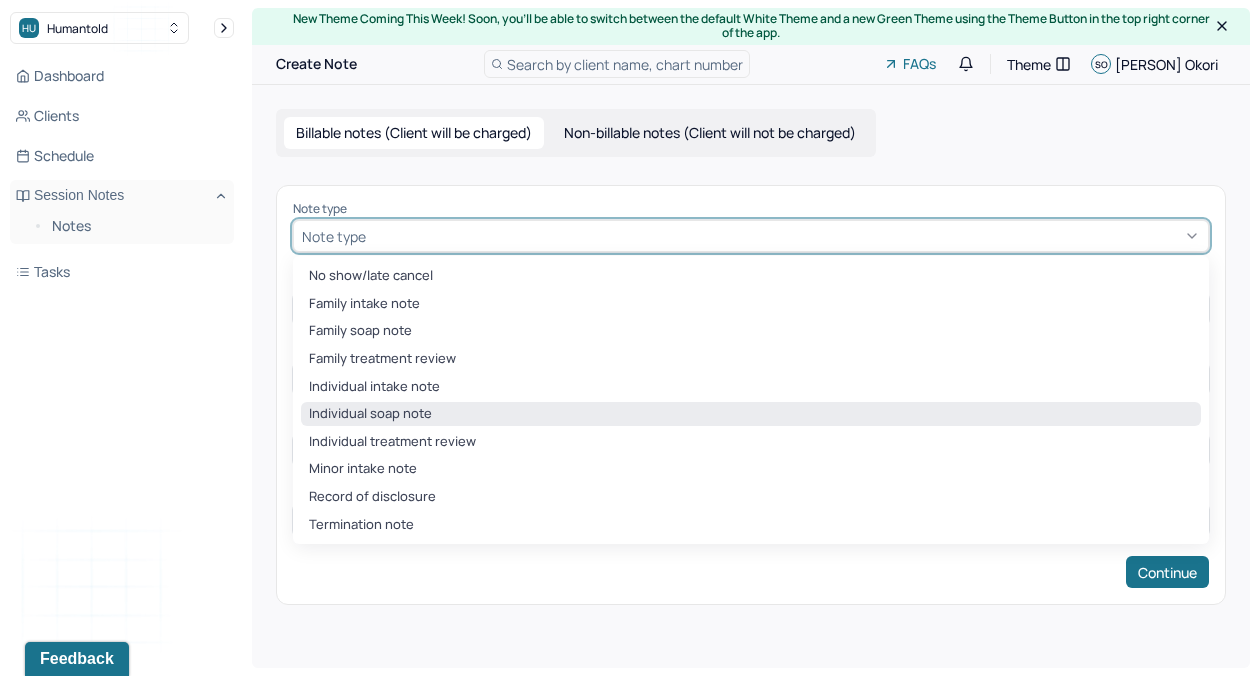 click on "Individual soap note" at bounding box center [751, 414] 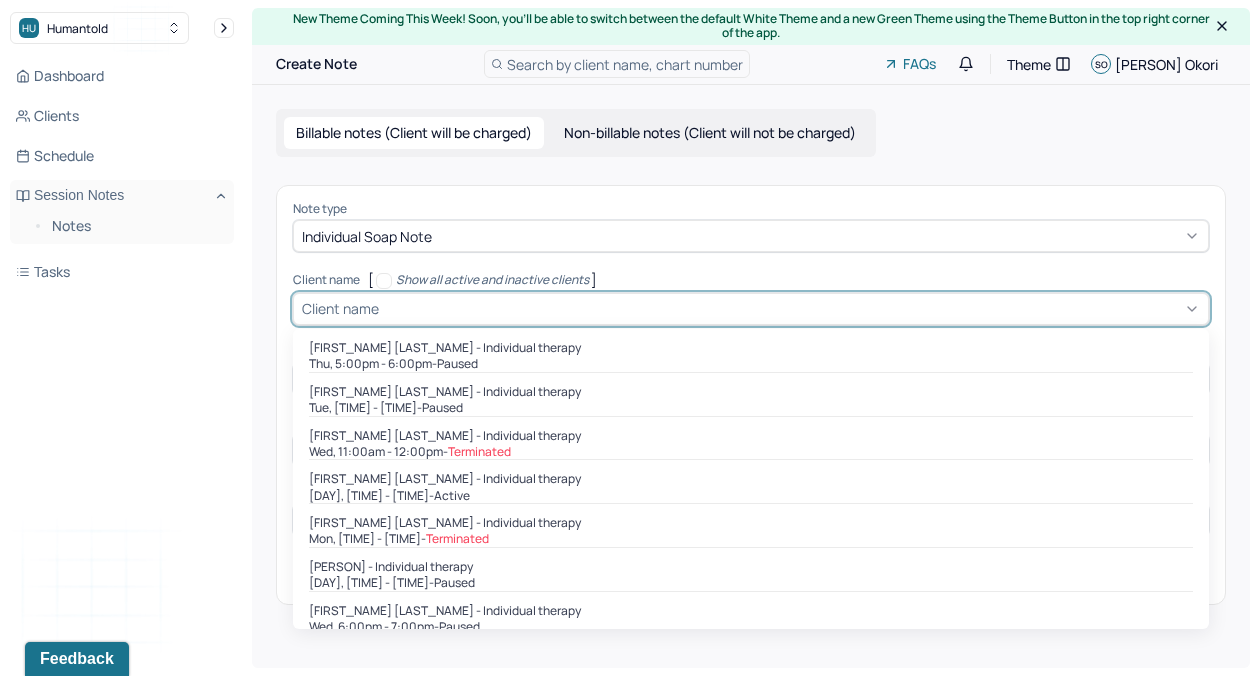 click on "Client name" at bounding box center (751, 309) 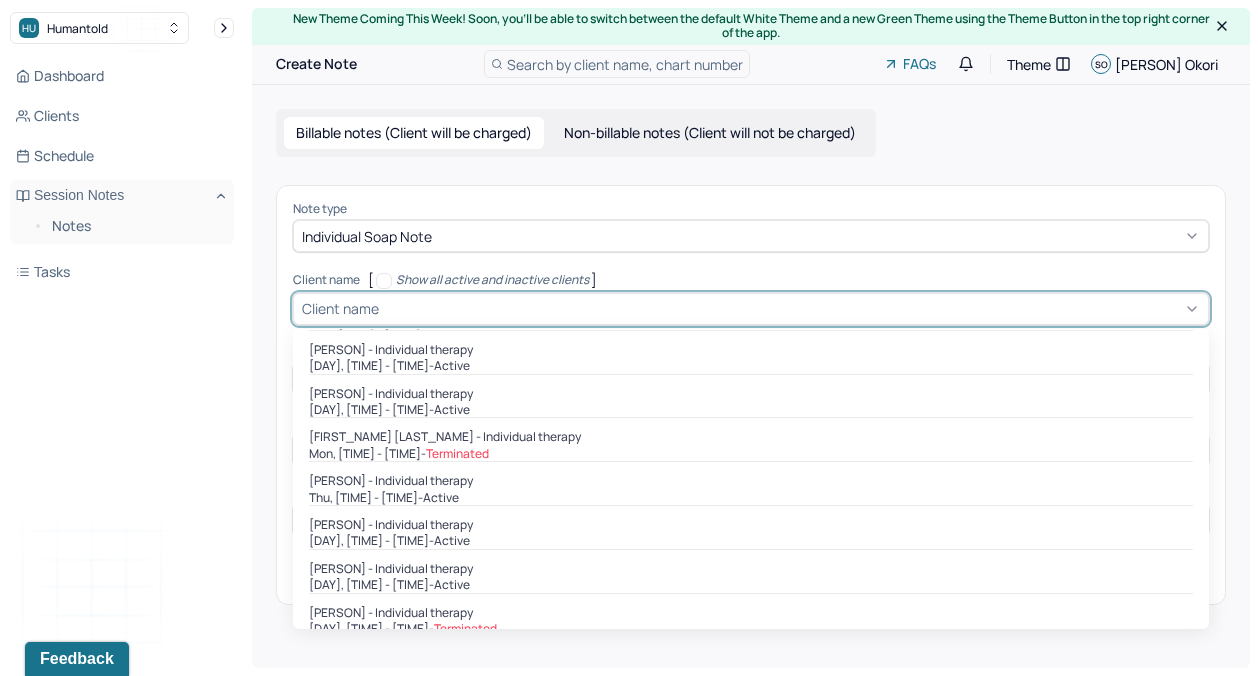 scroll, scrollTop: 608, scrollLeft: 0, axis: vertical 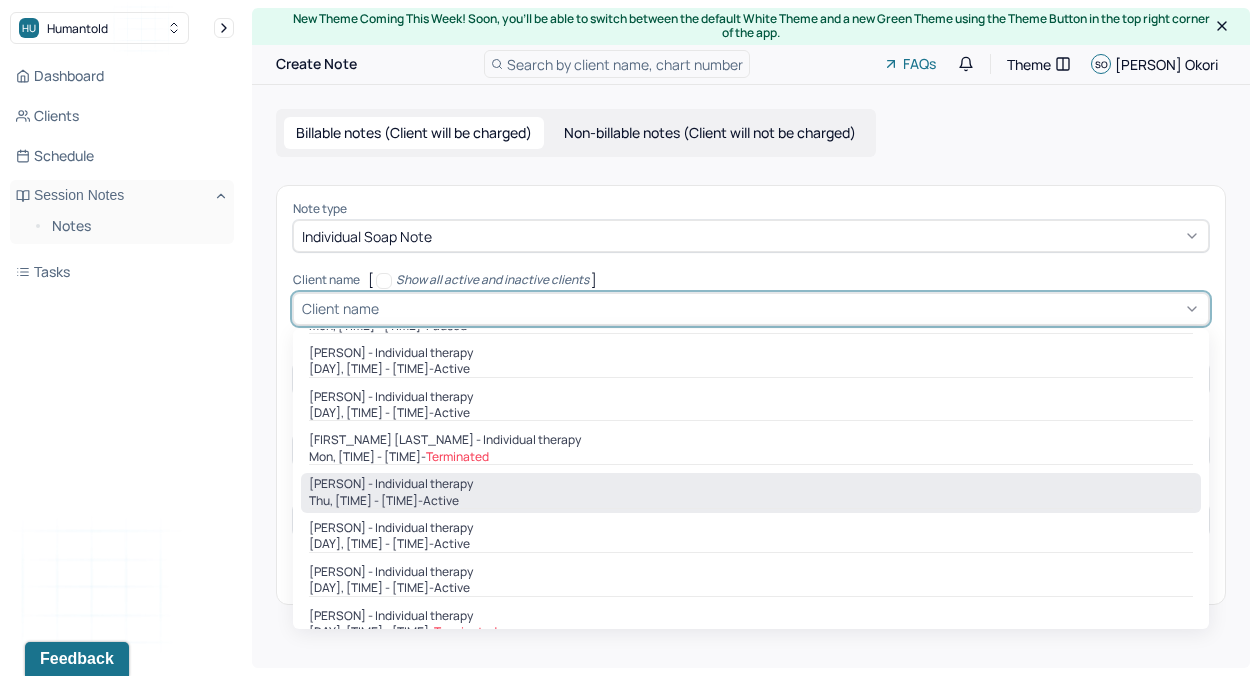 click on "Thu, 11:00am - 12:00pm  -  active" at bounding box center (751, 501) 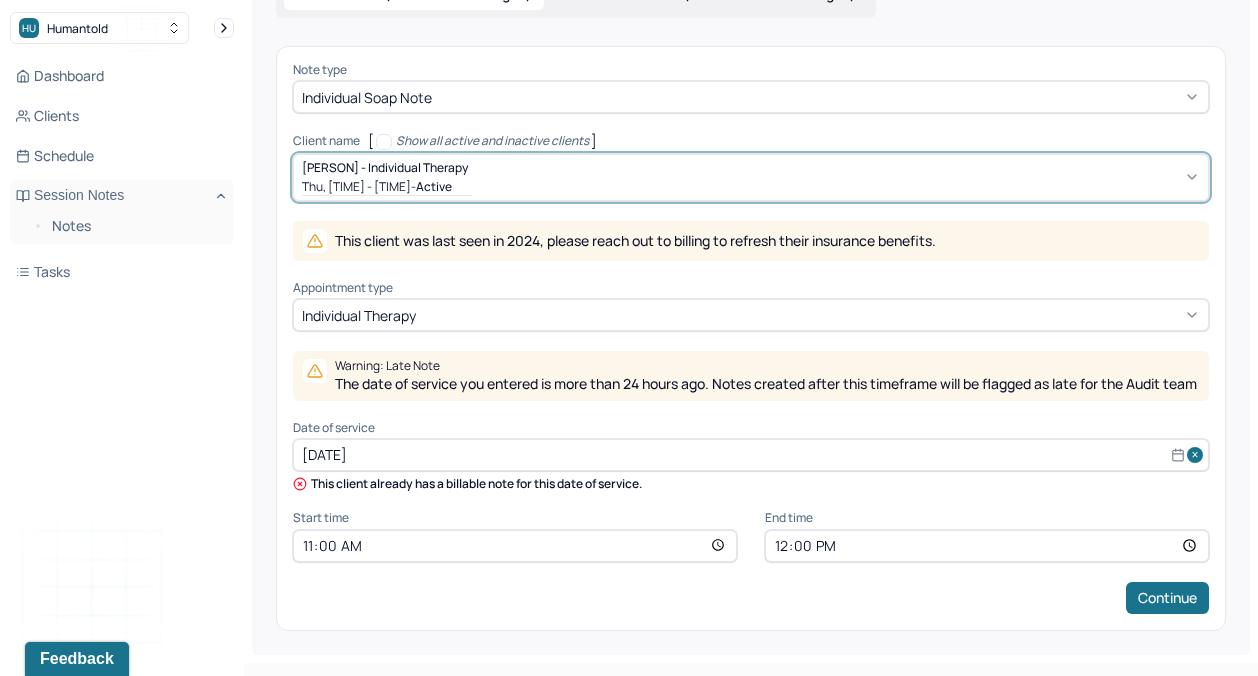 scroll, scrollTop: 139, scrollLeft: 0, axis: vertical 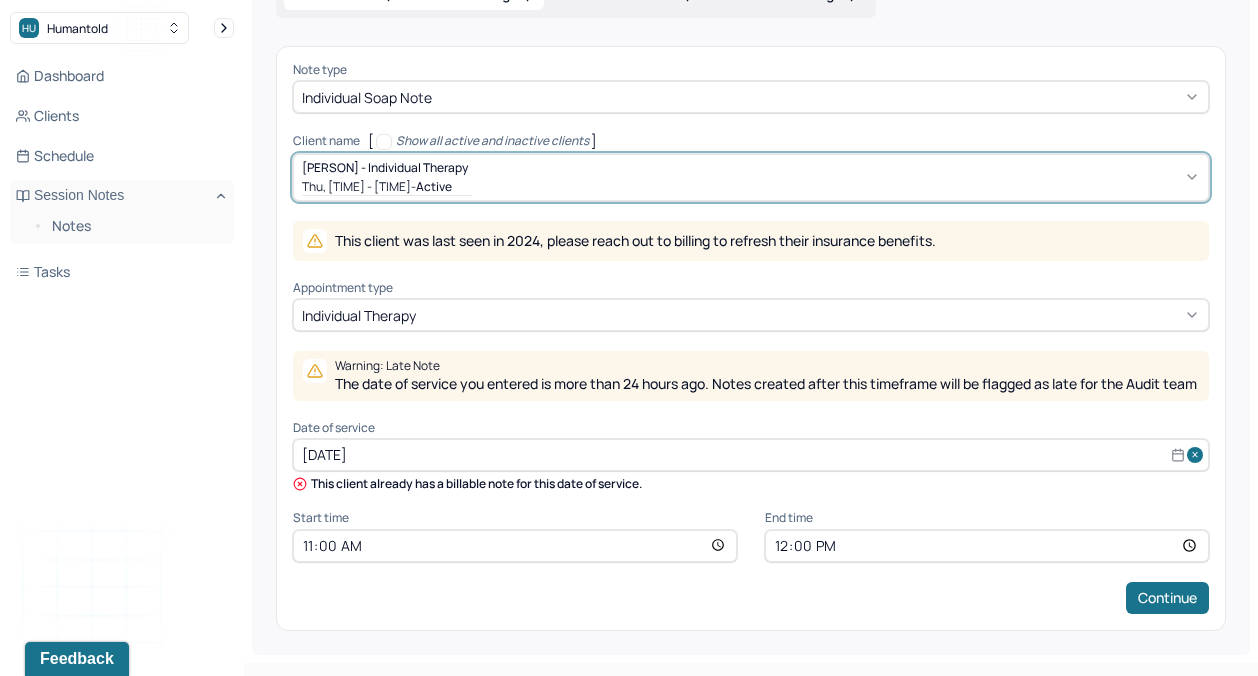 select on "11" 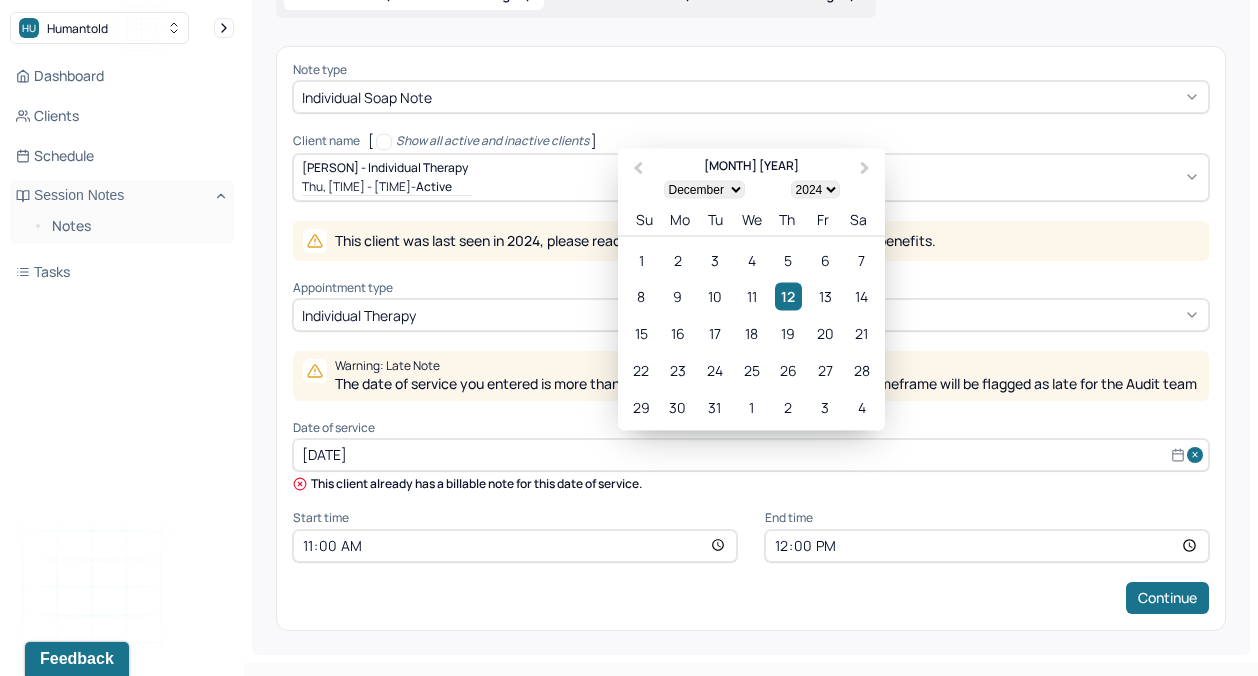 click on "[DATE]" at bounding box center (751, 455) 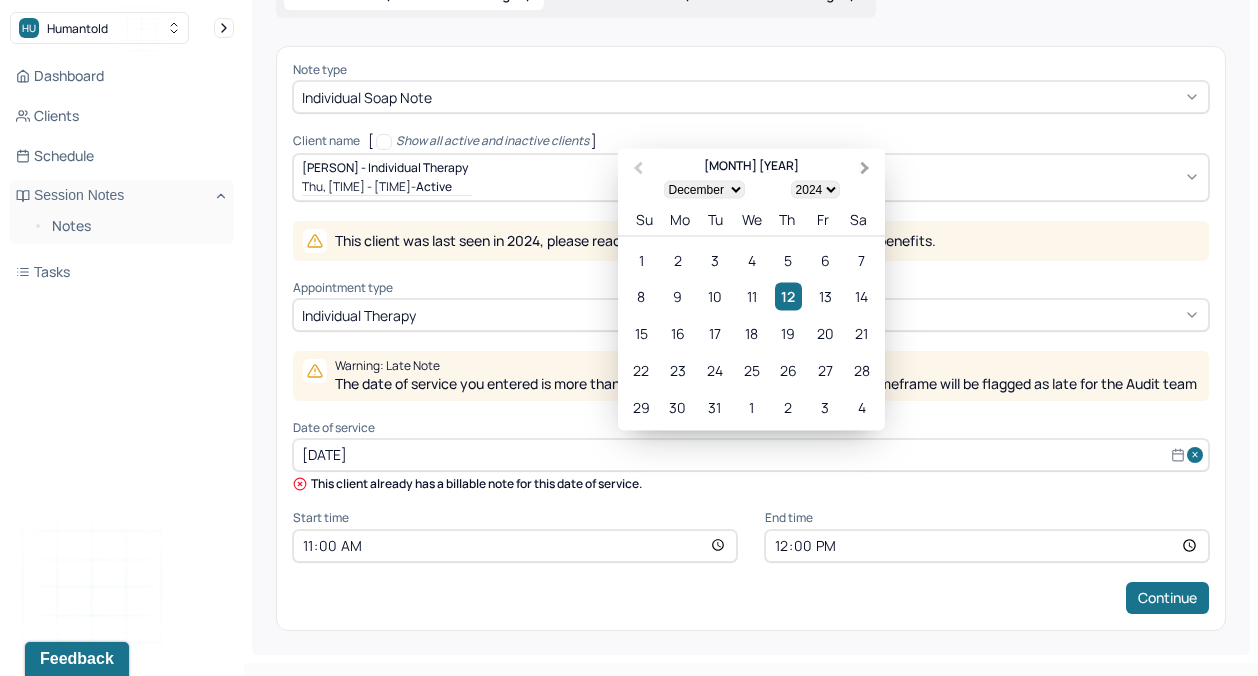 click on "Next Month" at bounding box center [865, 168] 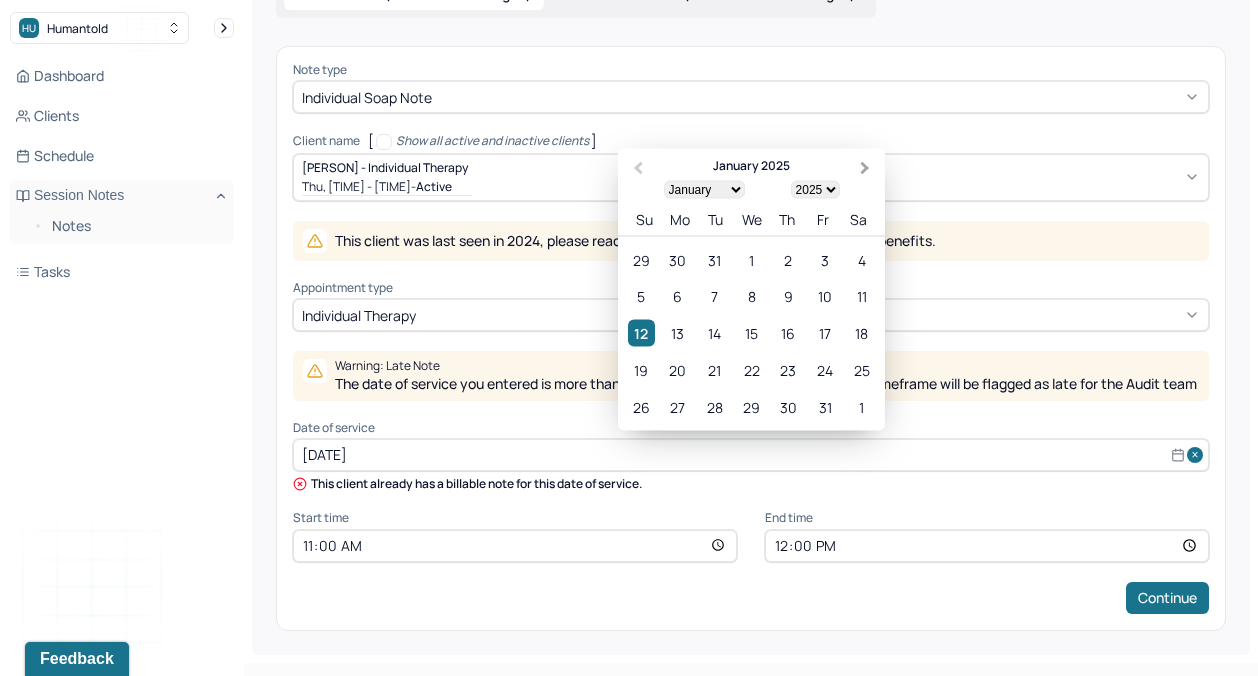 click on "Next Month" at bounding box center [865, 168] 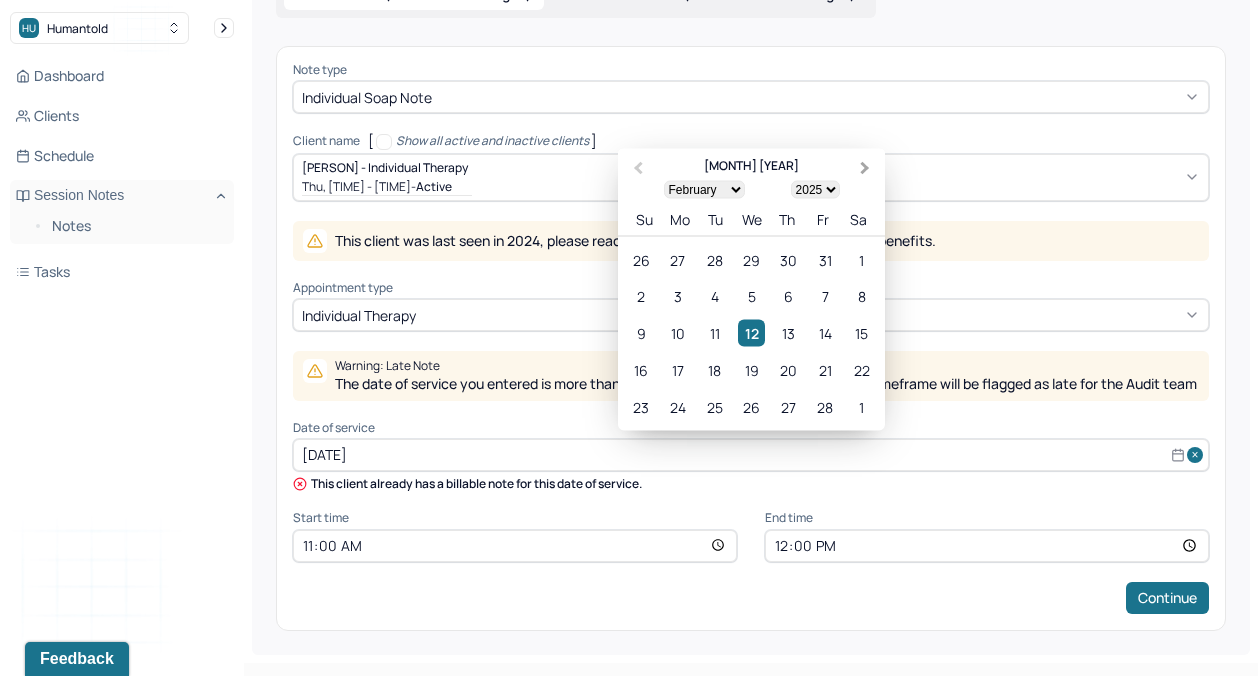 click on "Next Month" at bounding box center [865, 168] 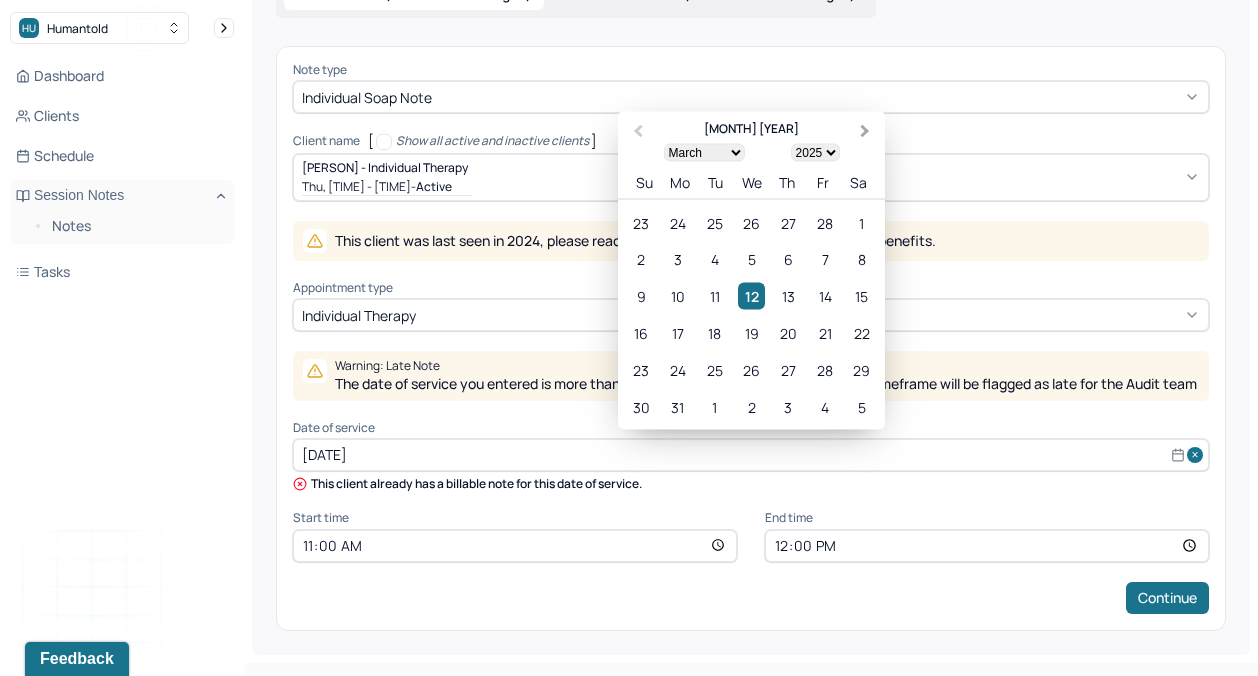 click on "Next Month" at bounding box center [867, 132] 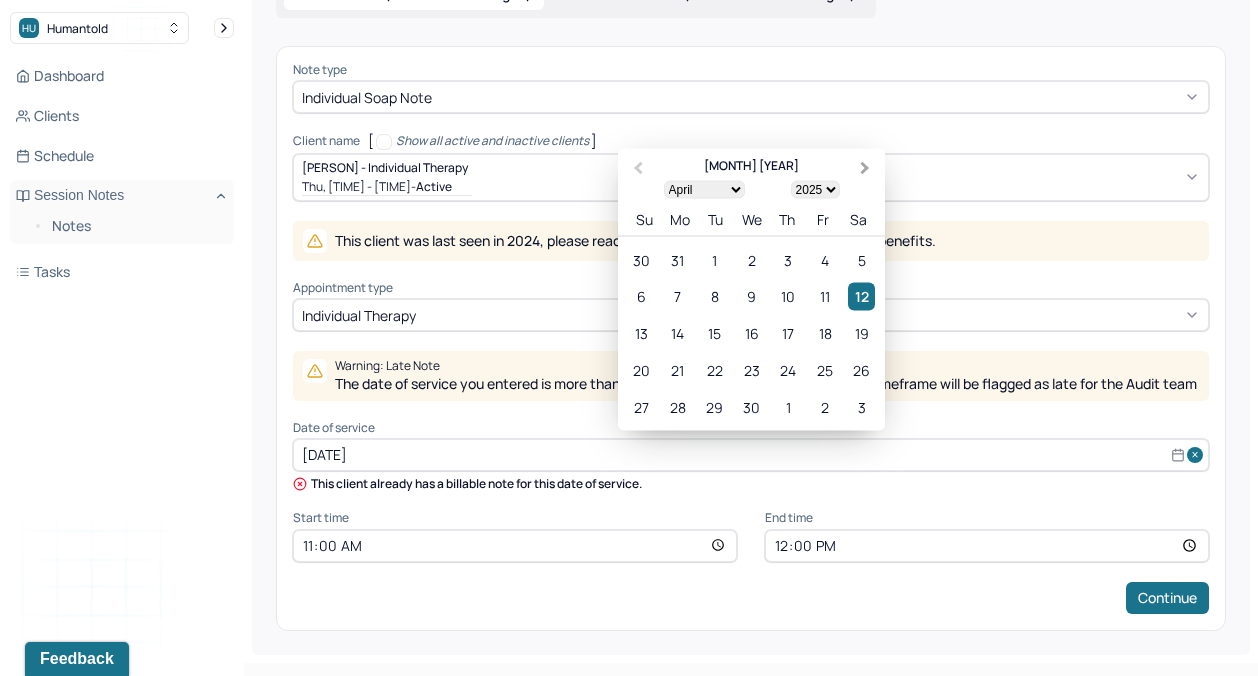click on "Next Month" at bounding box center (867, 169) 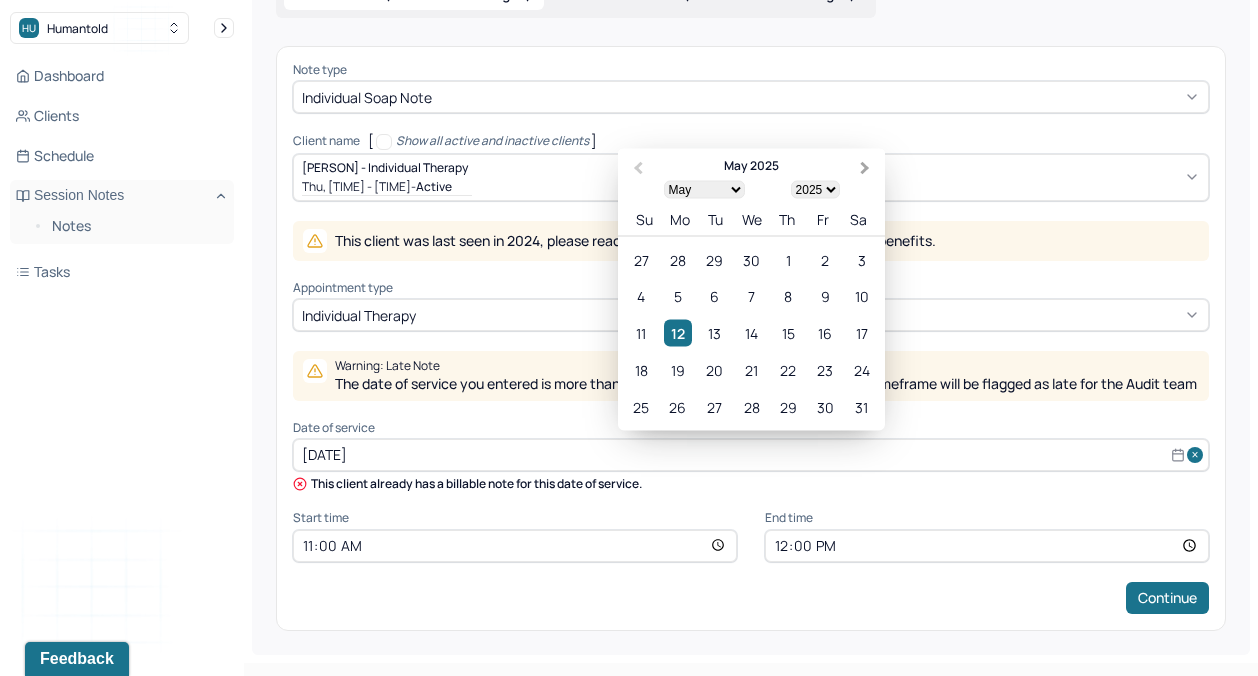 click on "Next Month" at bounding box center (867, 169) 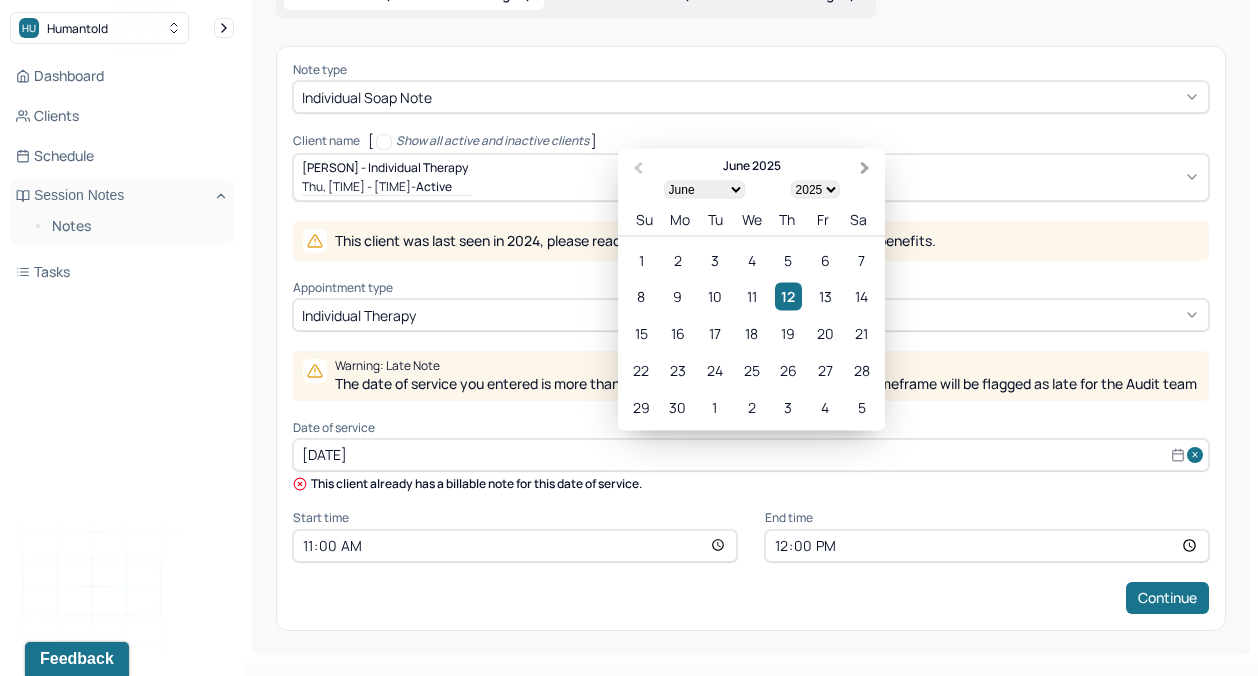 click on "Next Month" at bounding box center [867, 169] 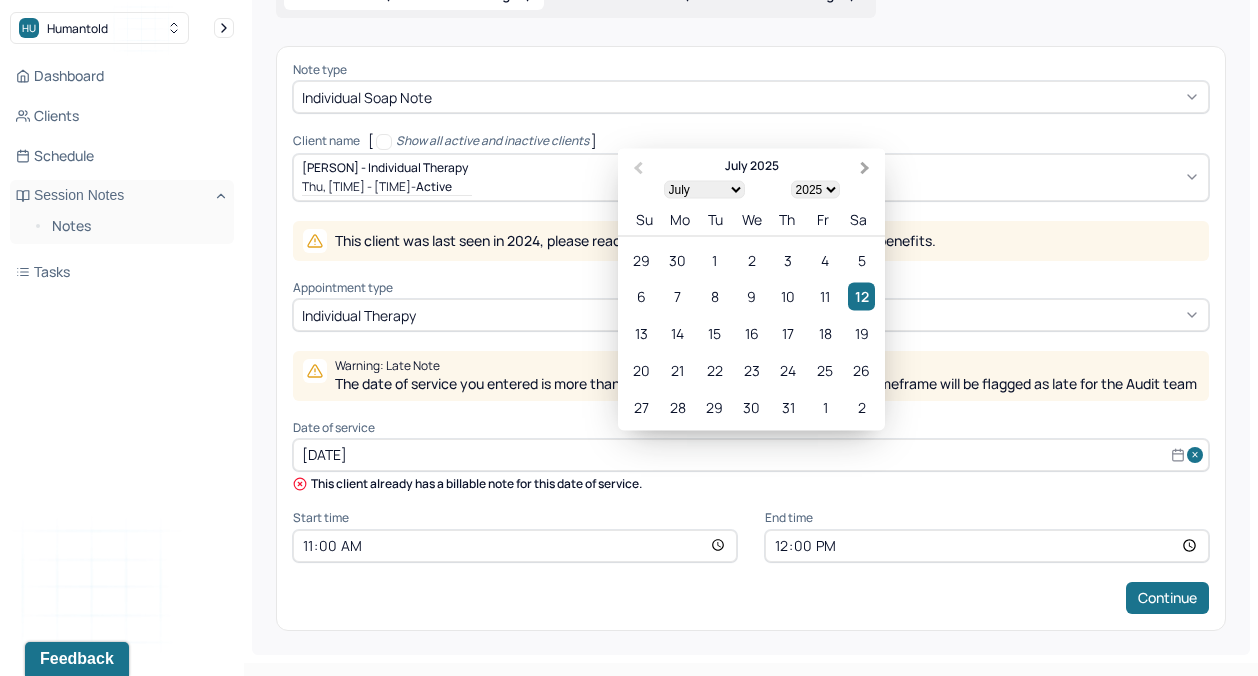 click on "Next Month" at bounding box center [867, 169] 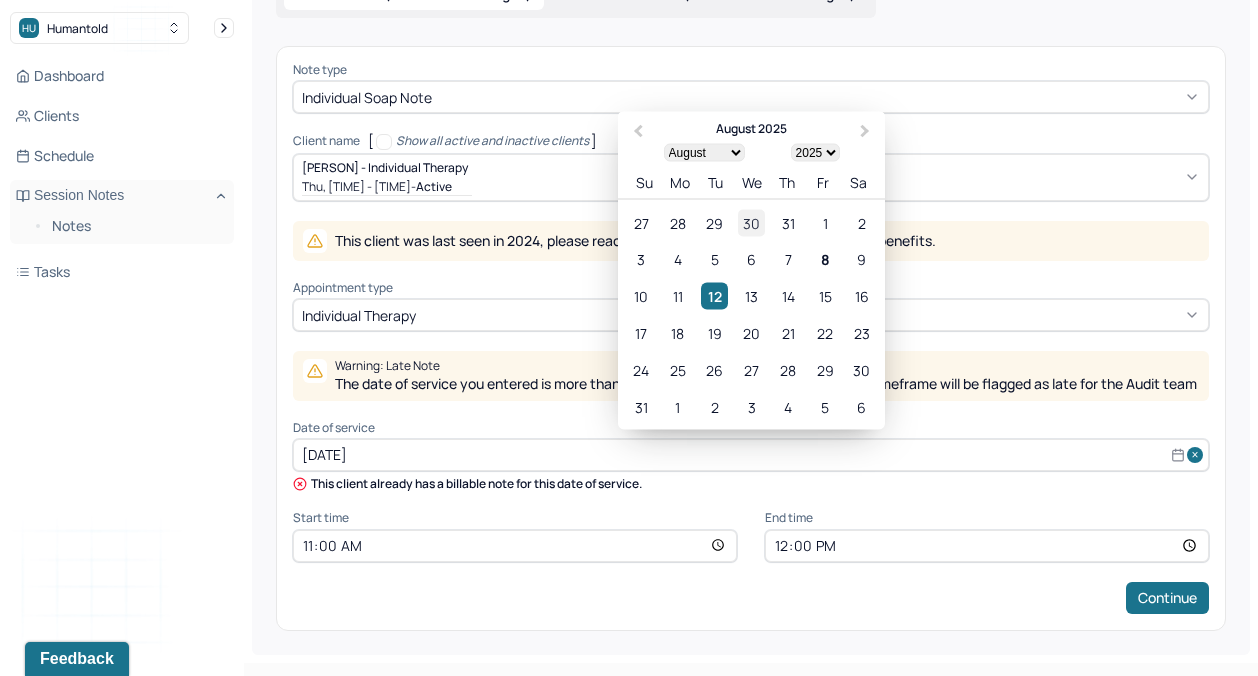 click on "30" at bounding box center [751, 222] 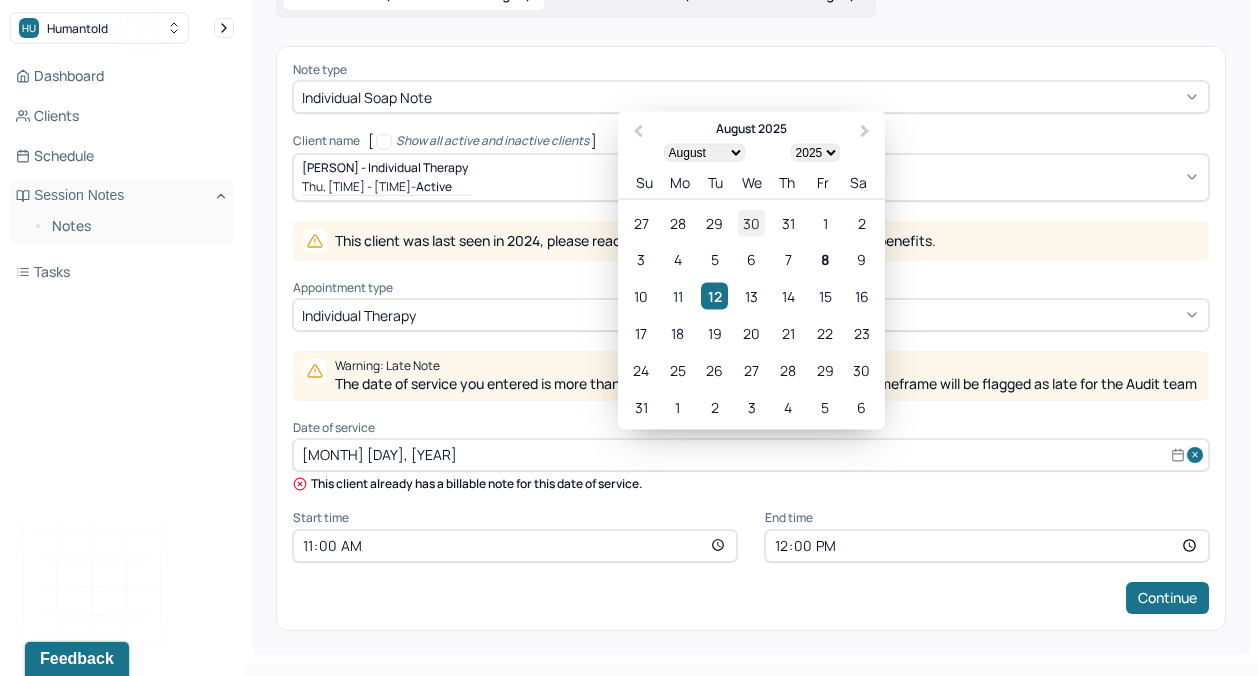 scroll, scrollTop: 119, scrollLeft: 0, axis: vertical 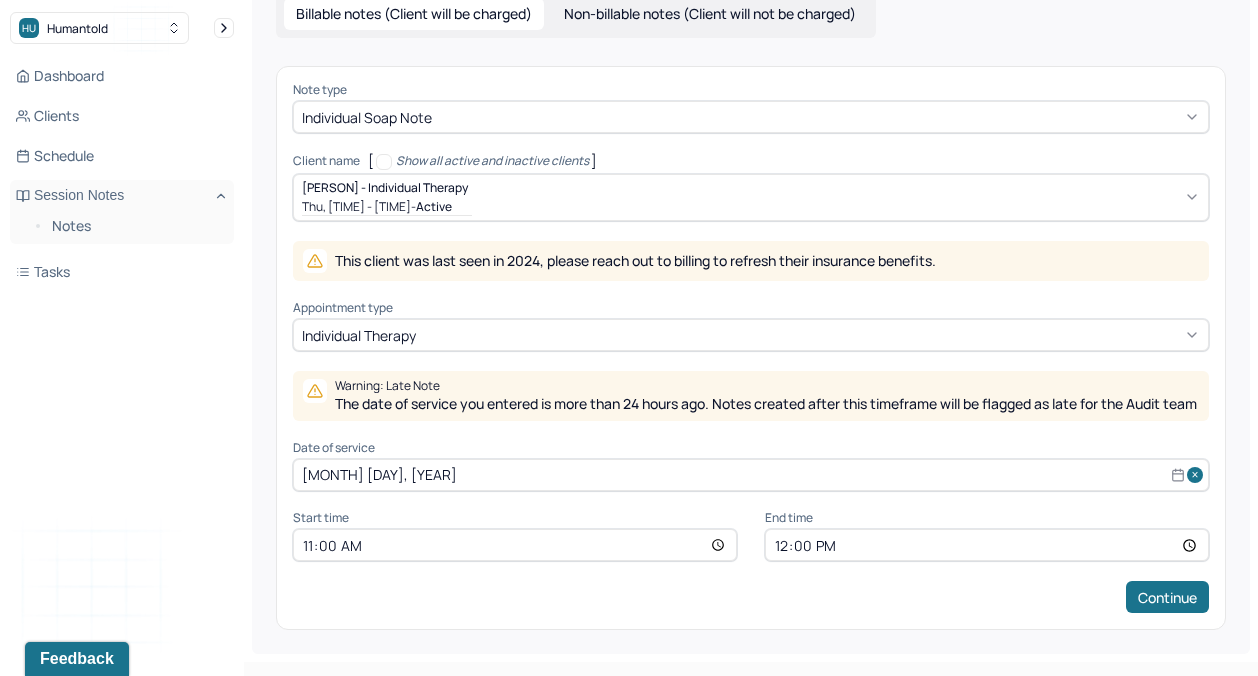 click on "11:00" at bounding box center [515, 545] 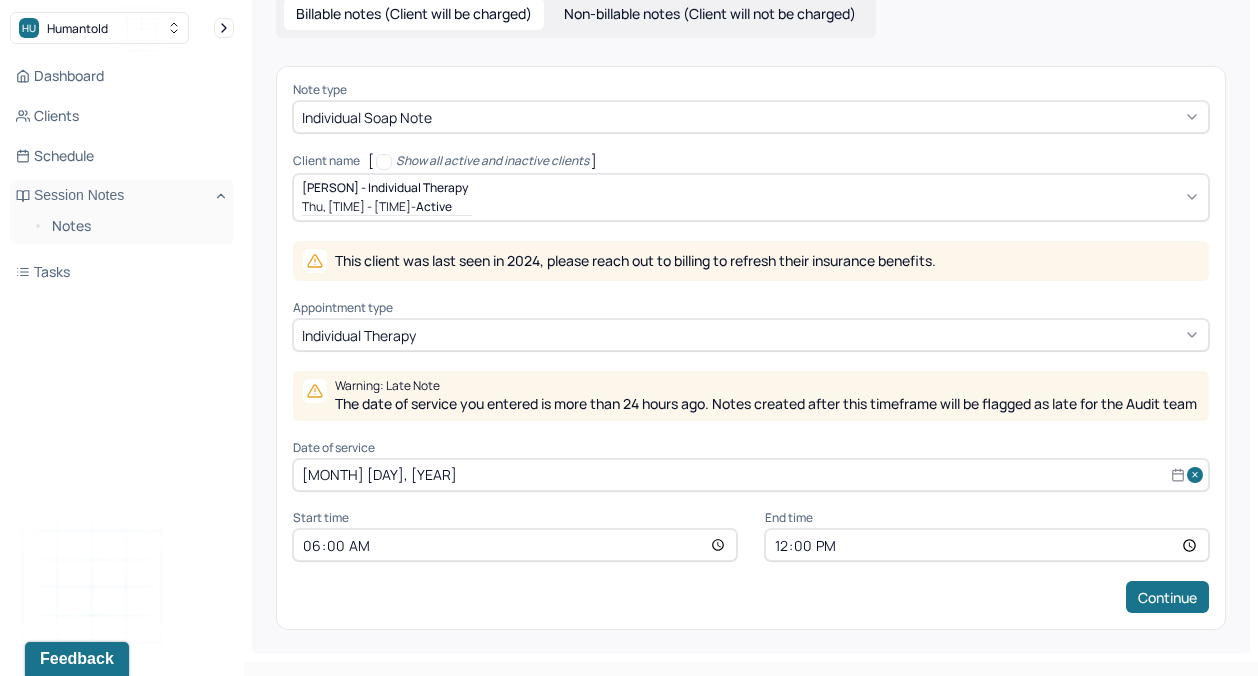 type on "[TIME]" 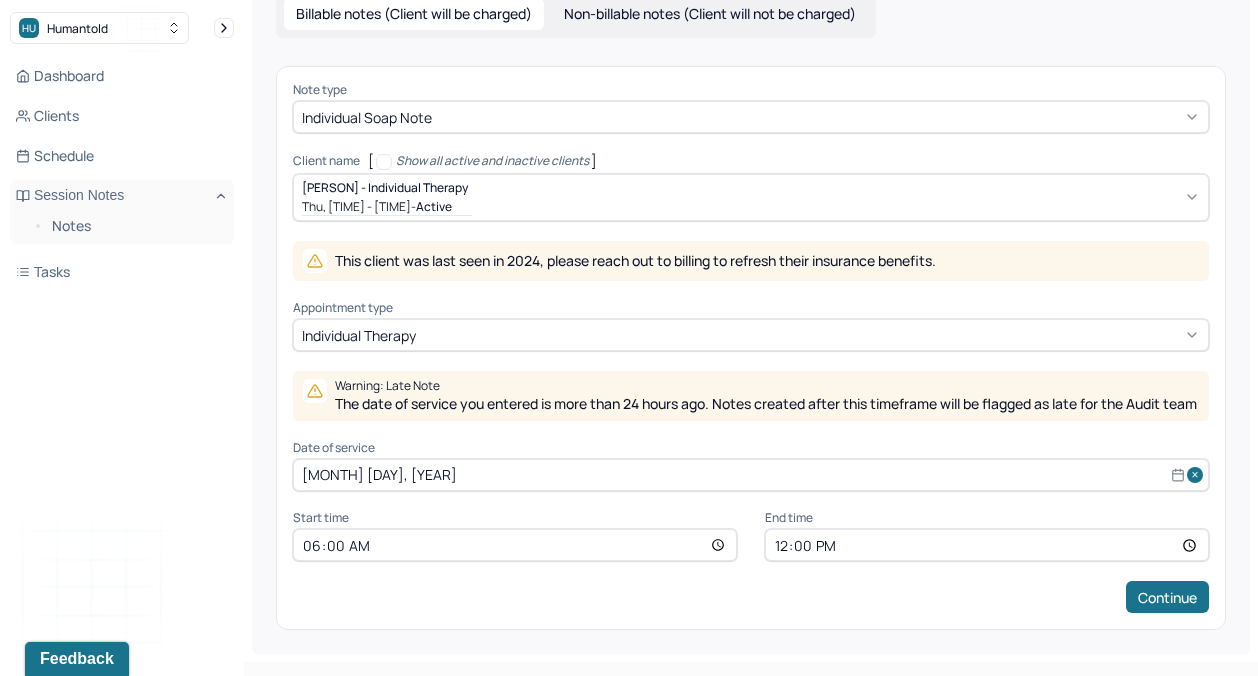 click on "12:00" at bounding box center (987, 545) 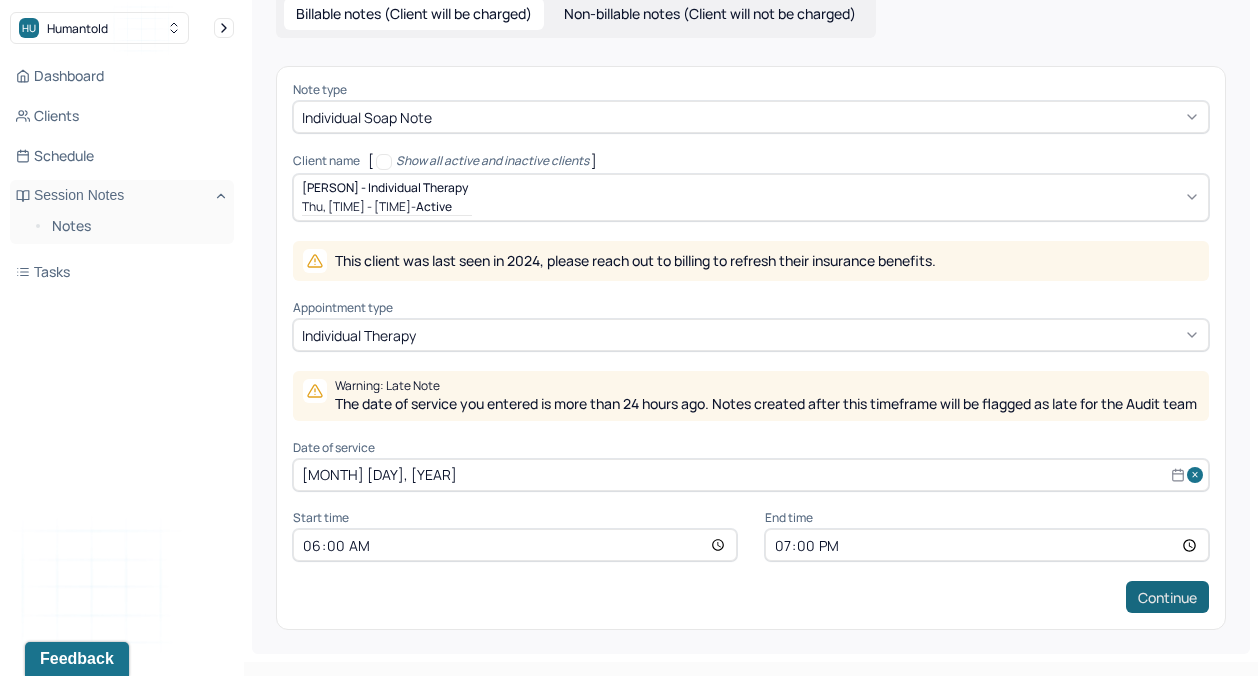 click on "Continue" at bounding box center [1167, 597] 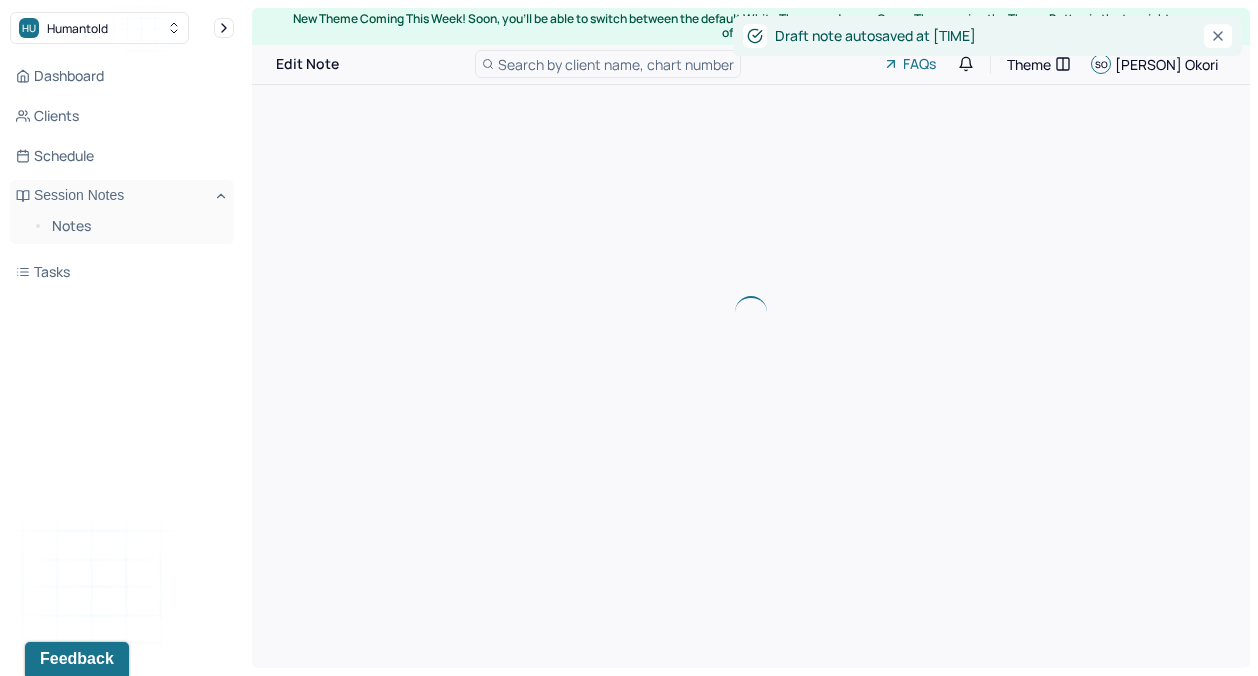 scroll, scrollTop: 0, scrollLeft: 0, axis: both 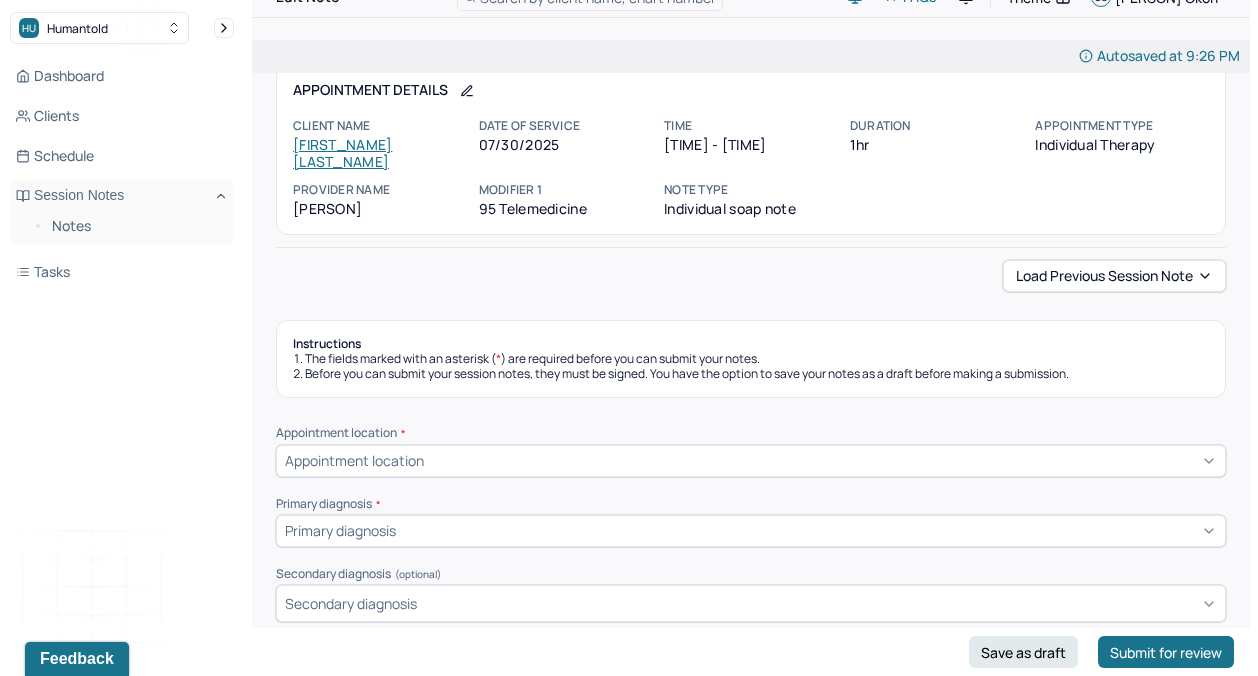 click on "Load previous session note Instructions The fields marked with an asterisk ( * ) are required before you can submit your notes. Before you can submit your session notes, they must be signed. You have the option to save your notes as a draft before making a submission. Appointment location * Appointment location Primary diagnosis * Primary diagnosis Secondary diagnosis (optional) Secondary diagnosis Tertiary diagnosis (optional) Tertiary diagnosis Emotional / Behavioural symptoms demonstrated * Causing * Causing Intention for Session * Intention for Session Session Note Subjective This section is for Subjective reporting of your clients, it can include their mood, their reported symptoms, their efforts since your last meeting to implement your homework or recommendations or any questions they have Objective What were the behaviors, nonverbal expressions,gestures, postures, and overall presentation of the client? Consider client's mood and affect,client's response to treatment, any use of assessments. EDMR Plan" at bounding box center [751, 1783] 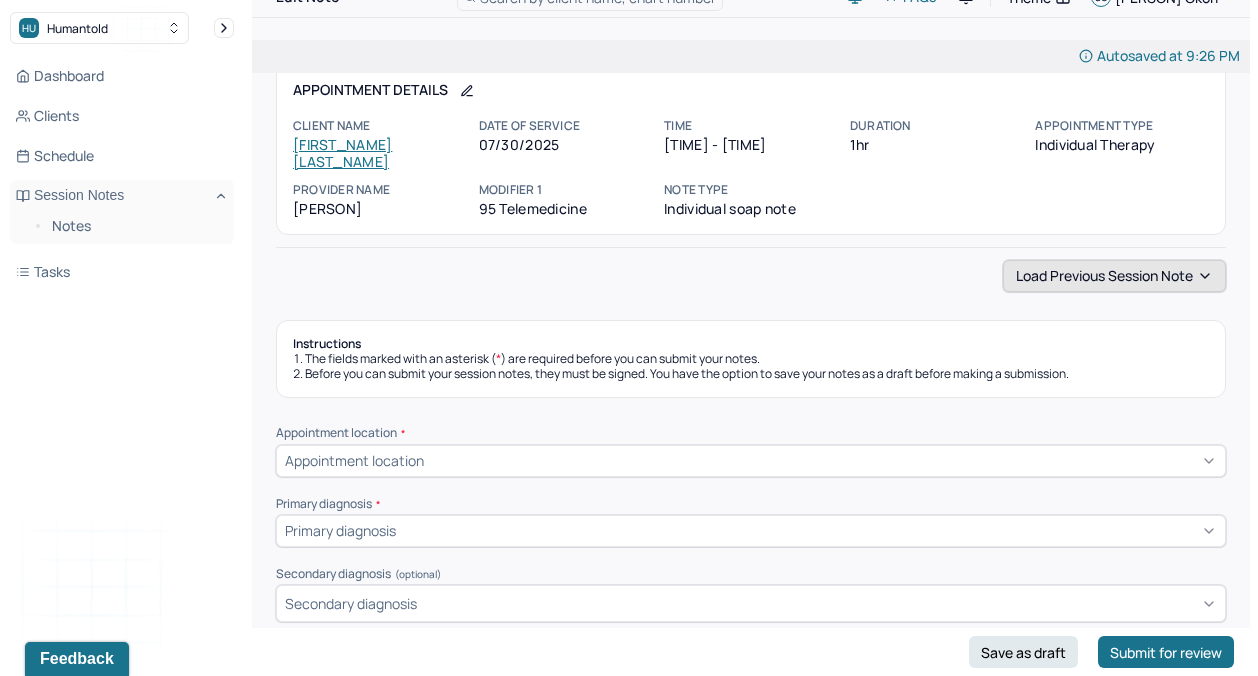 click on "Load previous session note" at bounding box center (1114, 276) 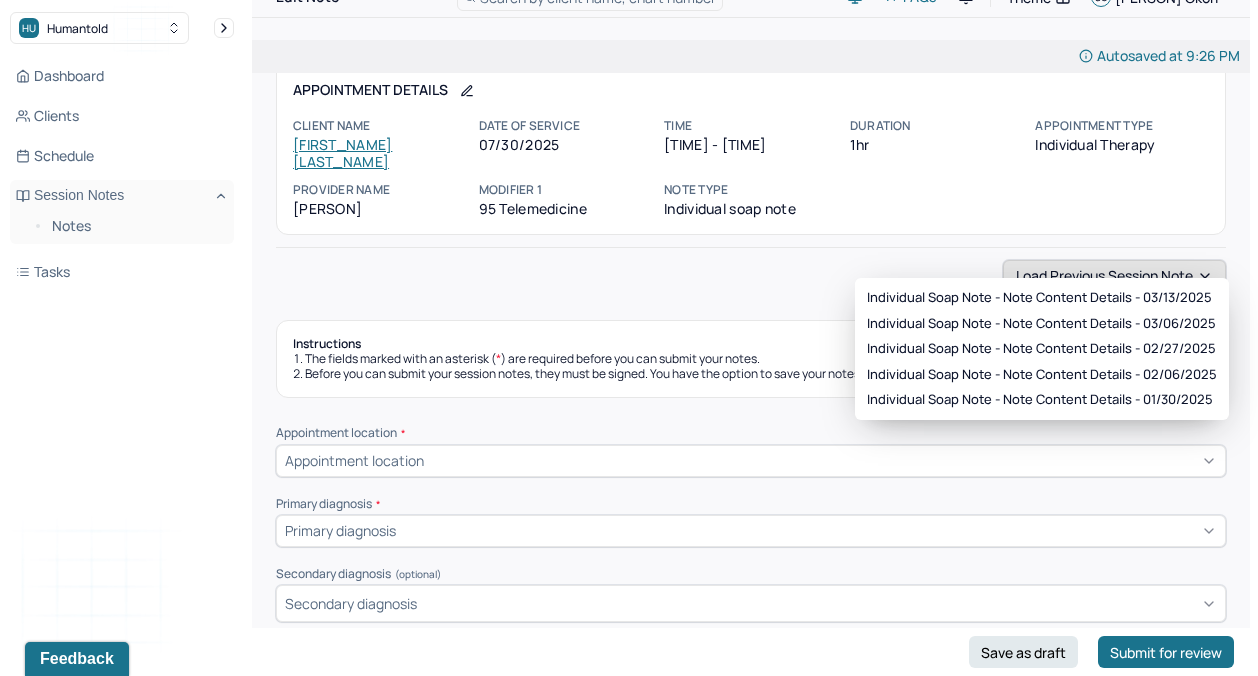 click on "Load previous session note" at bounding box center (1114, 276) 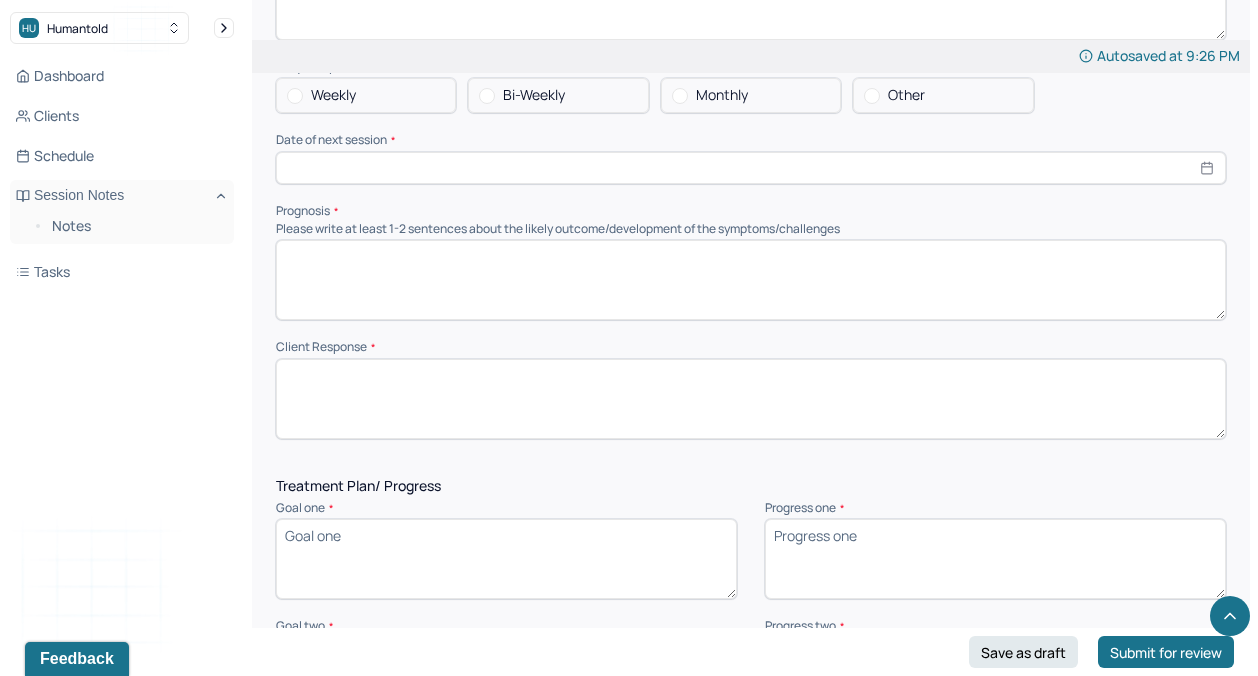 scroll, scrollTop: 2339, scrollLeft: 0, axis: vertical 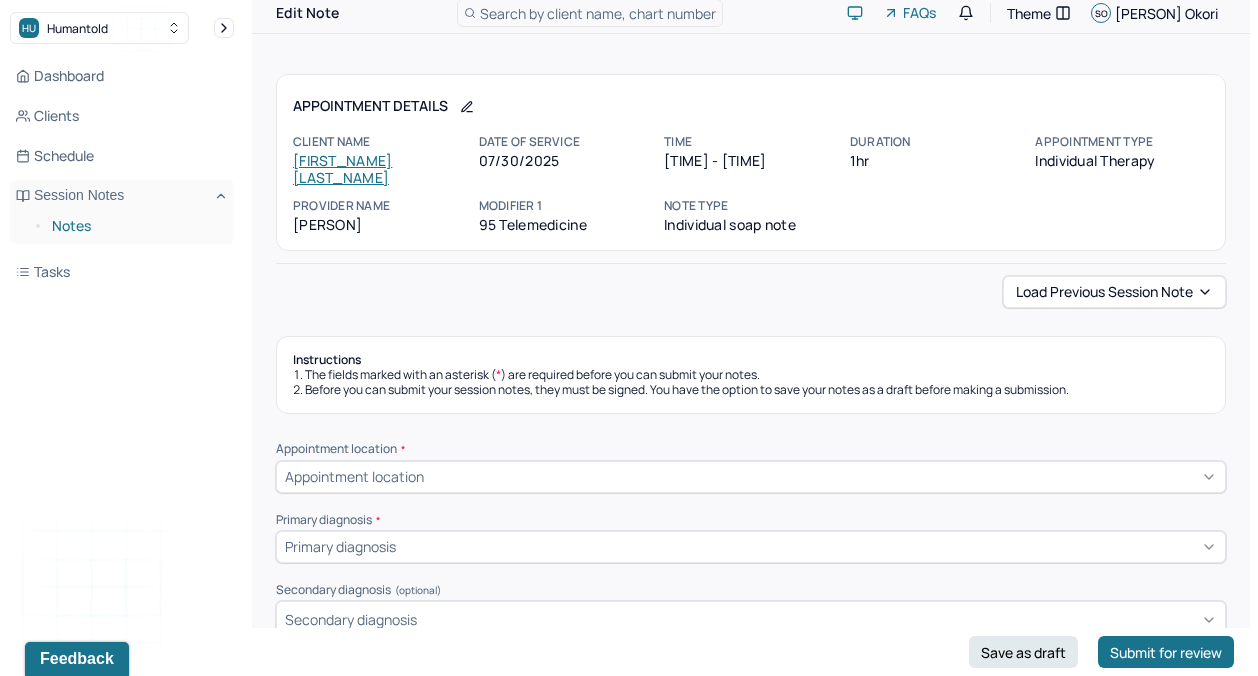 click on "Notes" at bounding box center (135, 226) 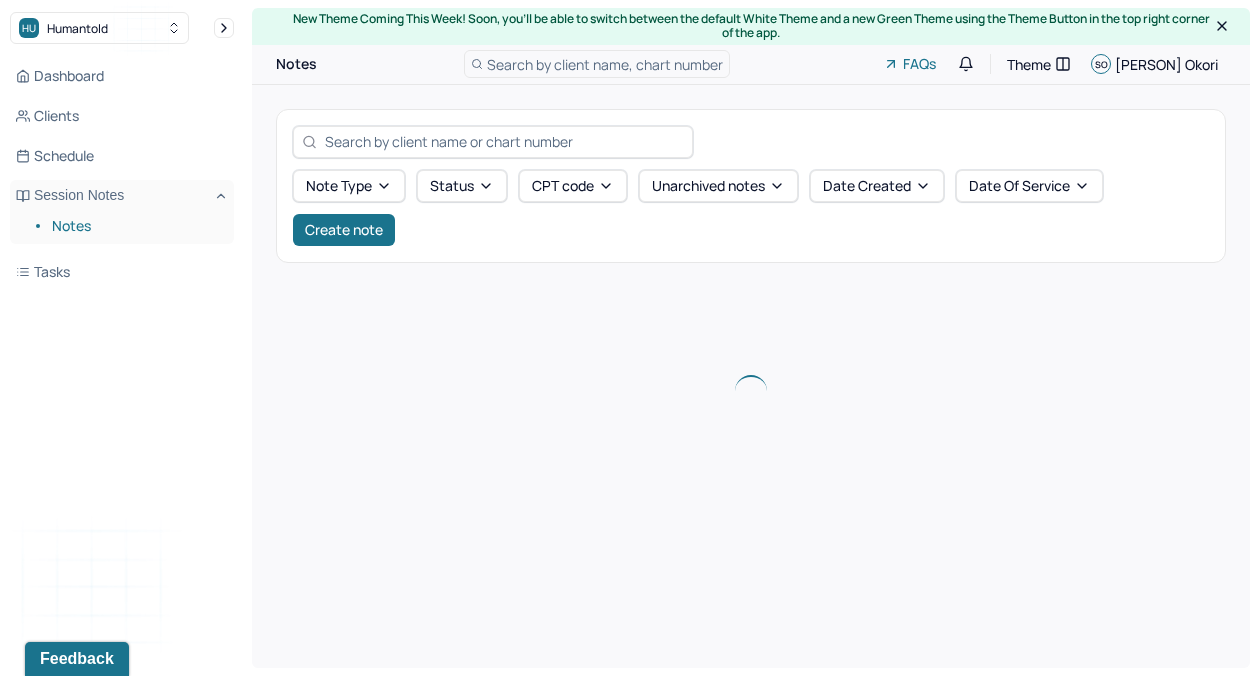 scroll, scrollTop: 0, scrollLeft: 0, axis: both 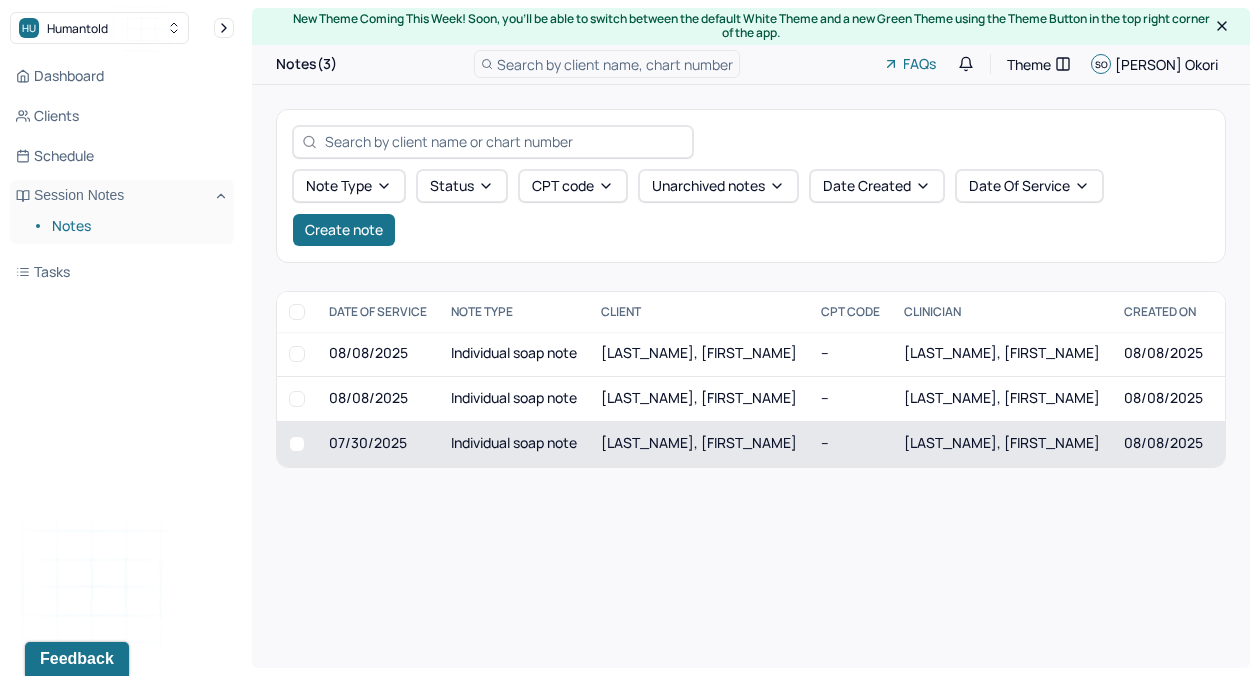 click at bounding box center [297, 444] 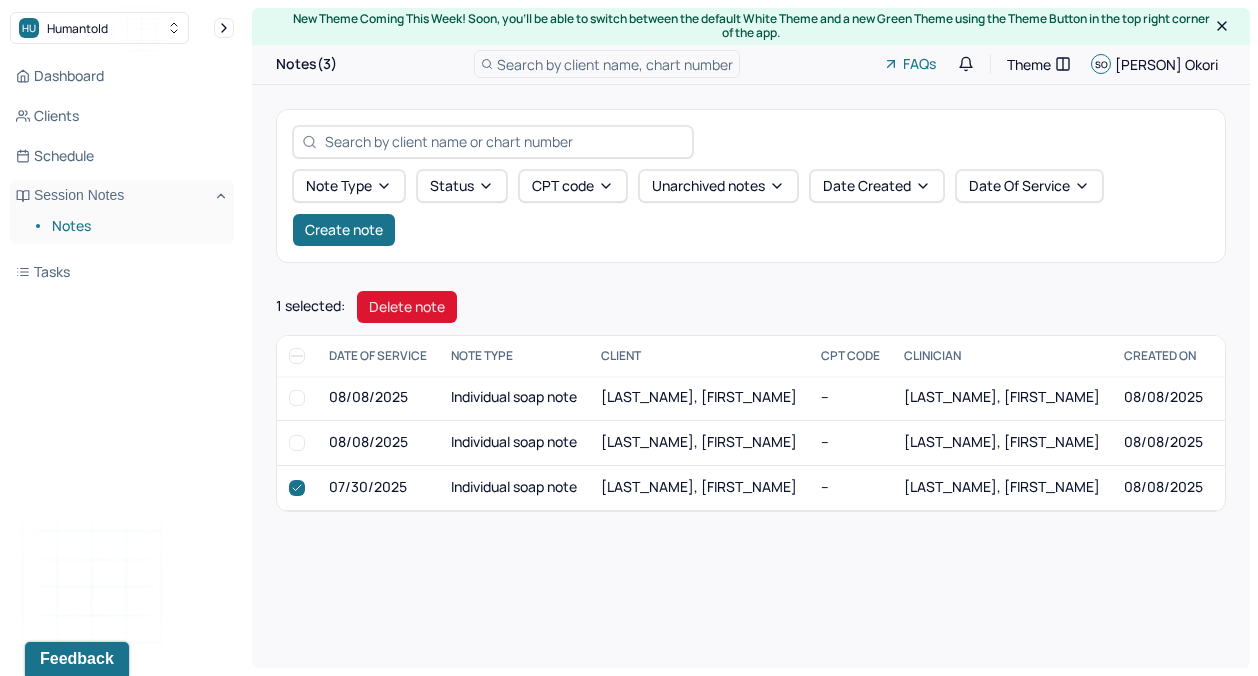 click on "Delete note" at bounding box center (407, 307) 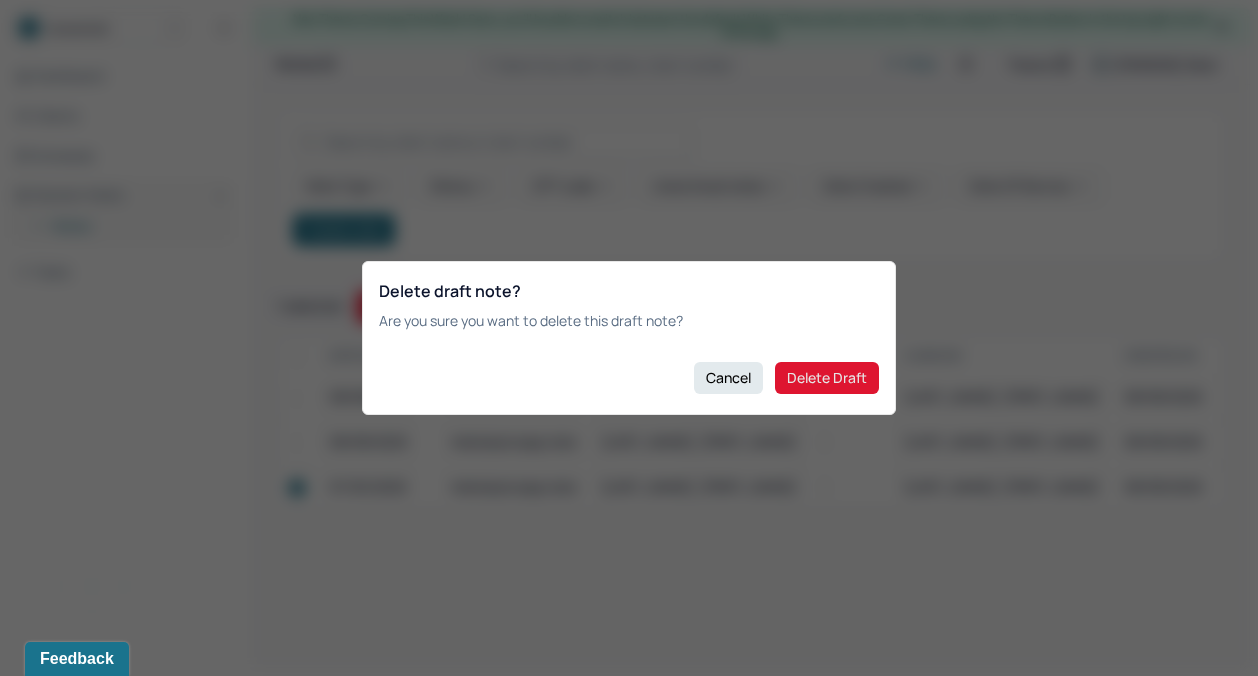 click on "Delete Draft" at bounding box center (827, 378) 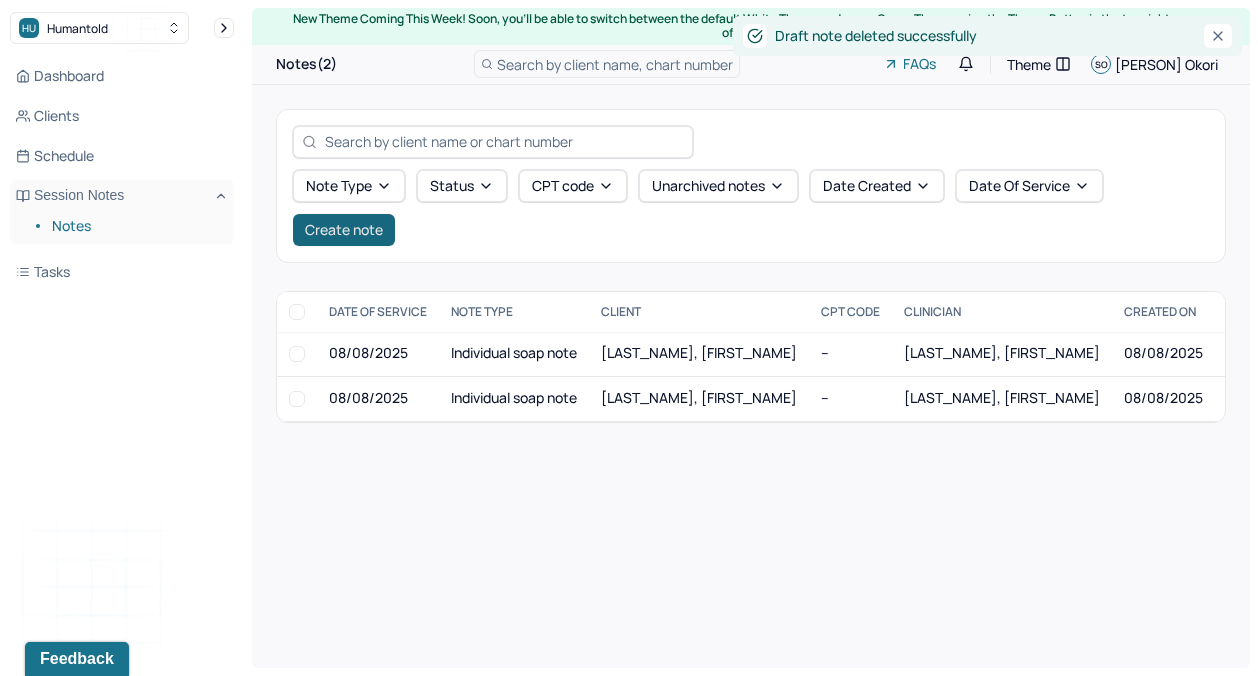 click on "Create note" at bounding box center (344, 230) 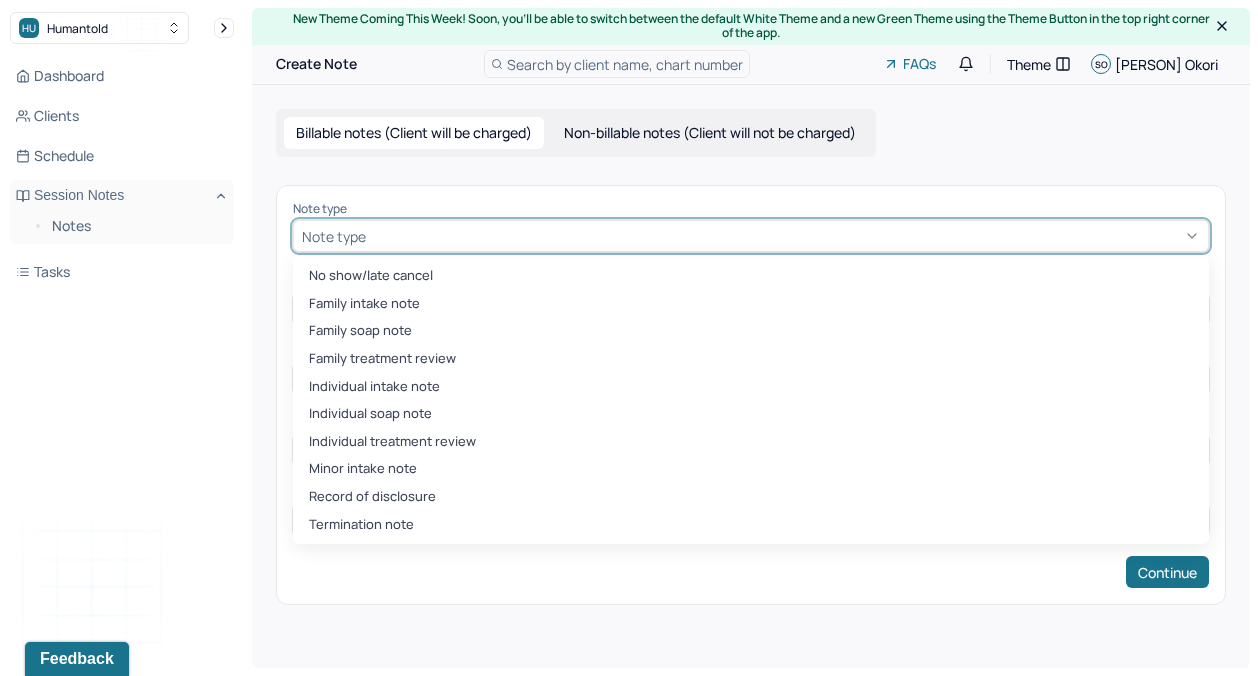 click at bounding box center [785, 236] 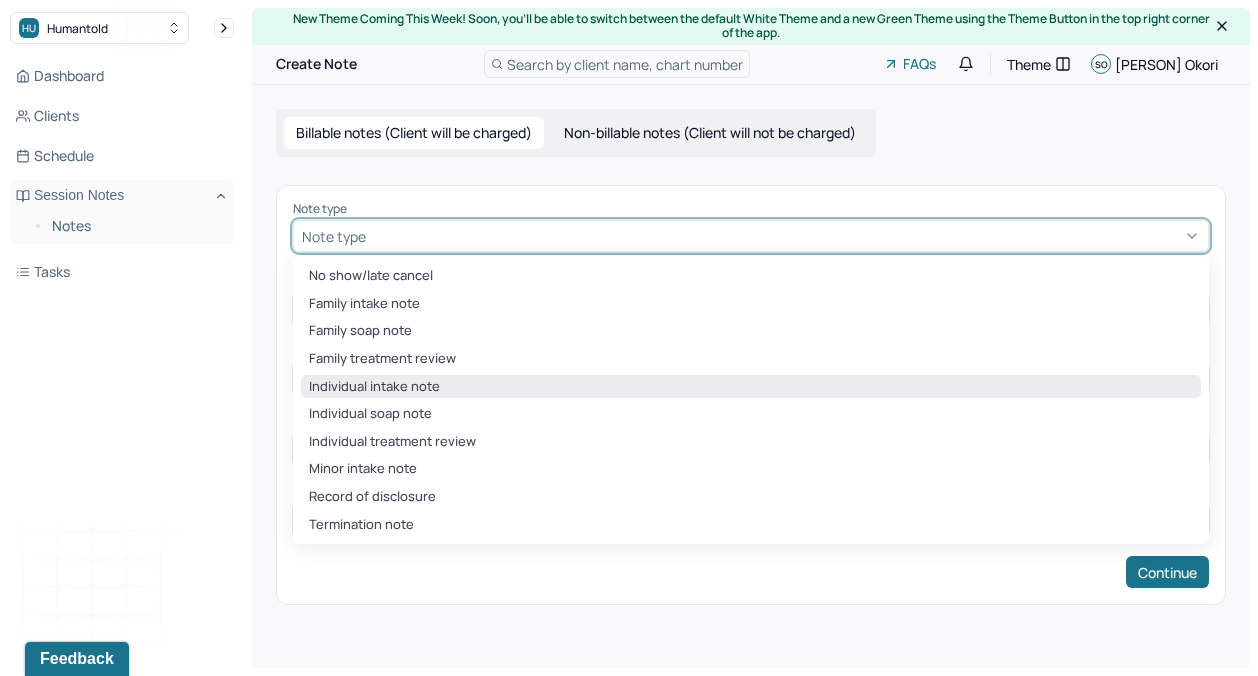 click on "Individual intake note" at bounding box center (751, 387) 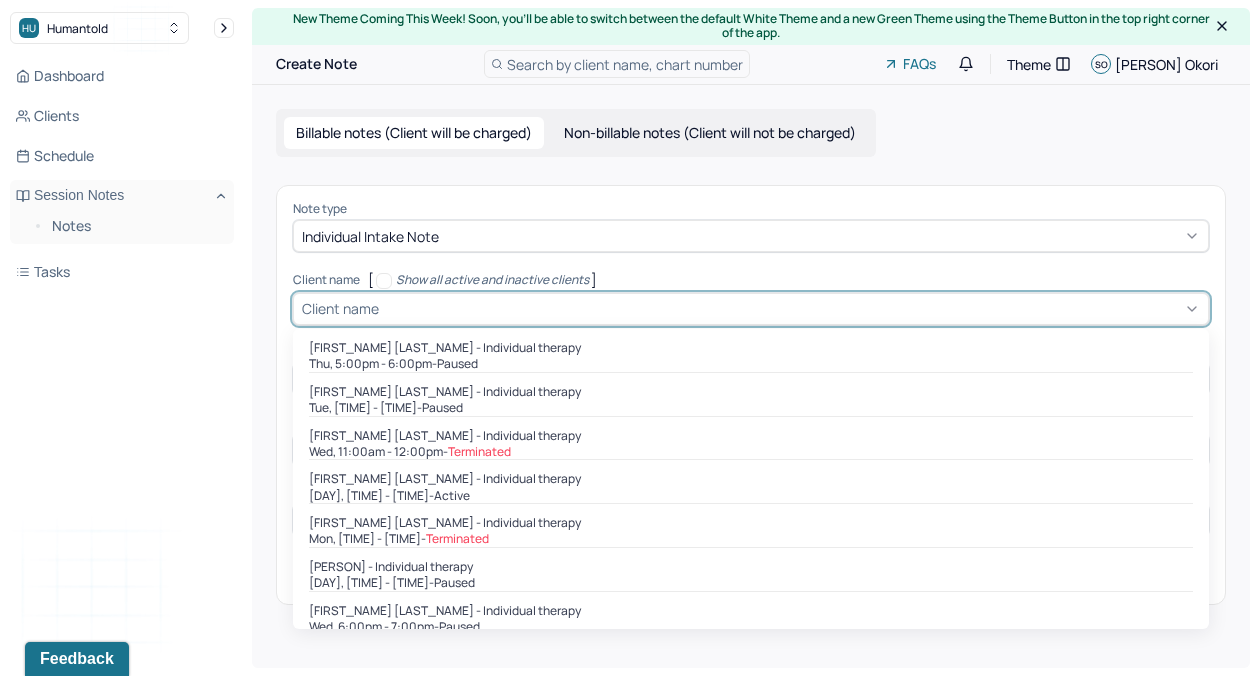 click at bounding box center [791, 308] 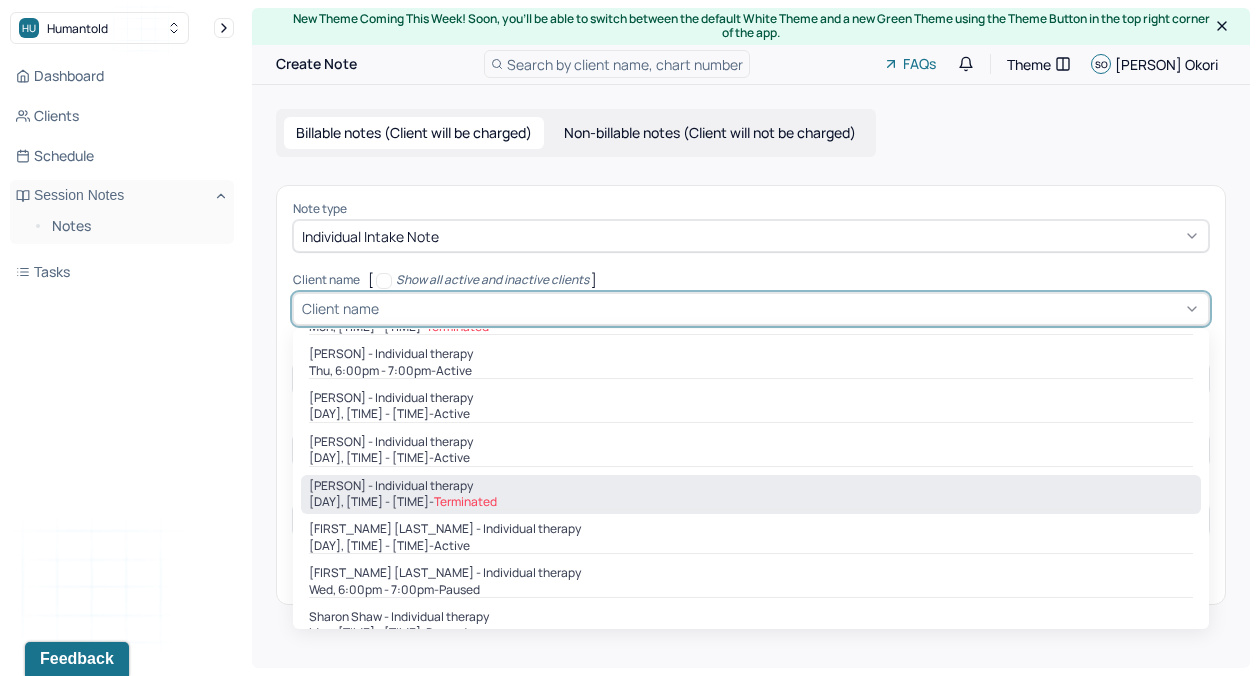scroll, scrollTop: 716, scrollLeft: 0, axis: vertical 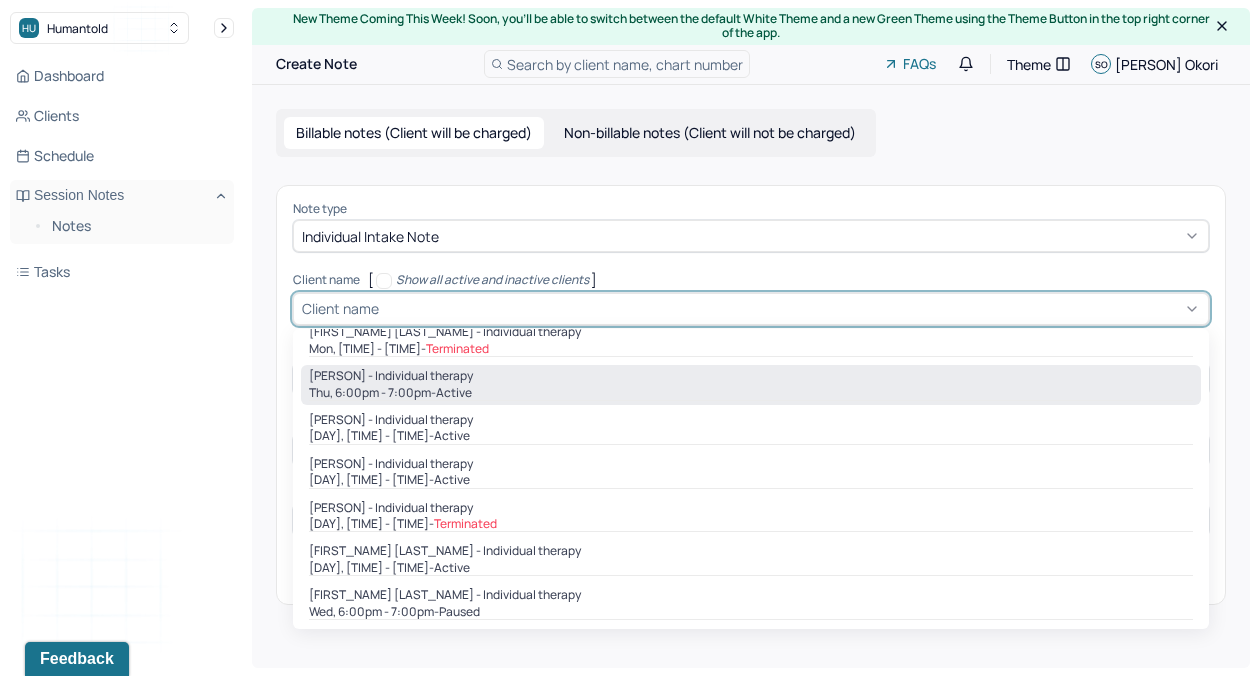 click on "active" at bounding box center (454, 393) 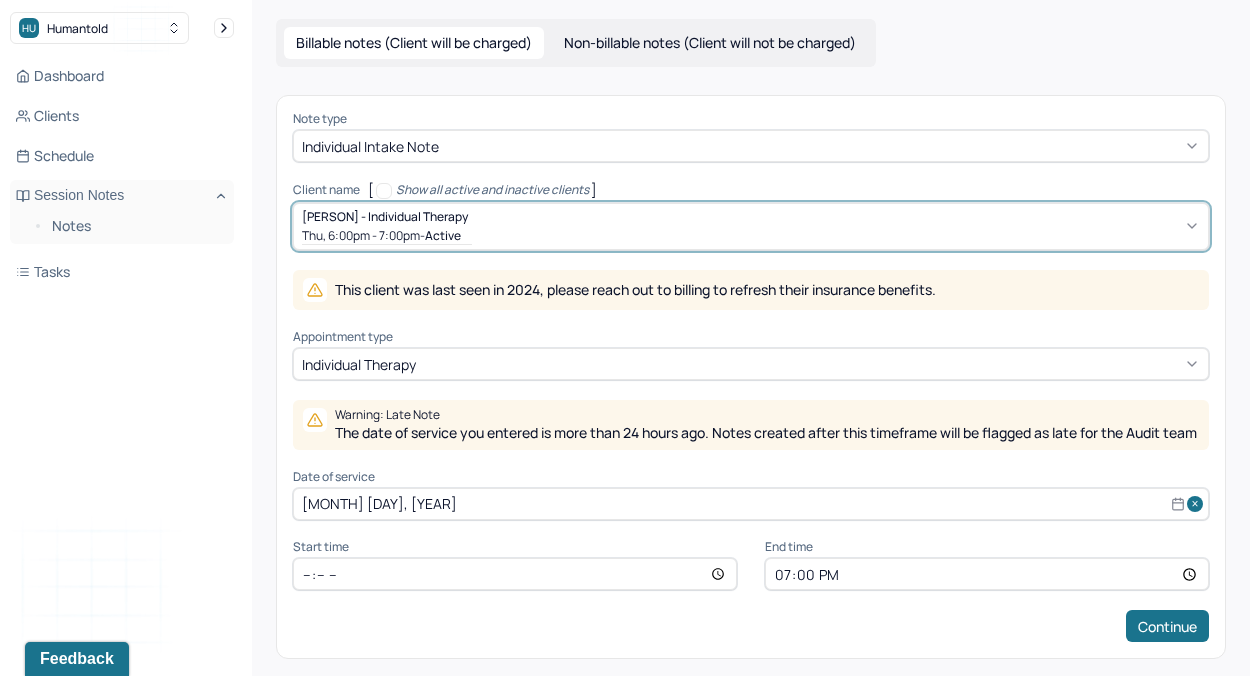 scroll, scrollTop: 119, scrollLeft: 0, axis: vertical 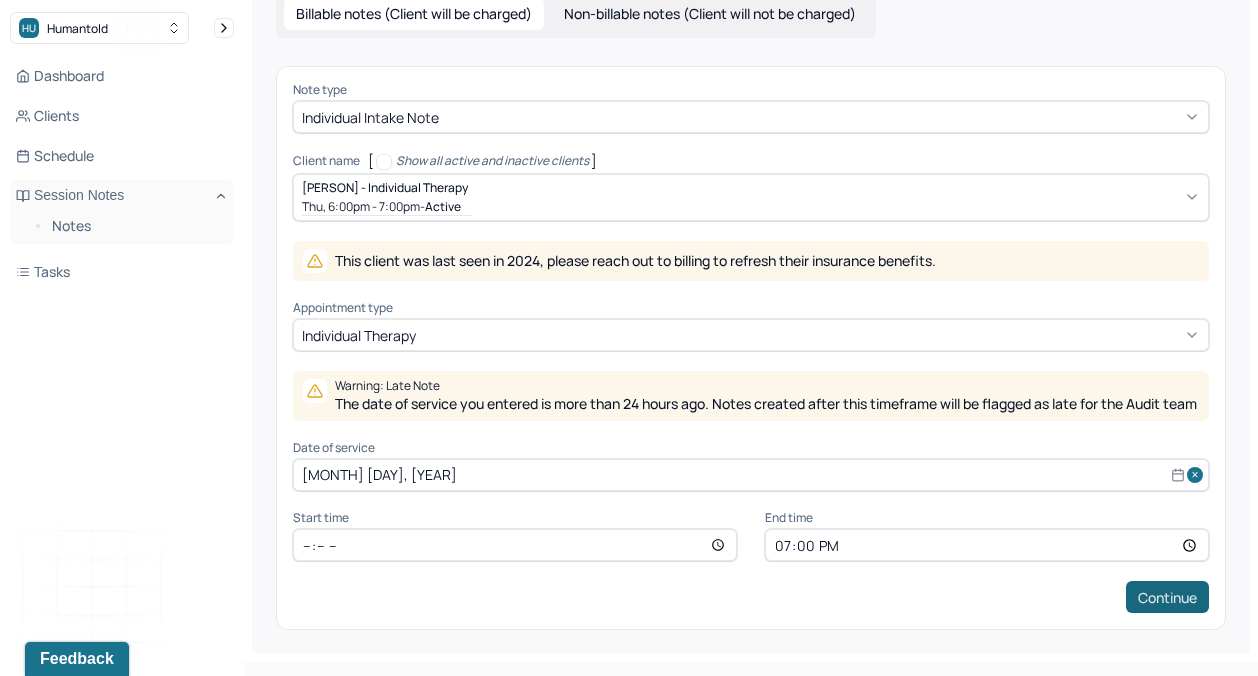click on "Continue" at bounding box center (1167, 597) 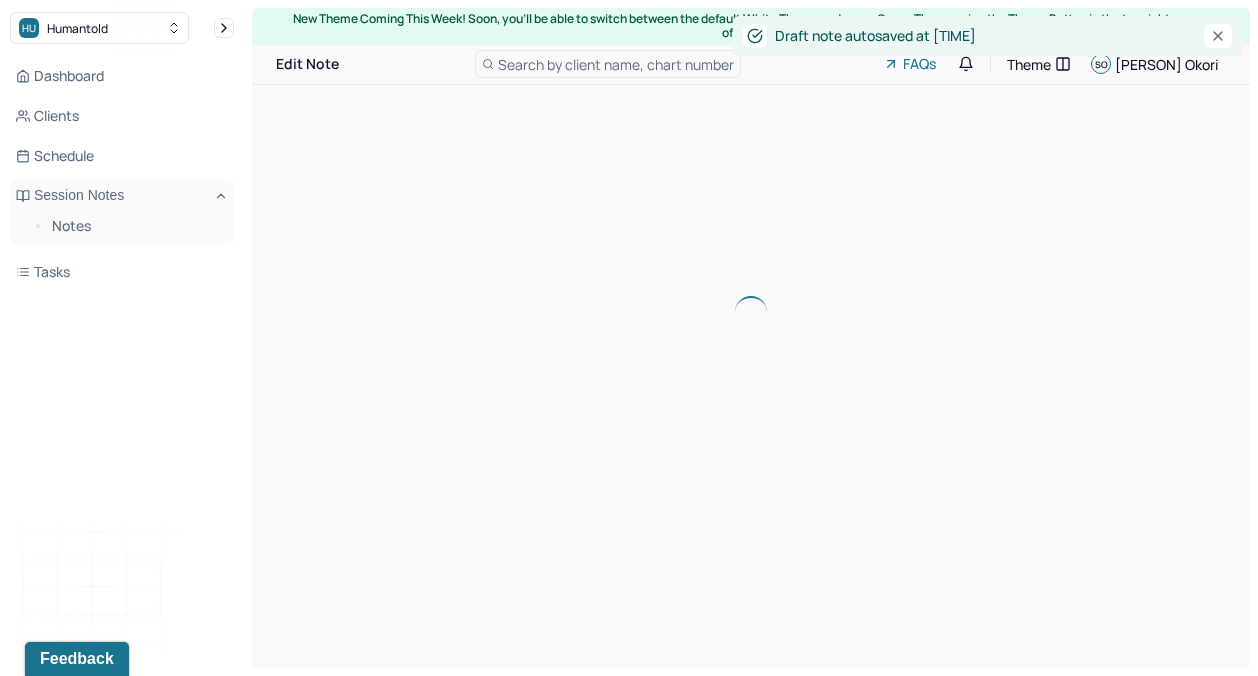 scroll, scrollTop: 0, scrollLeft: 0, axis: both 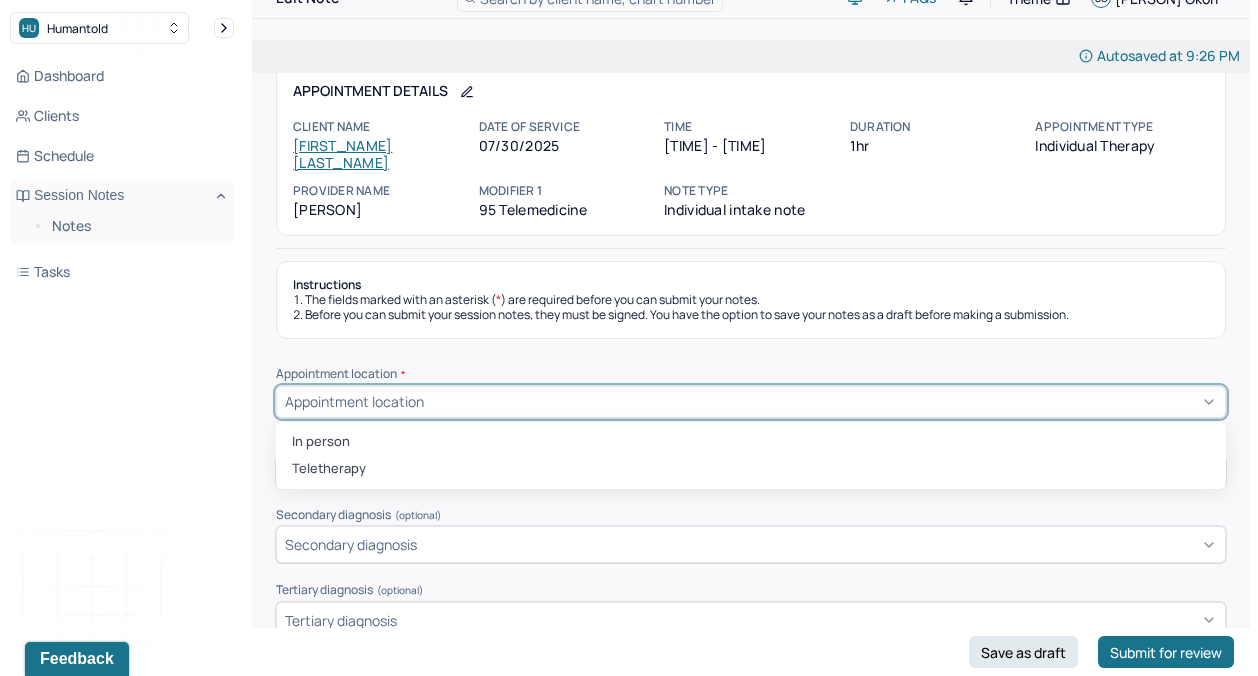 click on "Appointment location" at bounding box center (751, 402) 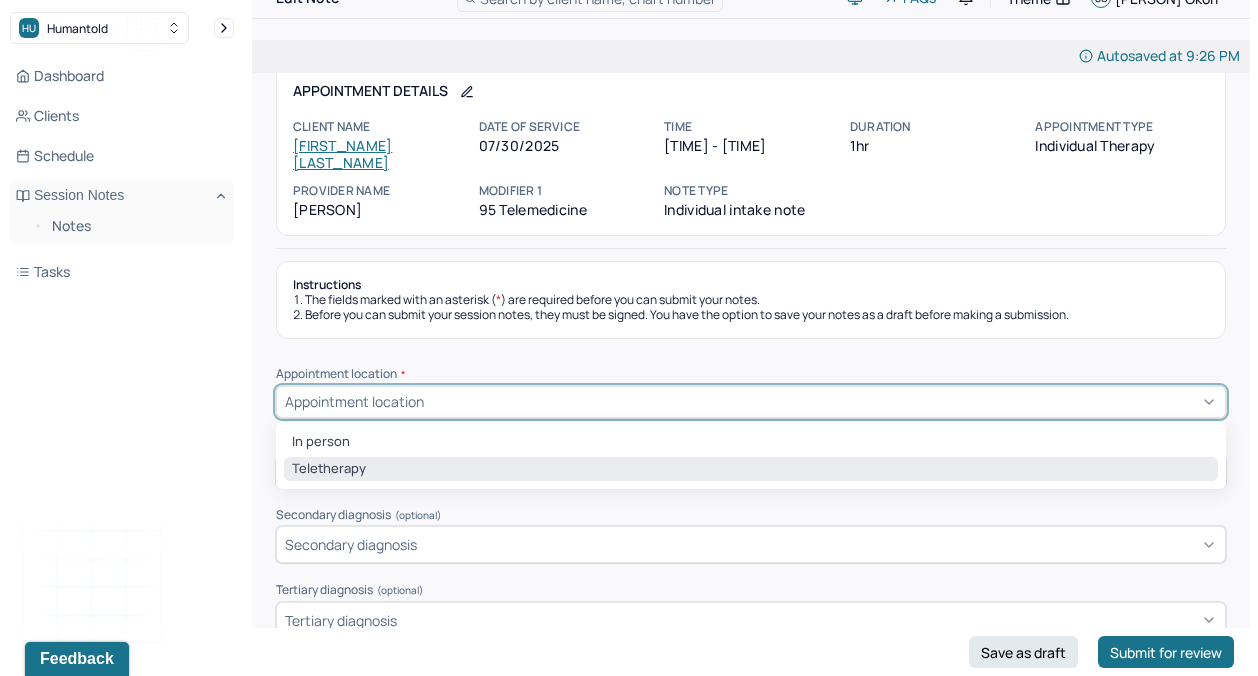 click on "Teletherapy" at bounding box center (751, 469) 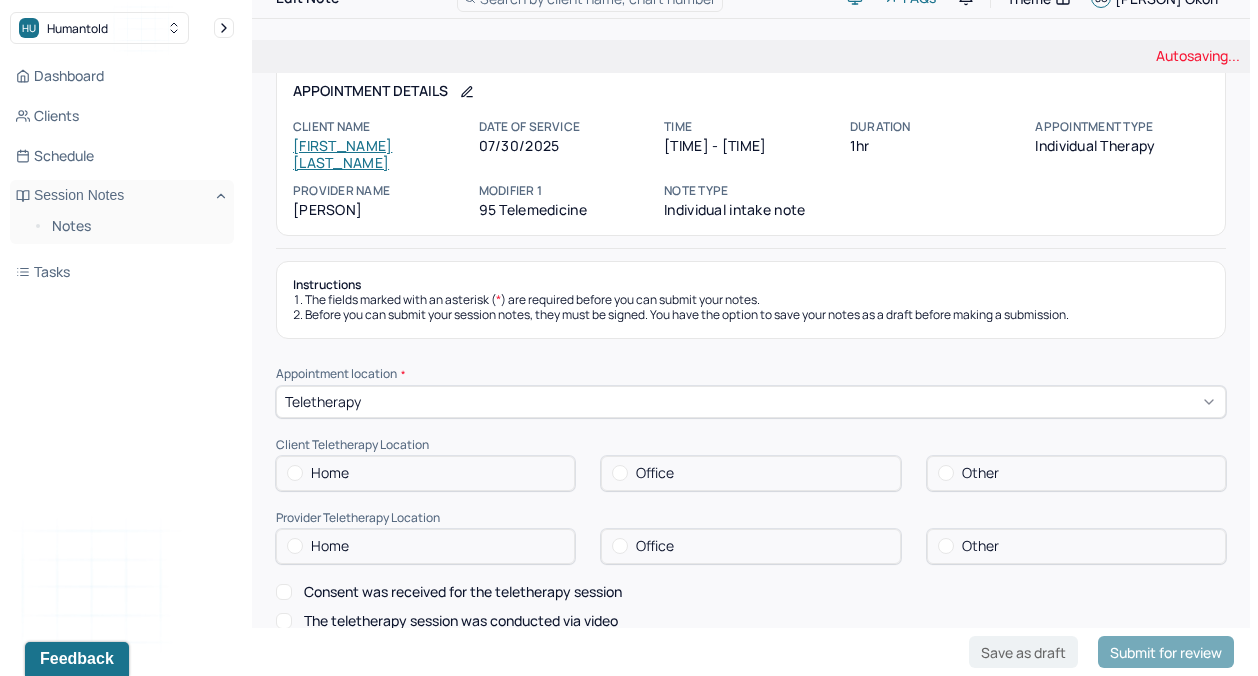 click on "Home" at bounding box center [425, 473] 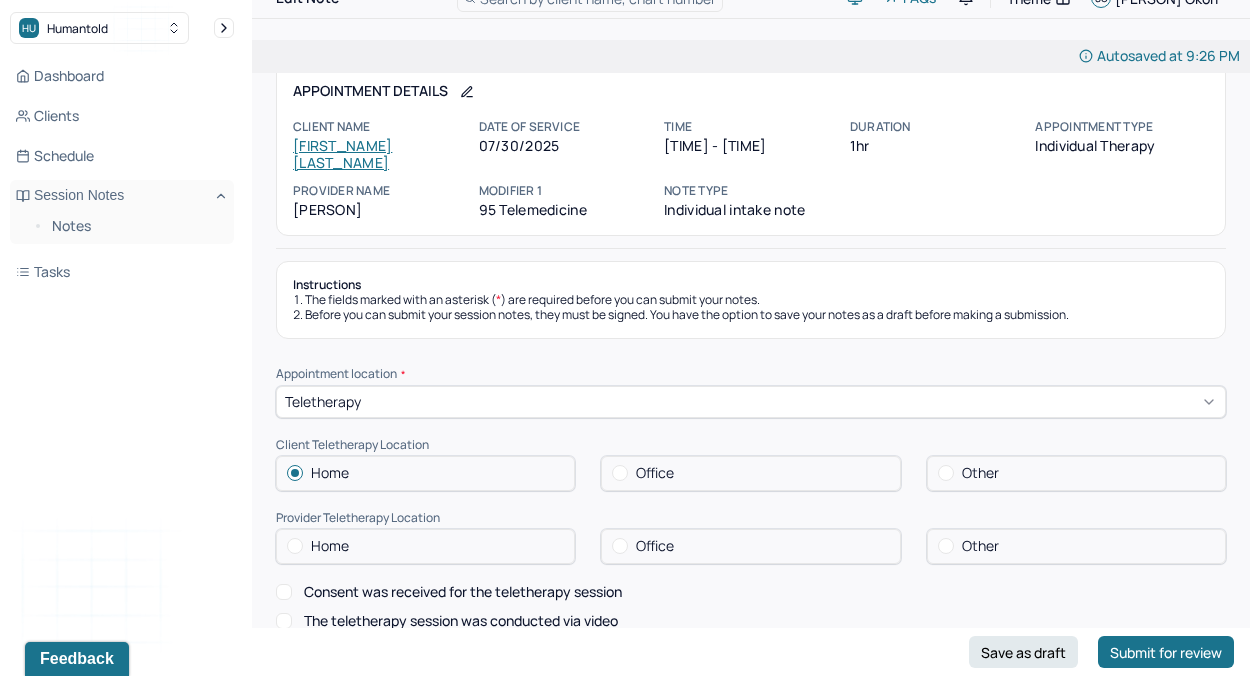 click on "Home" at bounding box center [330, 546] 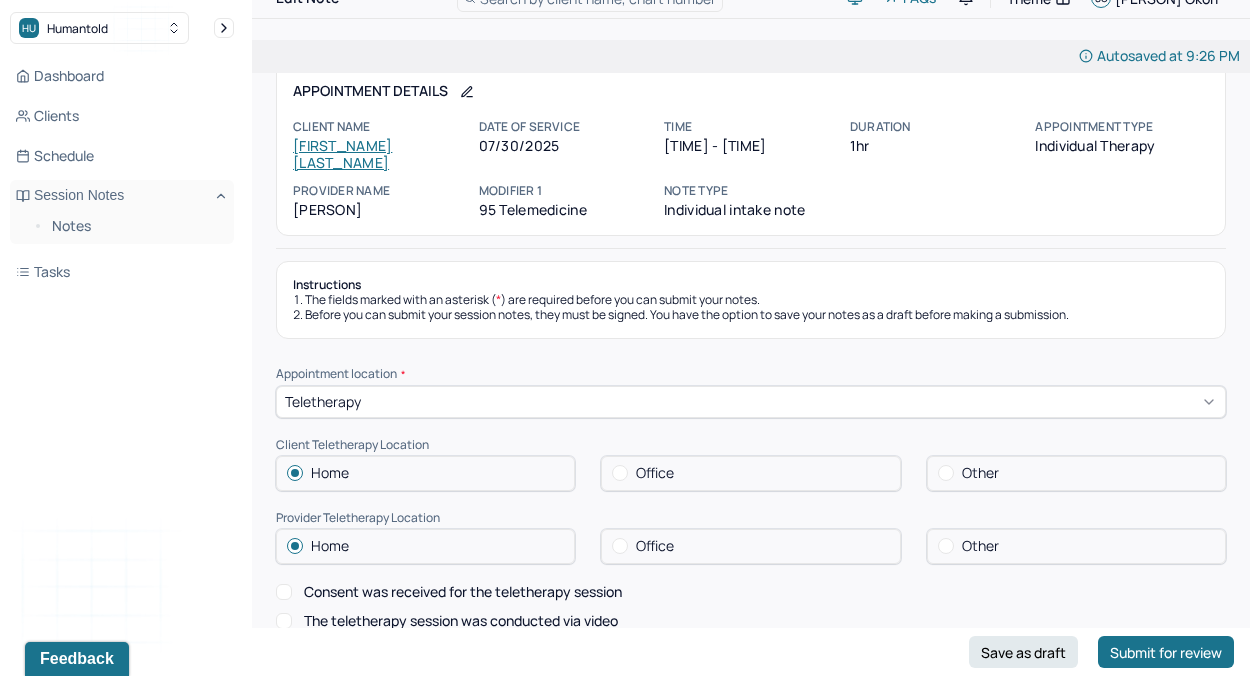 click on "Consent was received for the teletherapy session" at bounding box center [449, 592] 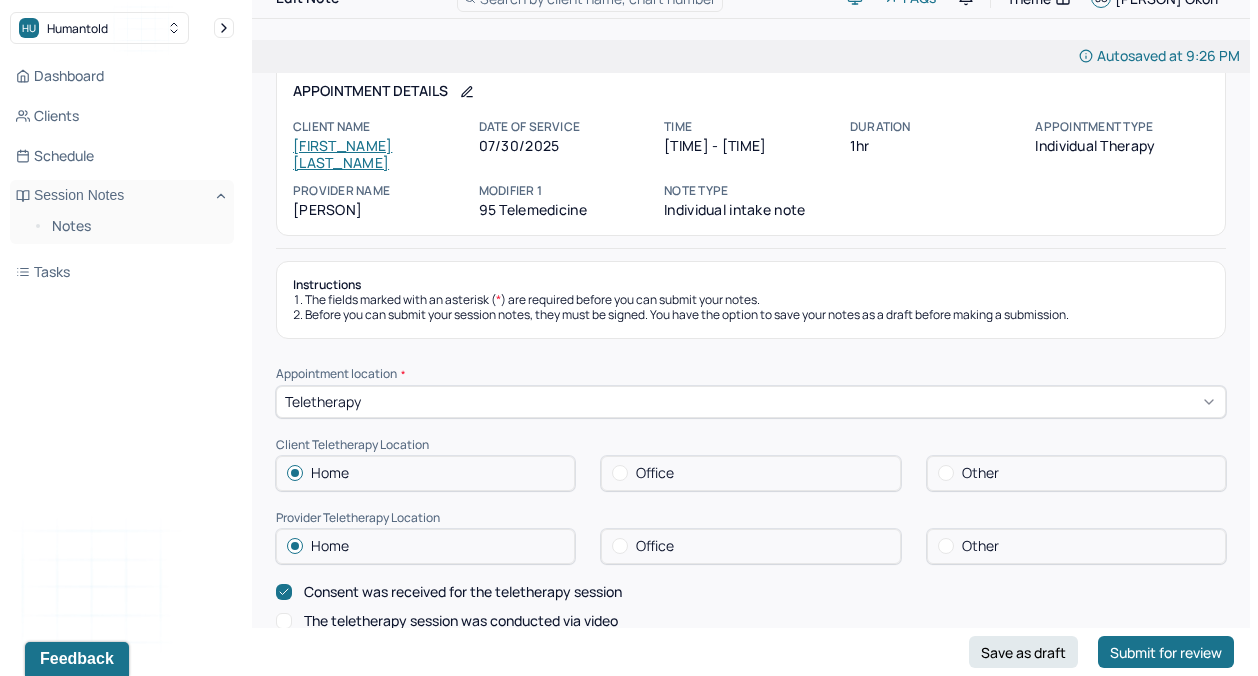 click on "The teletherapy session was conducted via video" at bounding box center [447, 621] 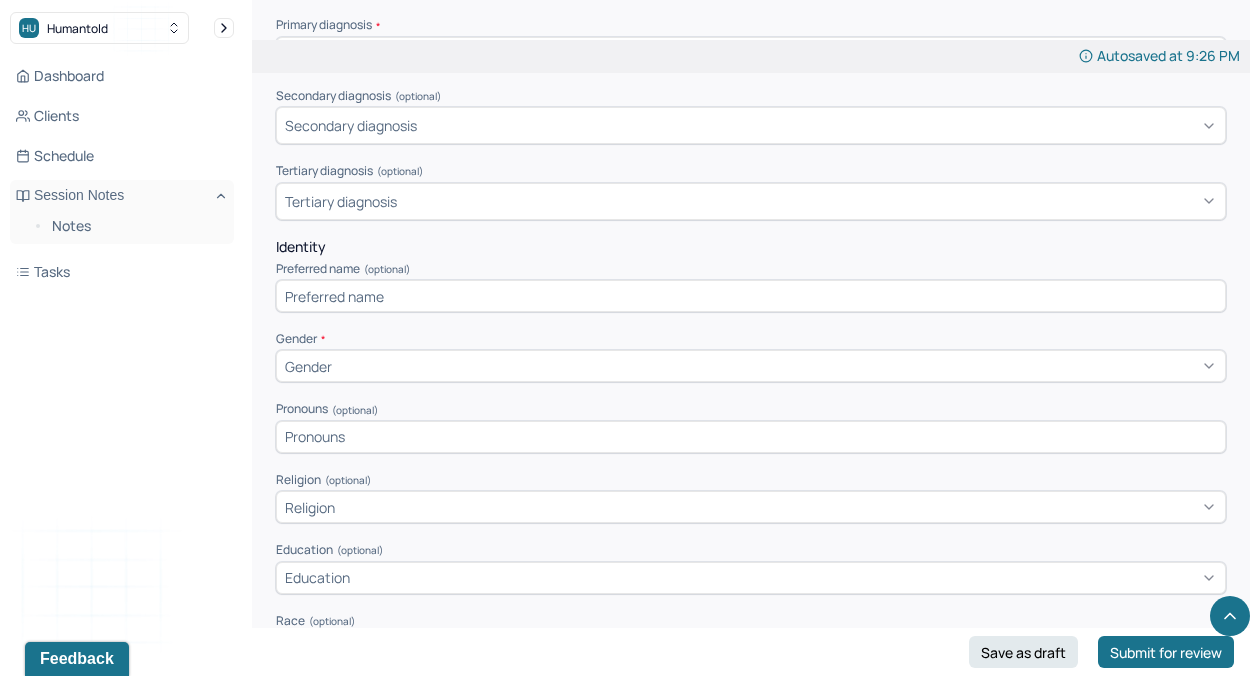scroll, scrollTop: 708, scrollLeft: 0, axis: vertical 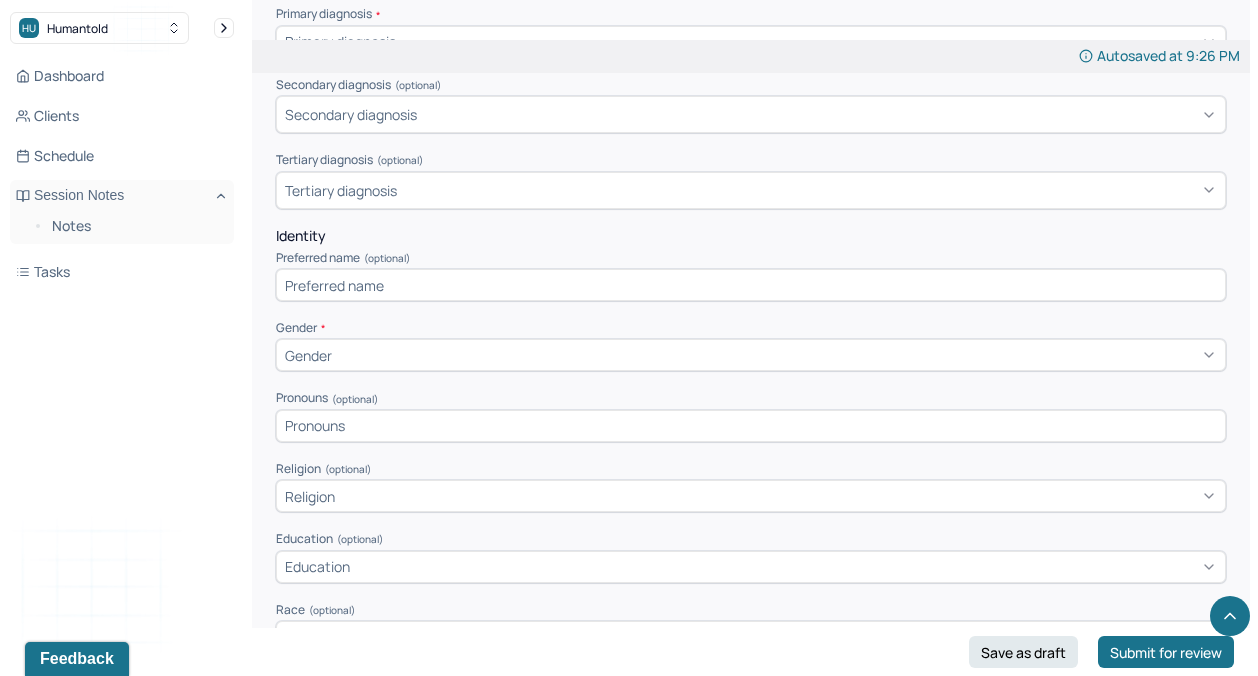 click on "Gender" at bounding box center [751, 355] 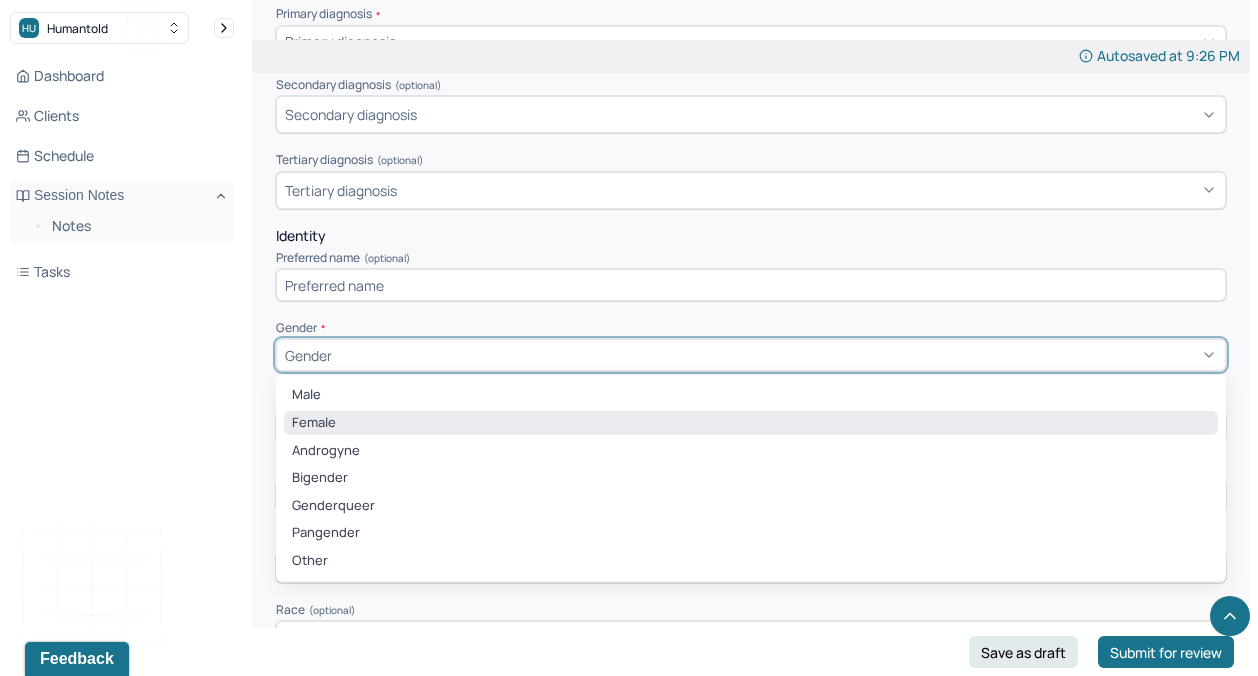click on "Female" at bounding box center (751, 423) 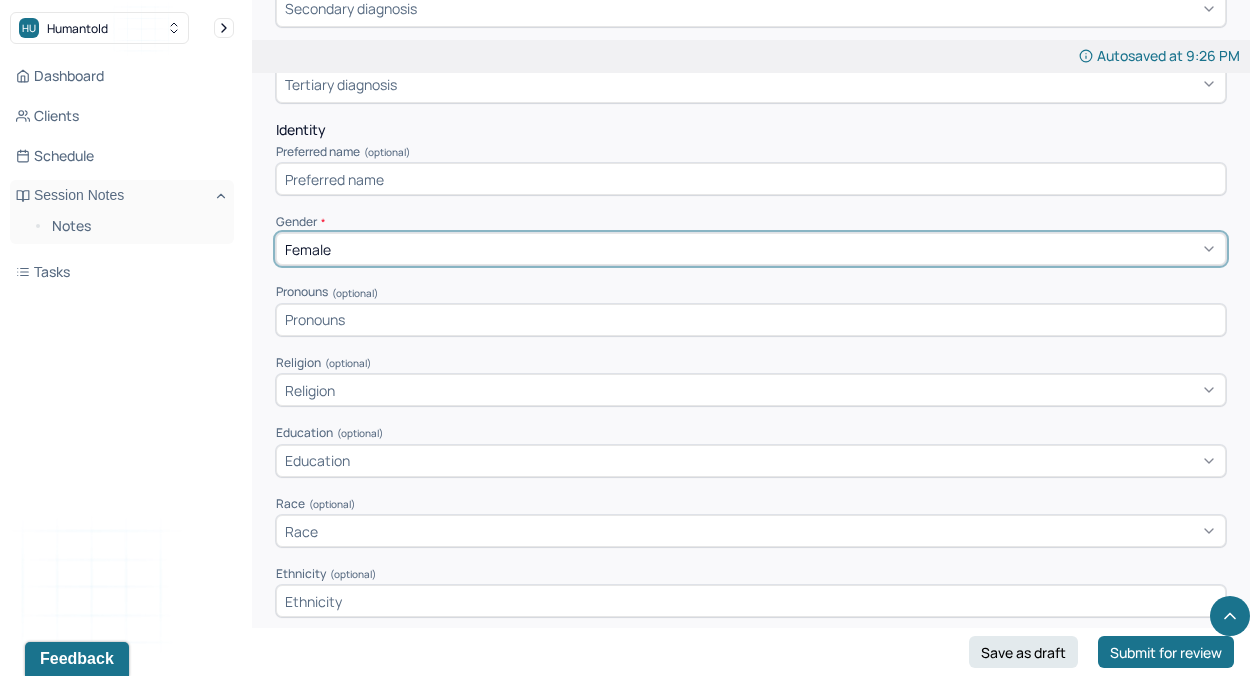 scroll, scrollTop: 837, scrollLeft: 0, axis: vertical 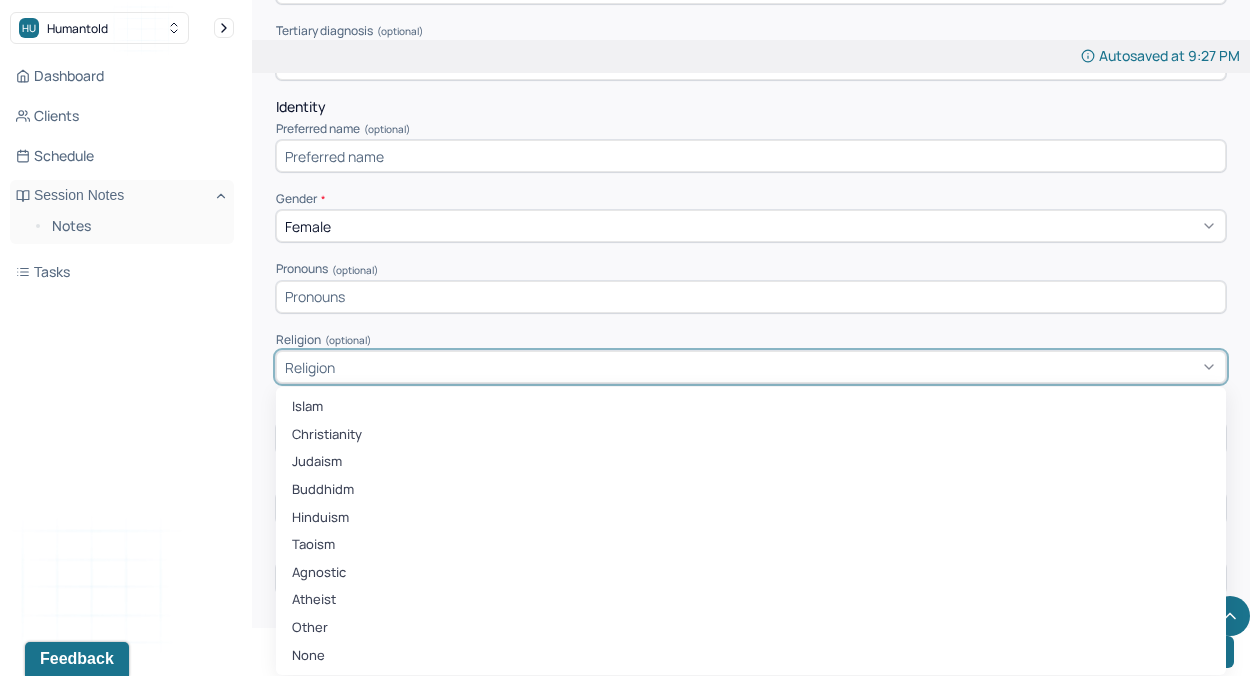 click on "Religion" at bounding box center (751, 367) 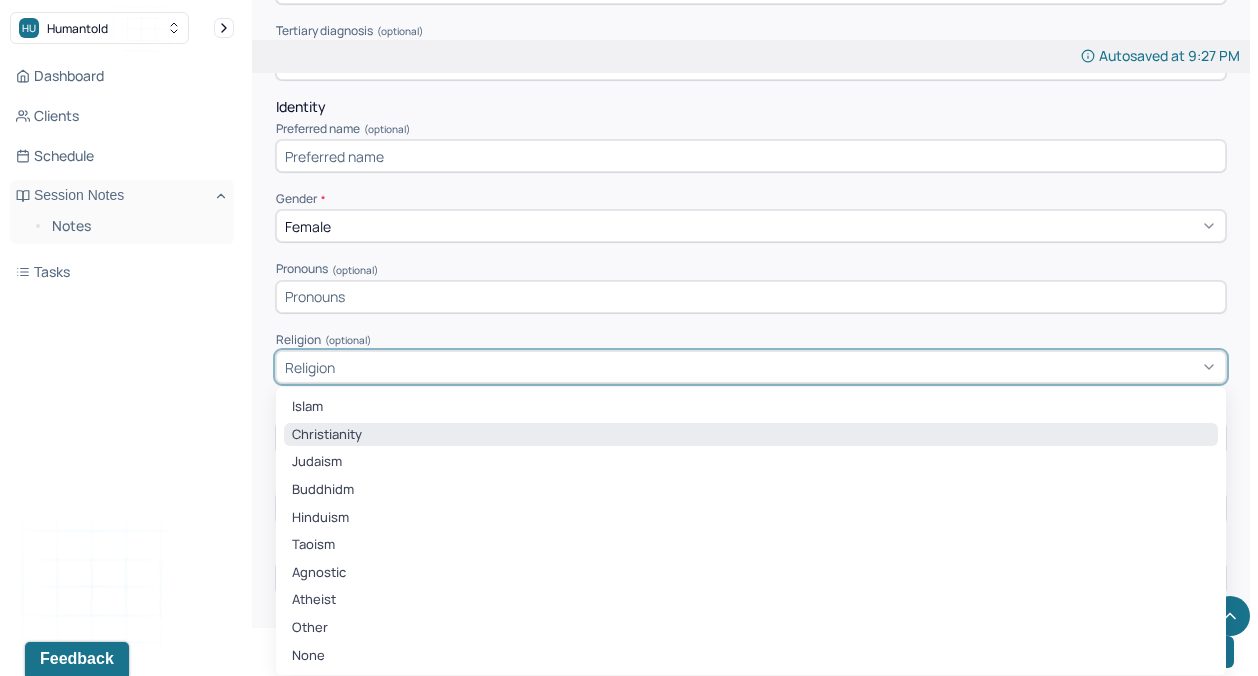 click on "Christianity" at bounding box center (751, 435) 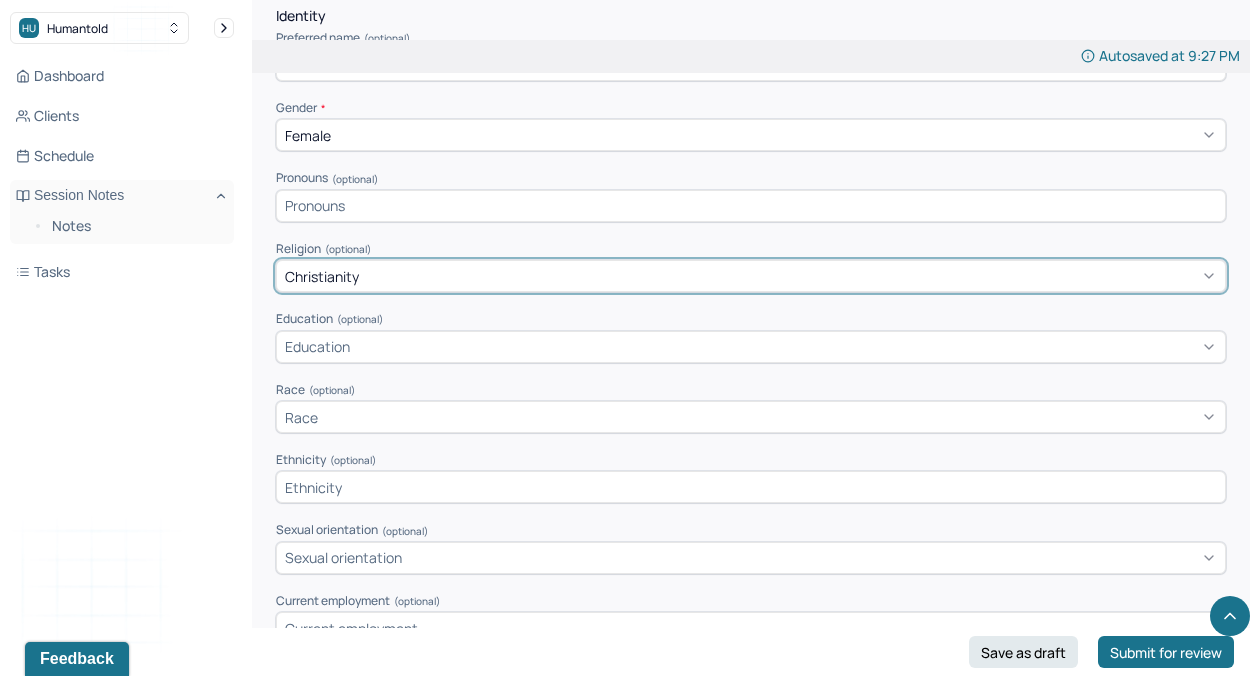 scroll, scrollTop: 927, scrollLeft: 0, axis: vertical 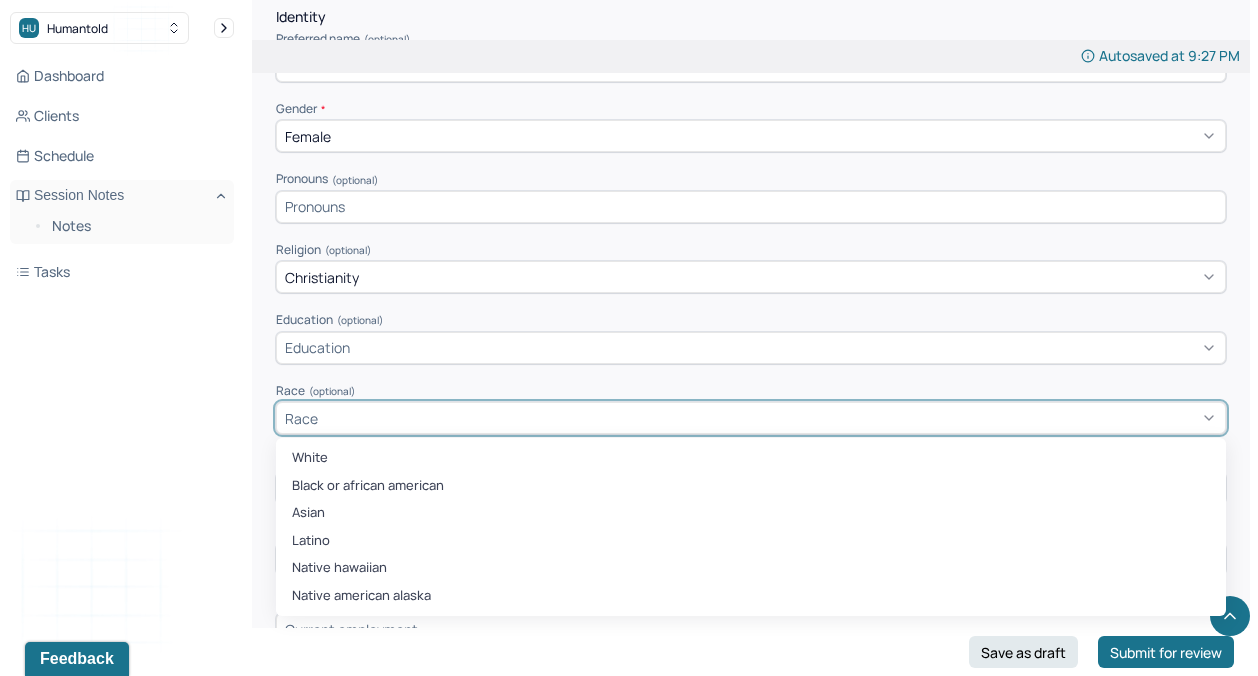 click on "Race" at bounding box center (751, 418) 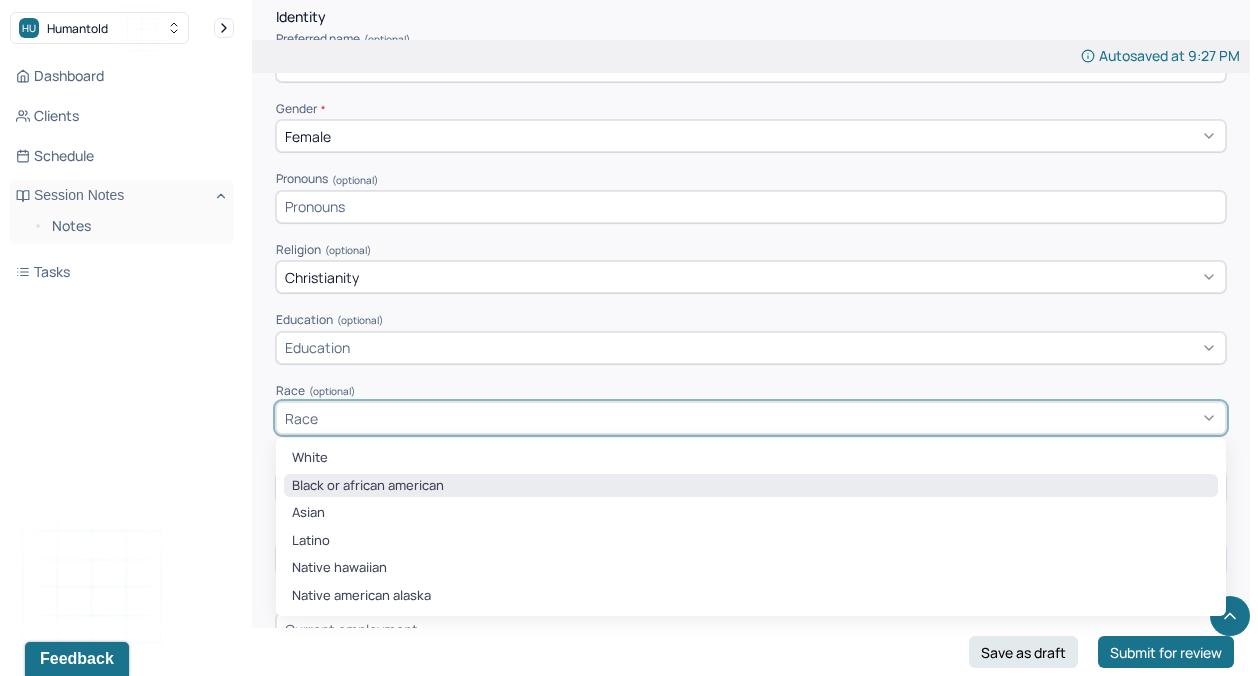 click on "Black or african american" at bounding box center (751, 486) 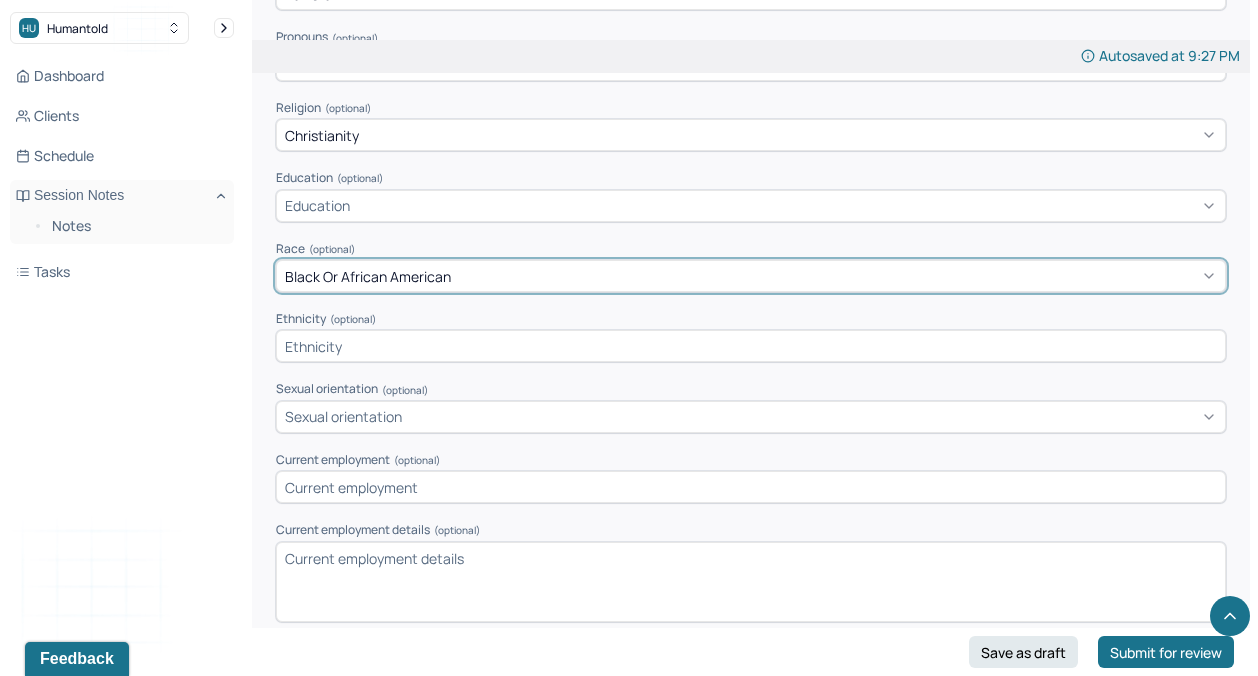 scroll, scrollTop: 1074, scrollLeft: 0, axis: vertical 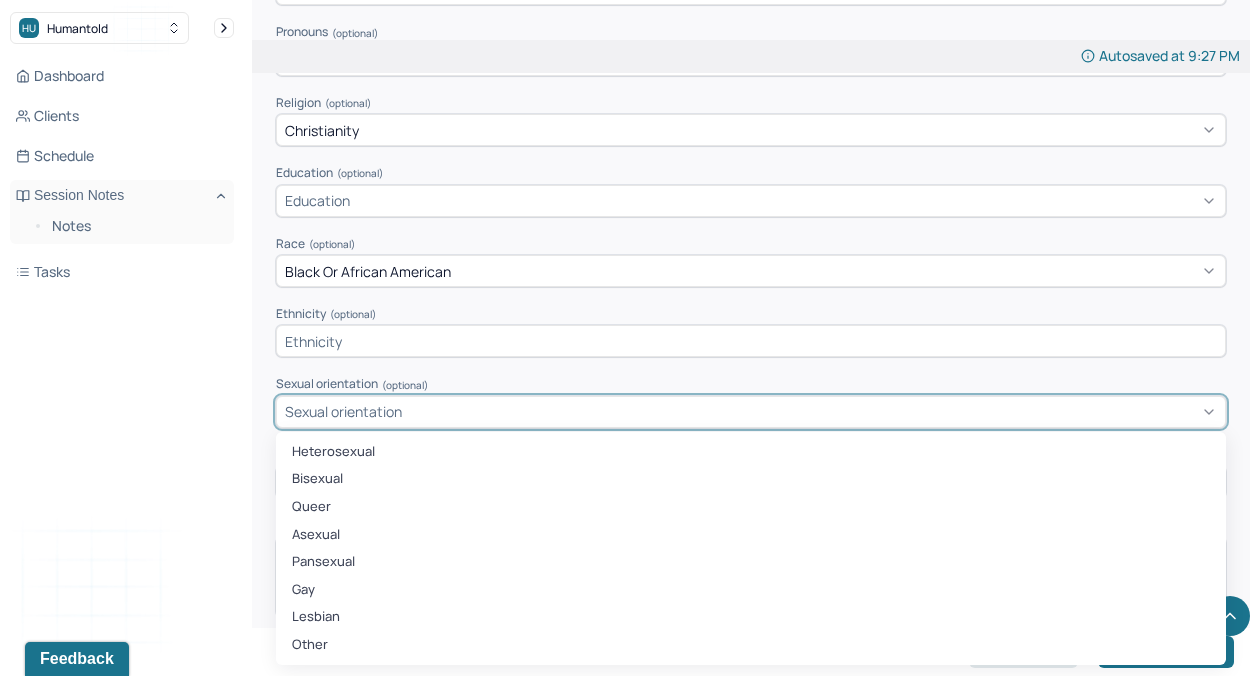 click on "Sexual orientation" at bounding box center (343, 411) 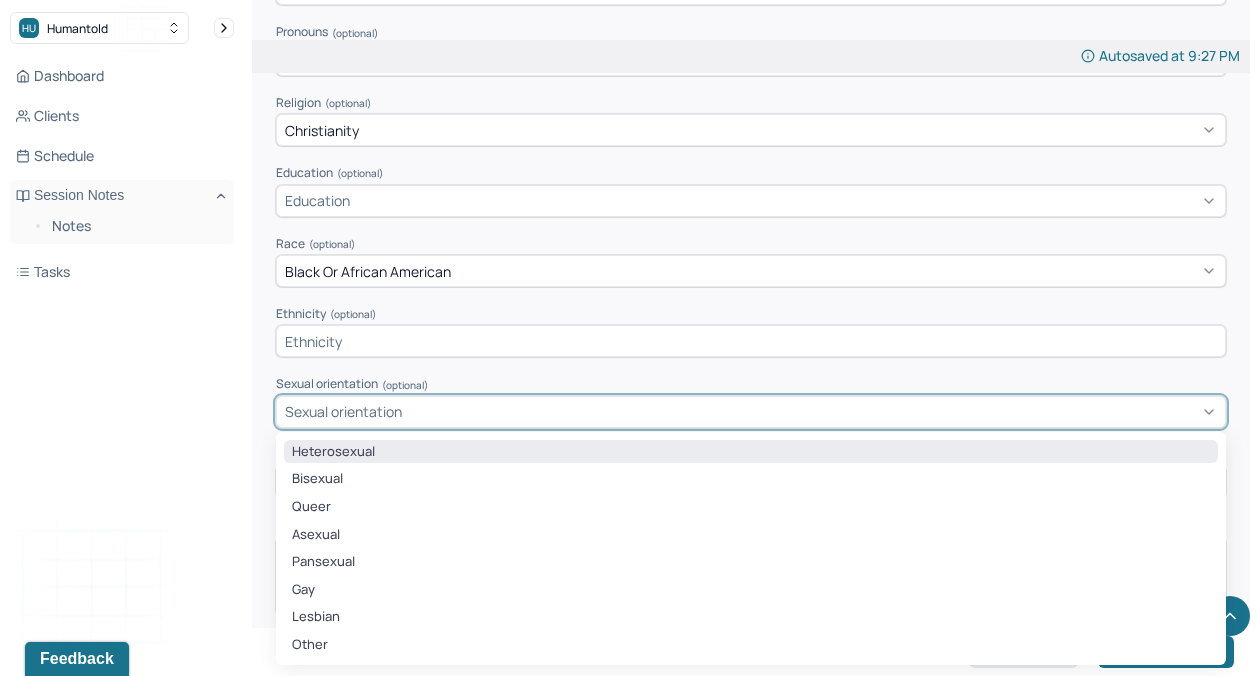 click on "Heterosexual" at bounding box center [751, 452] 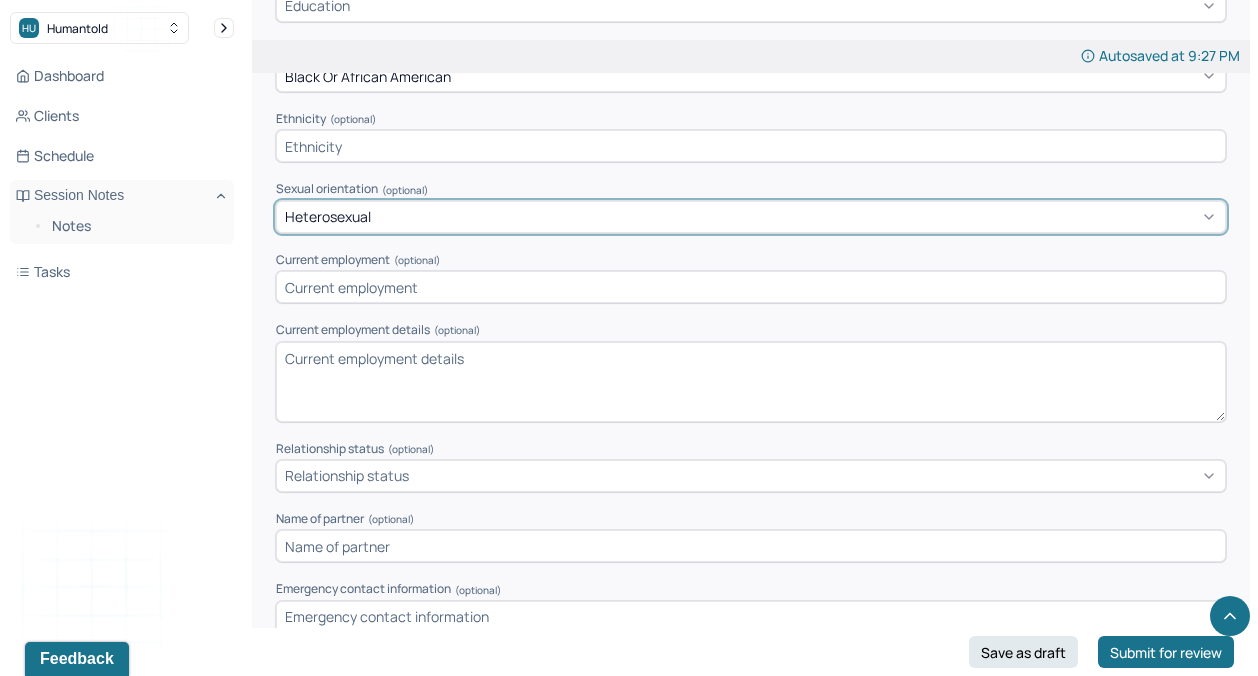 scroll, scrollTop: 1302, scrollLeft: 0, axis: vertical 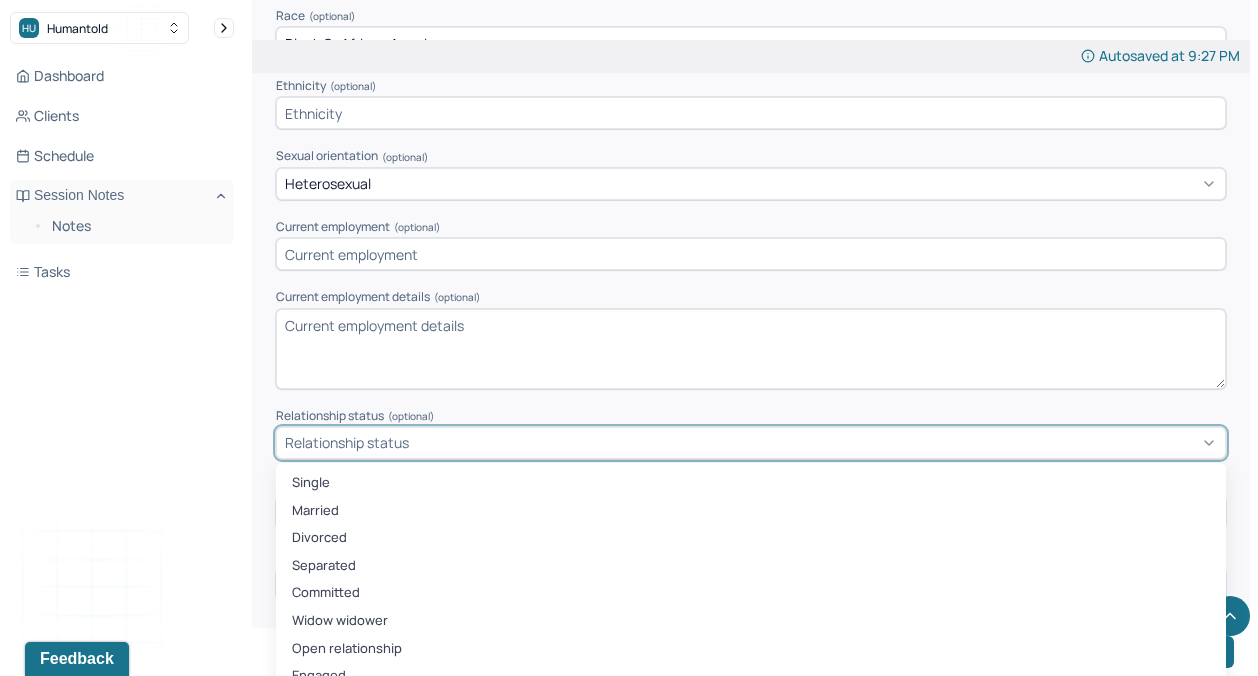 click on "Relationship status" at bounding box center [347, 442] 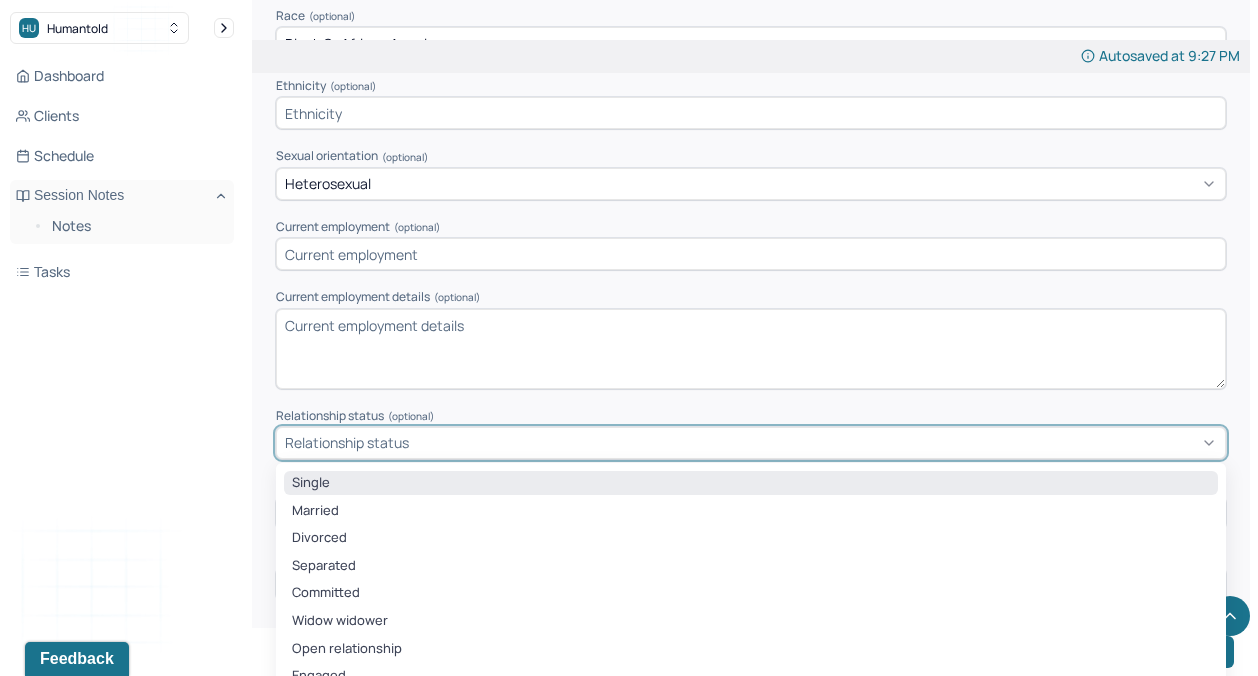 click on "Single" at bounding box center [751, 483] 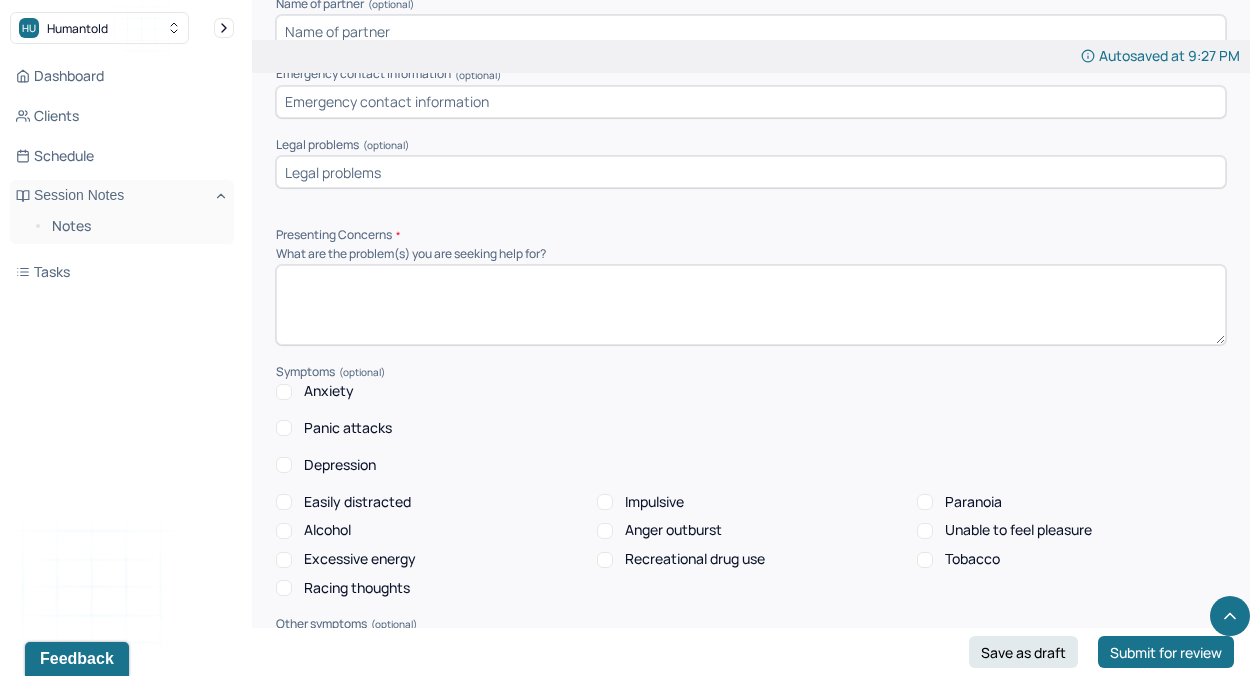 scroll, scrollTop: 1786, scrollLeft: 0, axis: vertical 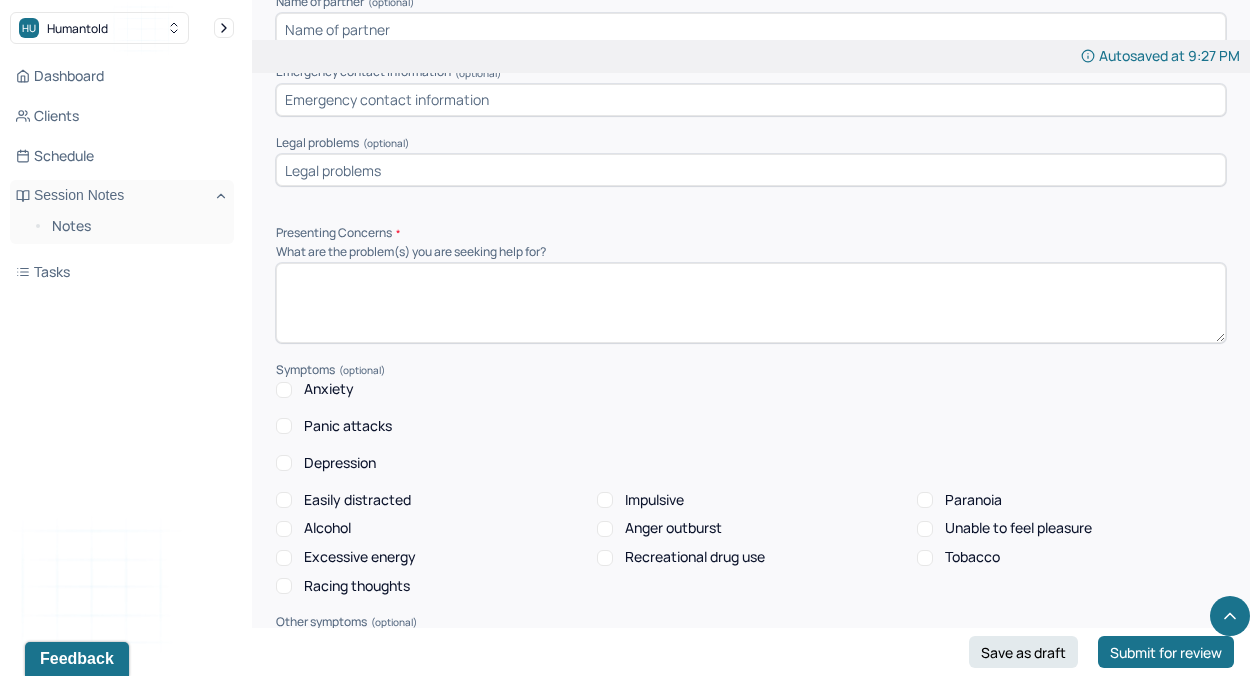 click on "Anxiety" at bounding box center [329, 389] 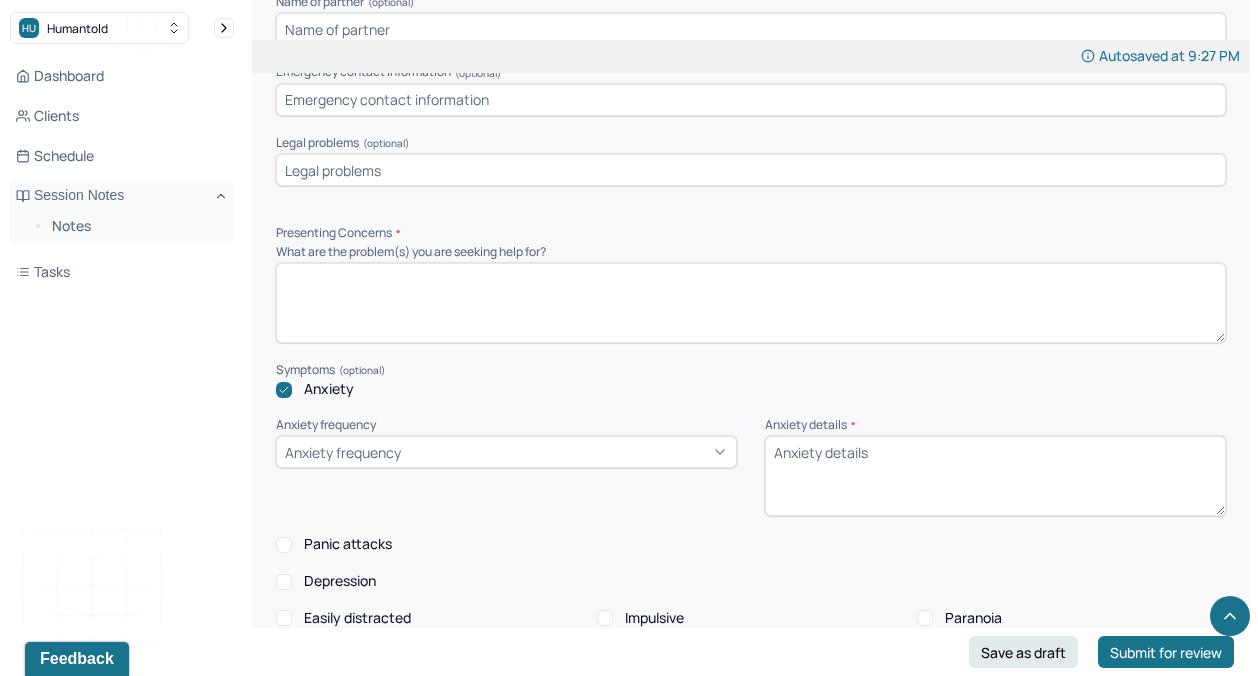 scroll, scrollTop: 1844, scrollLeft: 0, axis: vertical 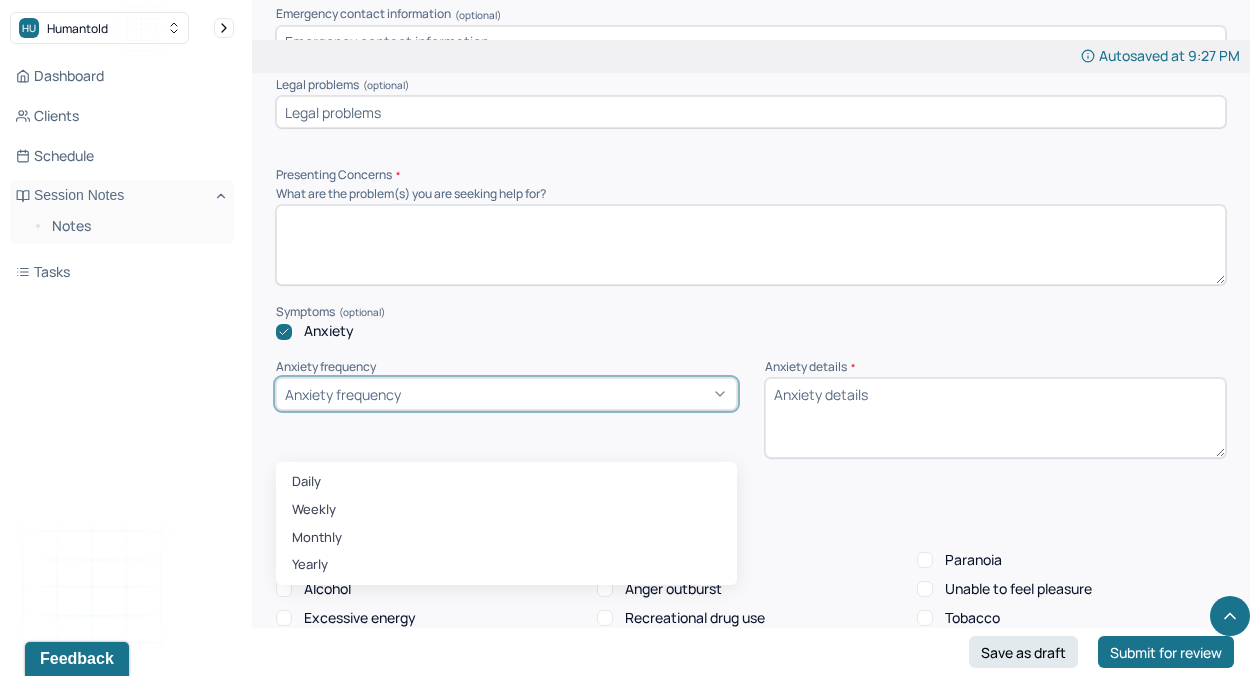 click on "Anxiety frequency" at bounding box center [343, 394] 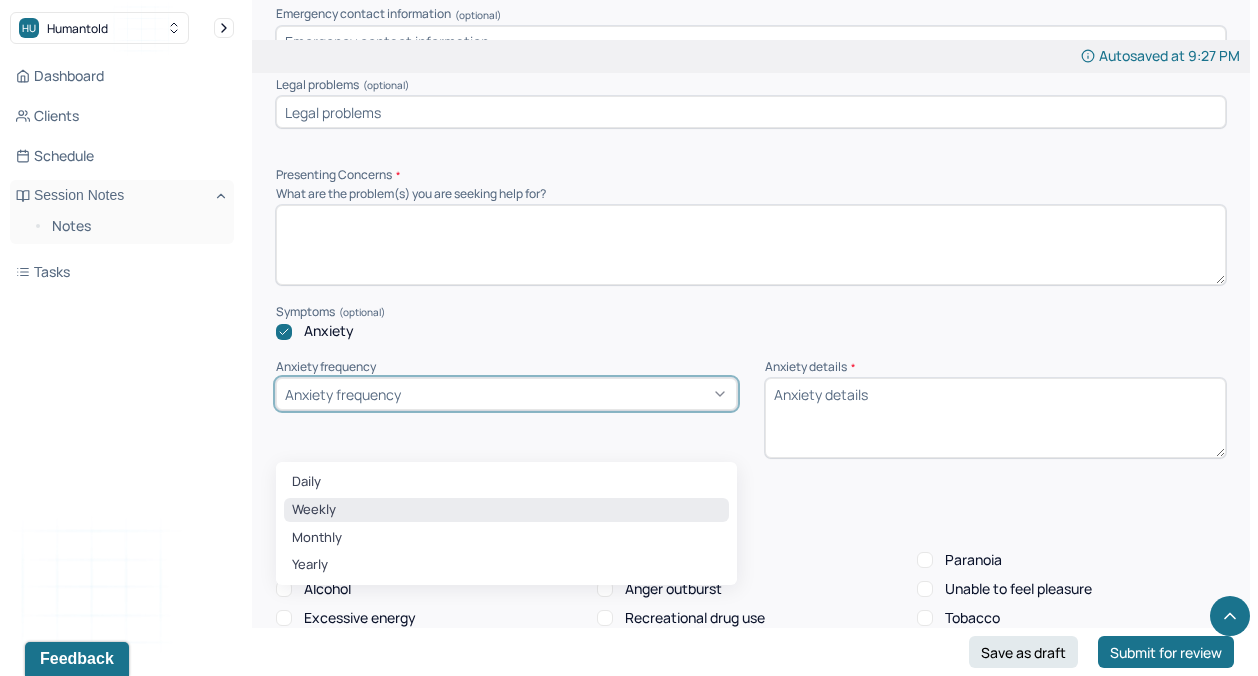 click on "Weekly" at bounding box center (506, 510) 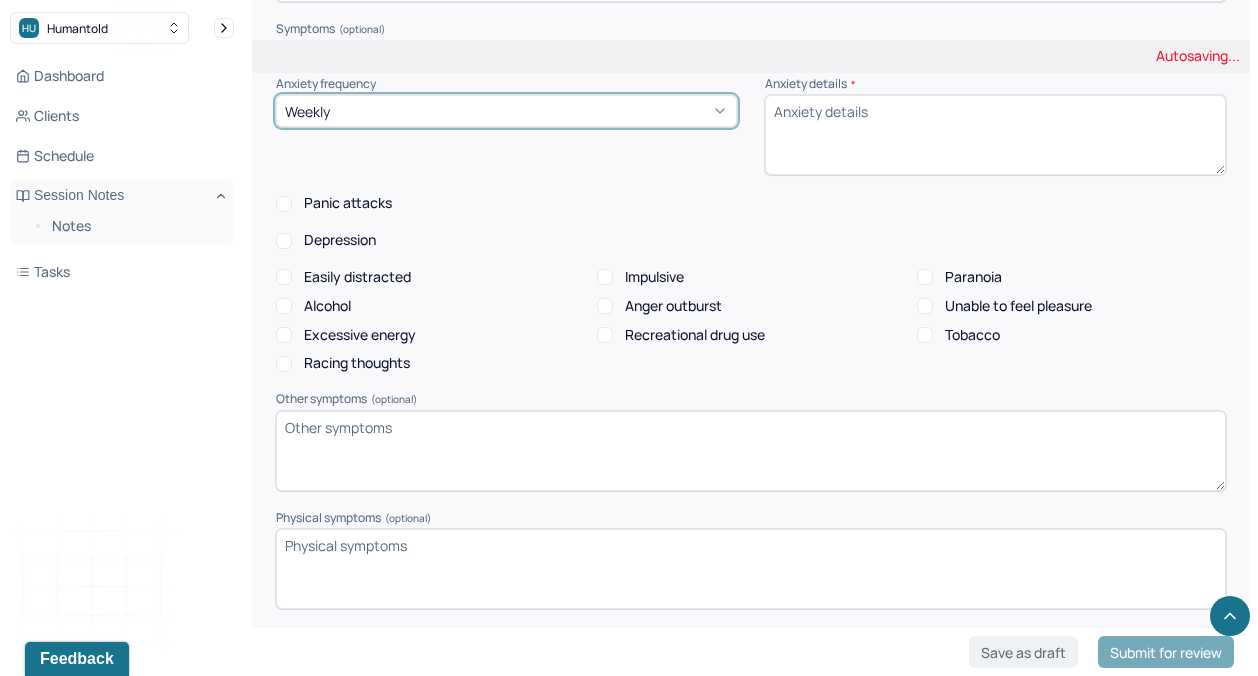 scroll, scrollTop: 2129, scrollLeft: 0, axis: vertical 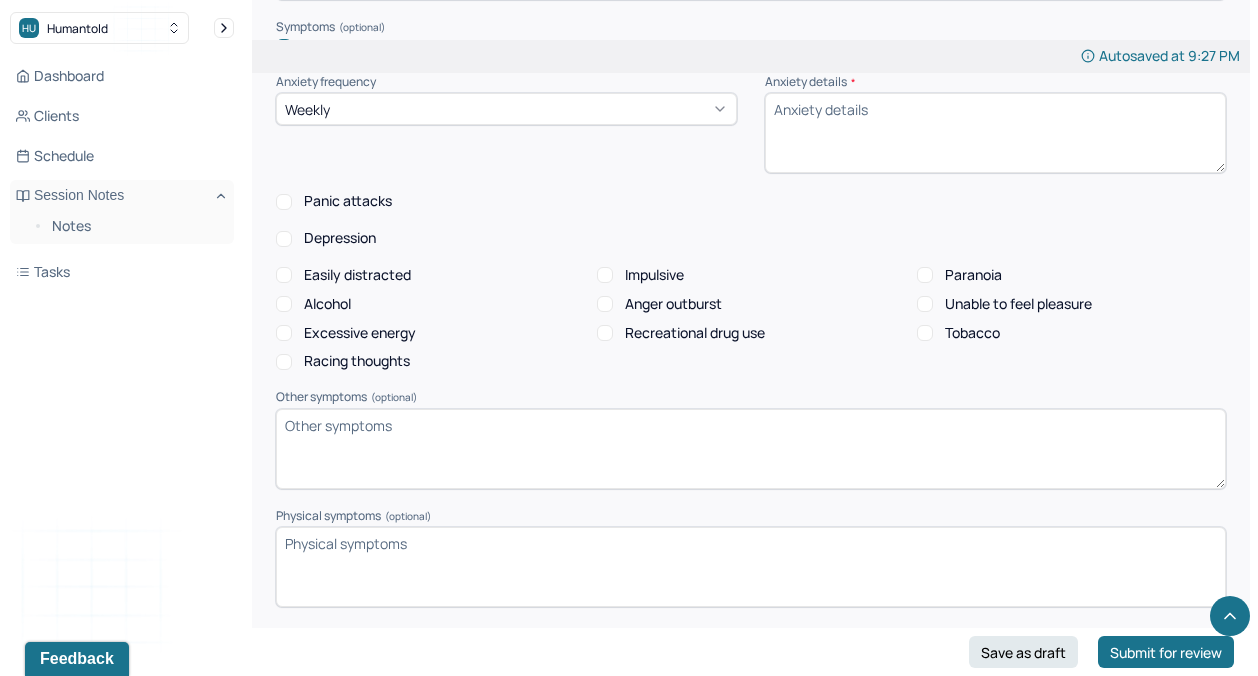 click on "Racing thoughts" at bounding box center [357, 361] 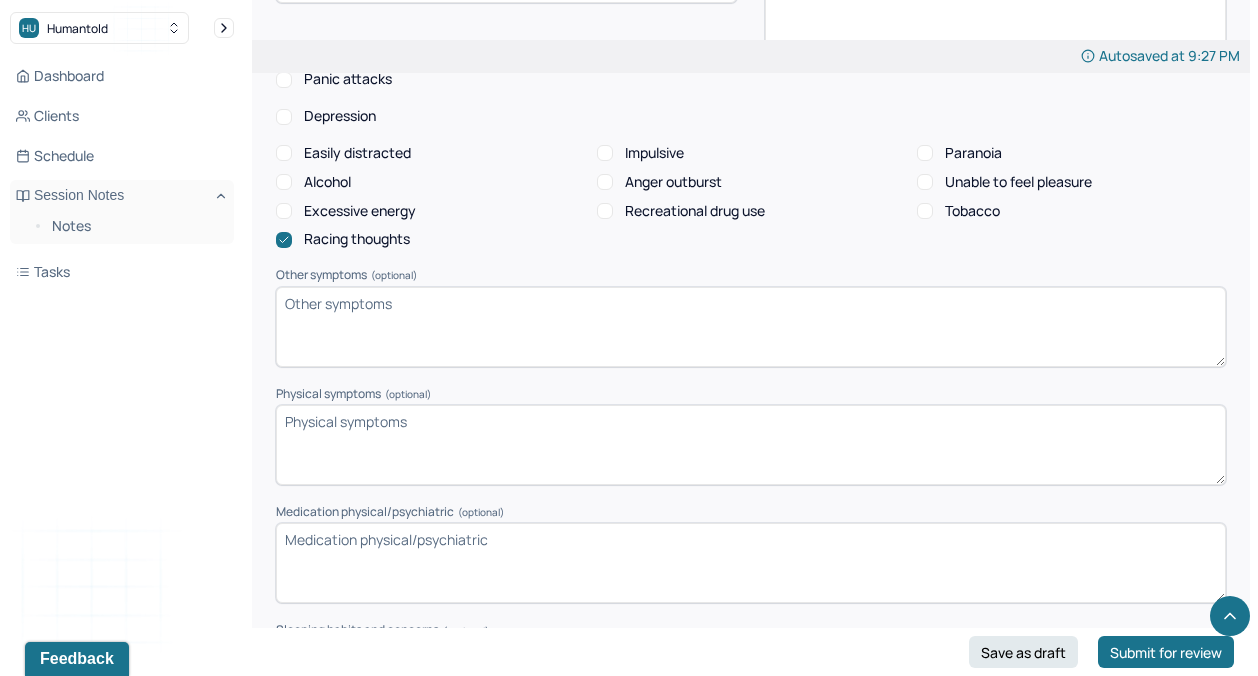 scroll, scrollTop: 2254, scrollLeft: 0, axis: vertical 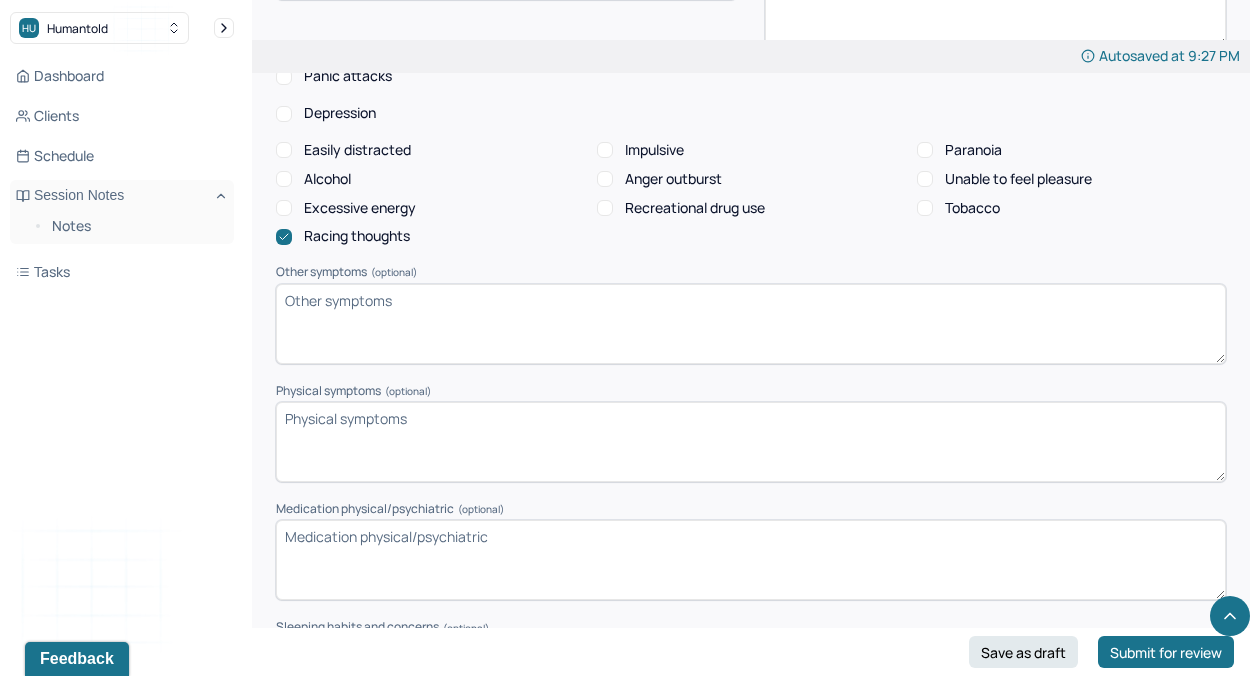 click on "Recreational drug use" at bounding box center [695, 208] 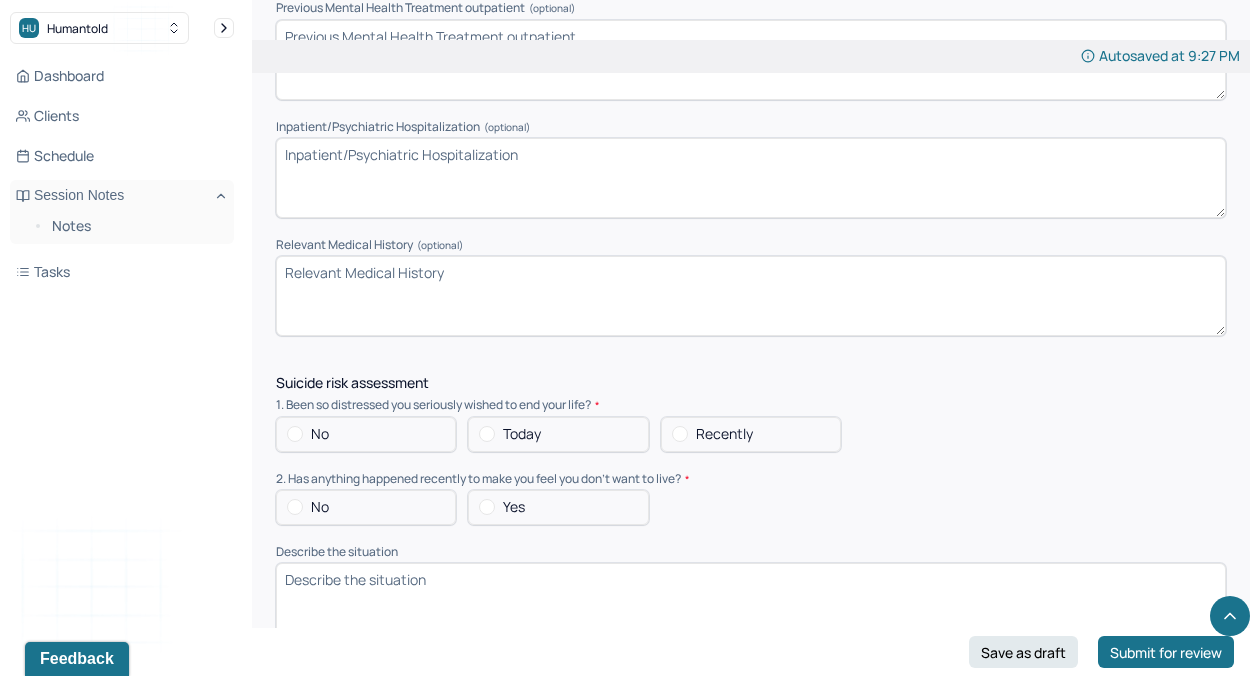 scroll, scrollTop: 4901, scrollLeft: 0, axis: vertical 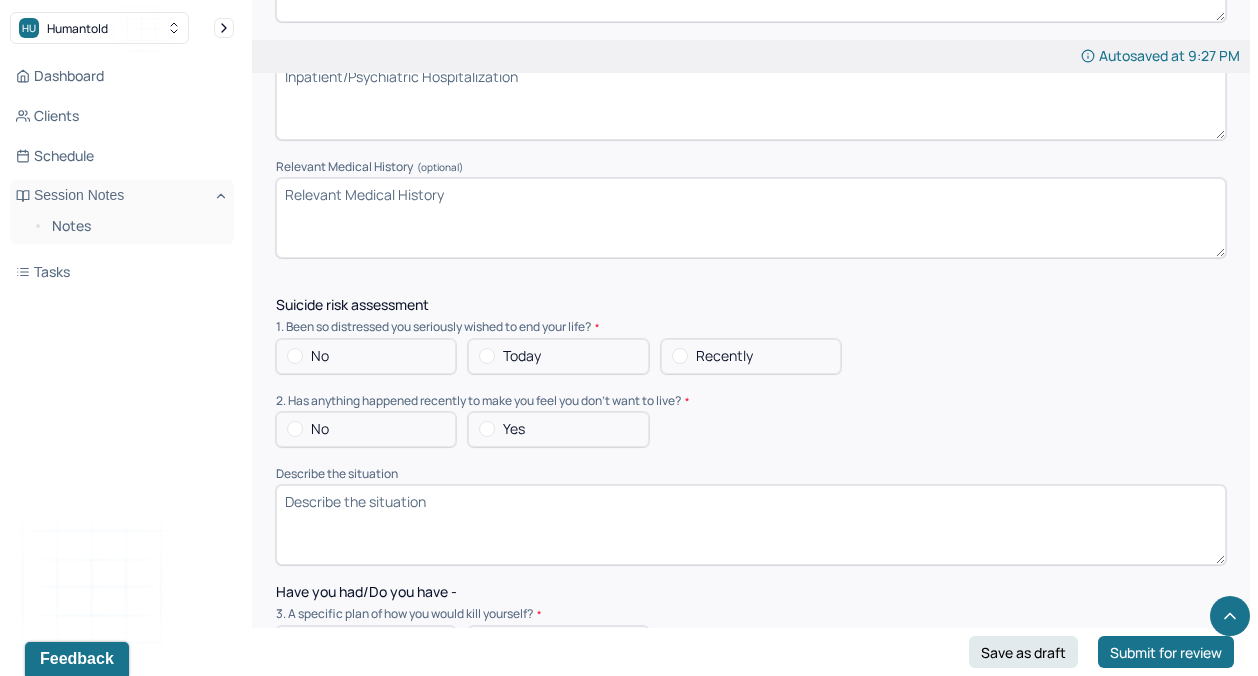 click on "No" at bounding box center (366, 356) 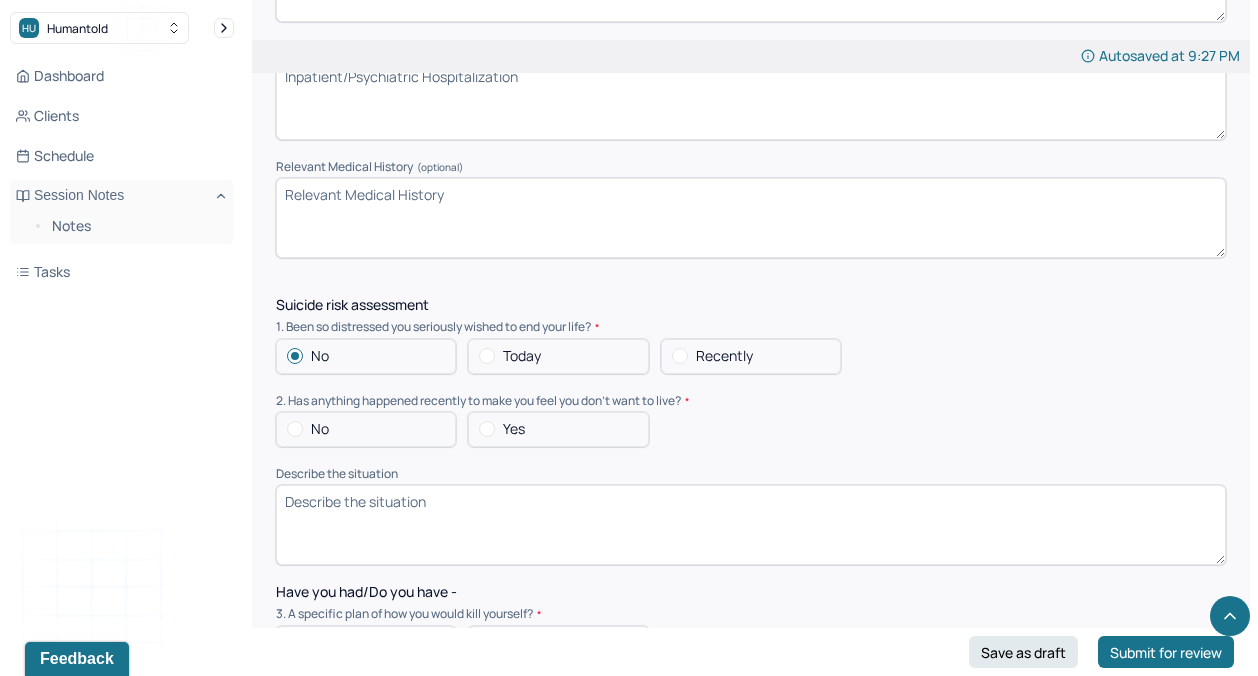click on "No" at bounding box center (320, 429) 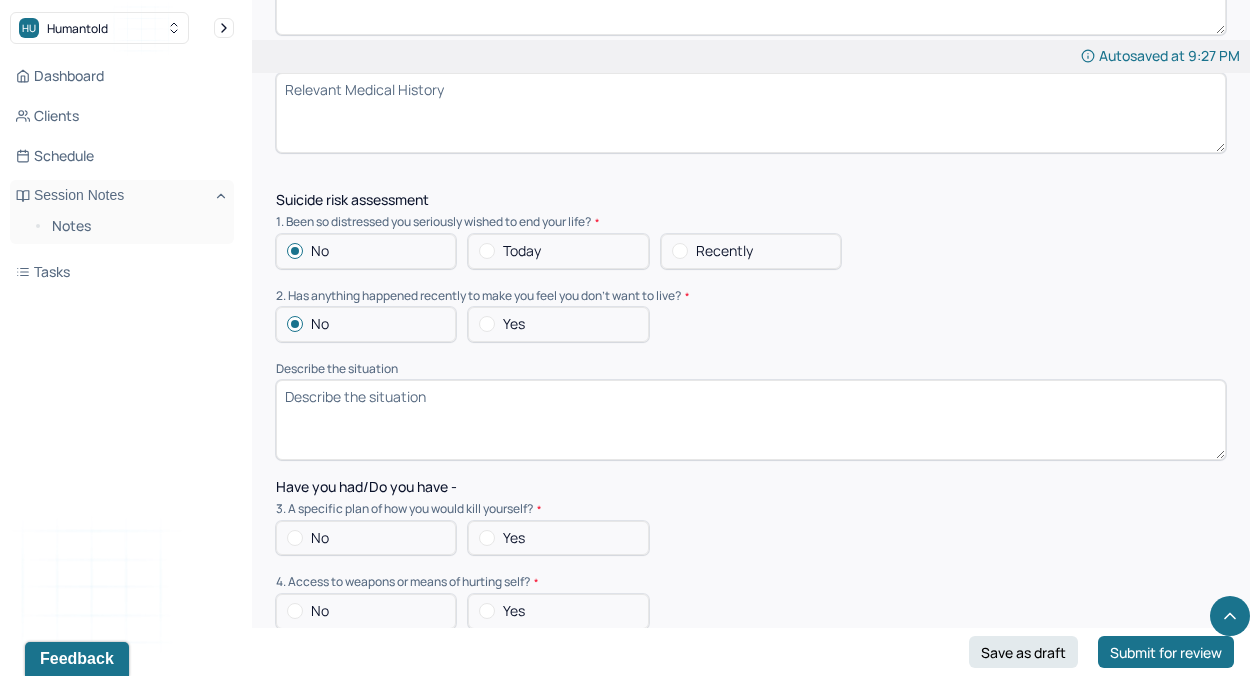 scroll, scrollTop: 5043, scrollLeft: 0, axis: vertical 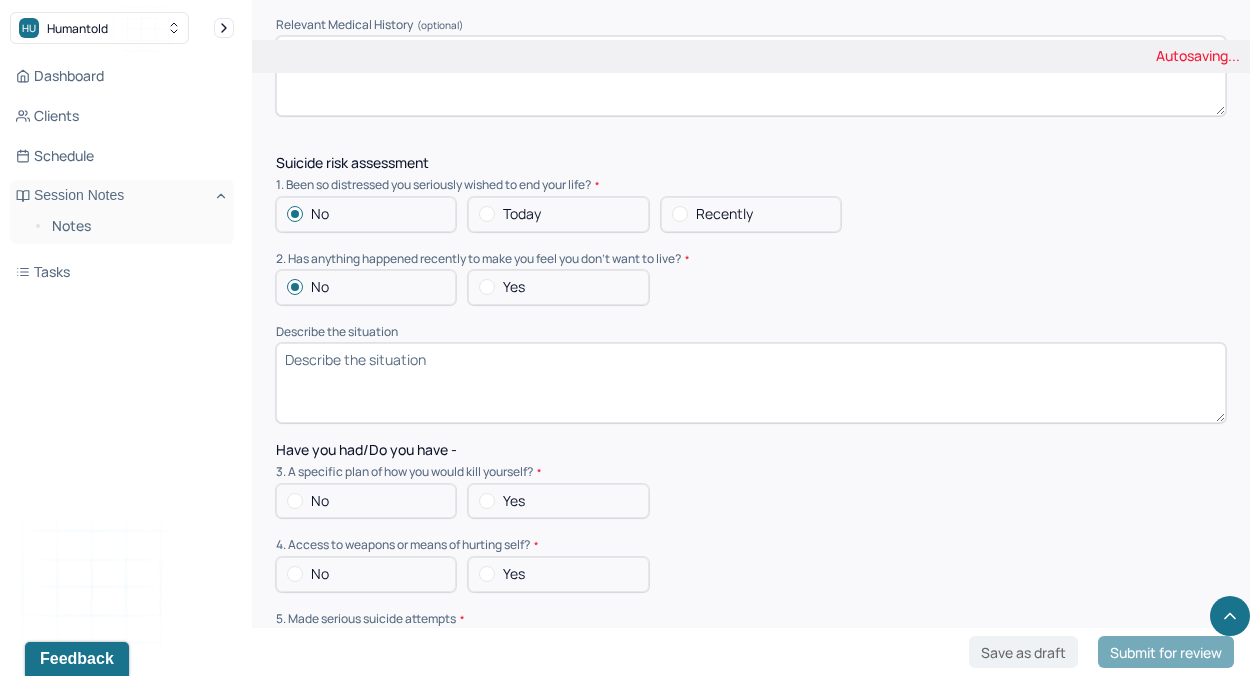 click on "No" at bounding box center (366, 501) 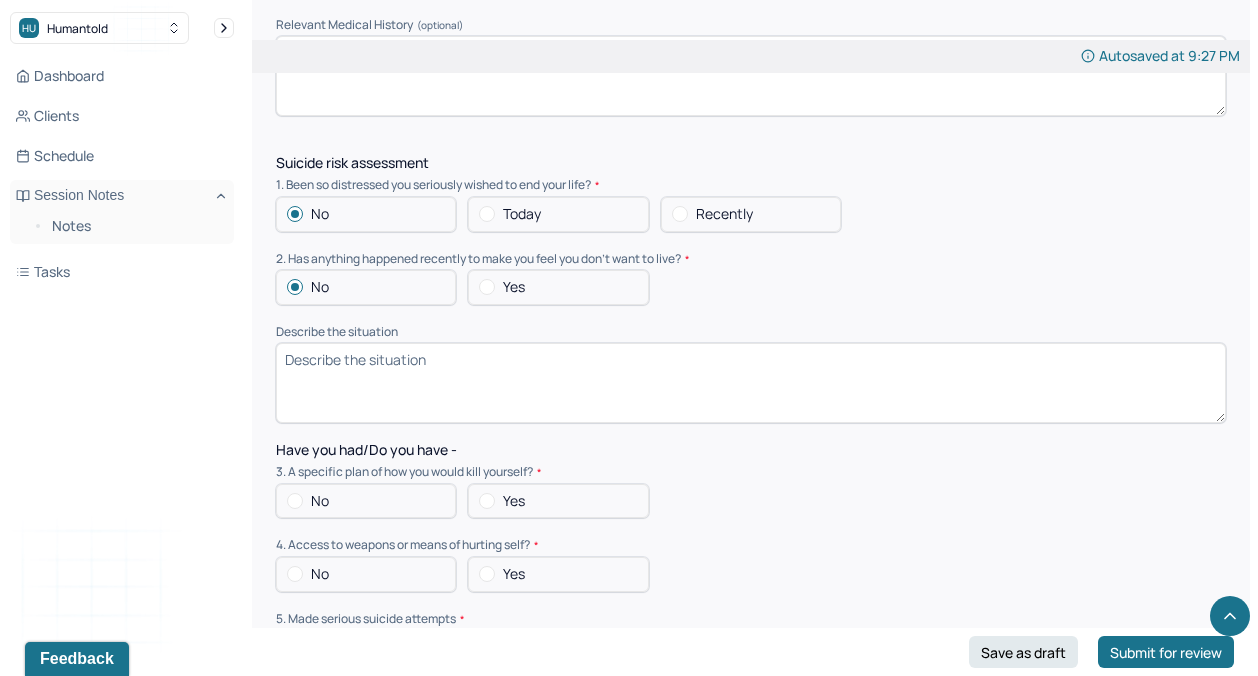 click on "No" at bounding box center (320, 501) 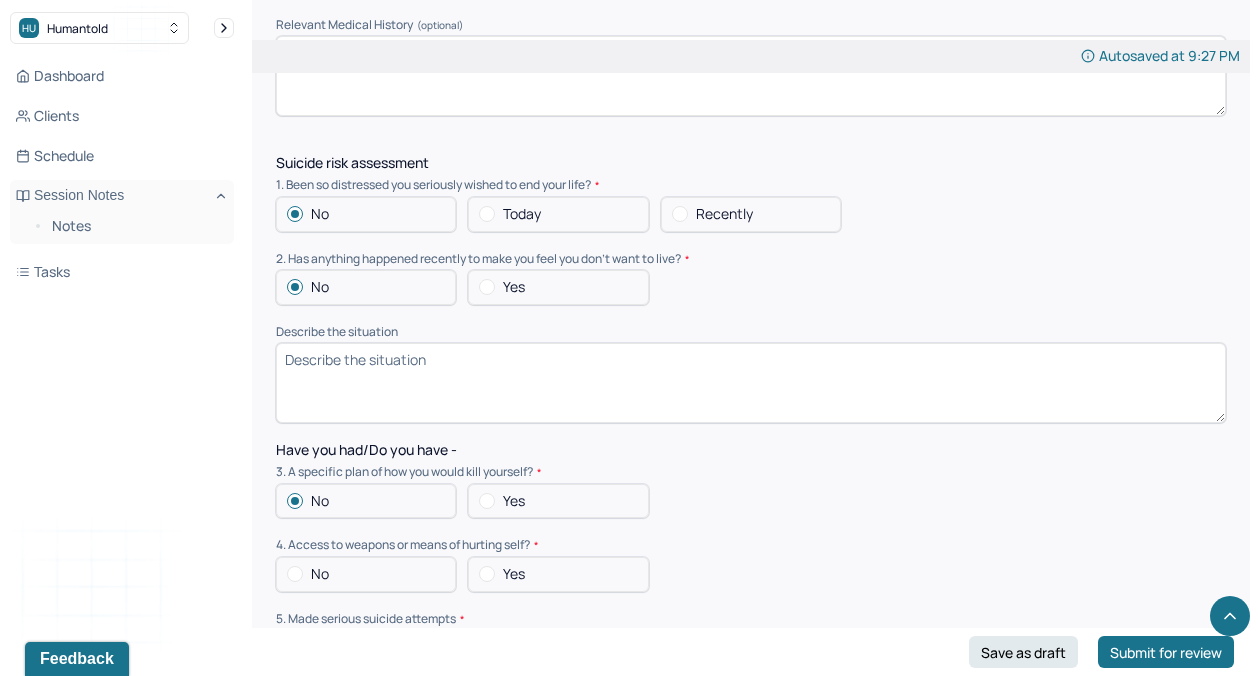 click on "No" at bounding box center (320, 574) 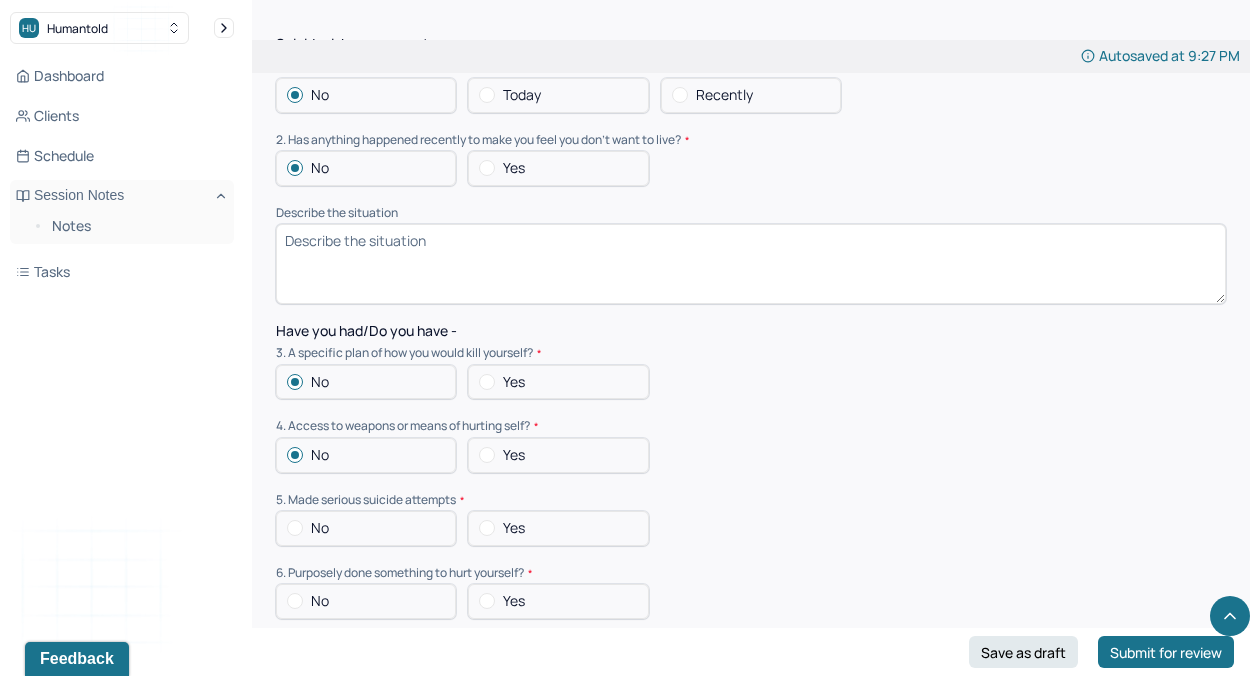 scroll, scrollTop: 5214, scrollLeft: 0, axis: vertical 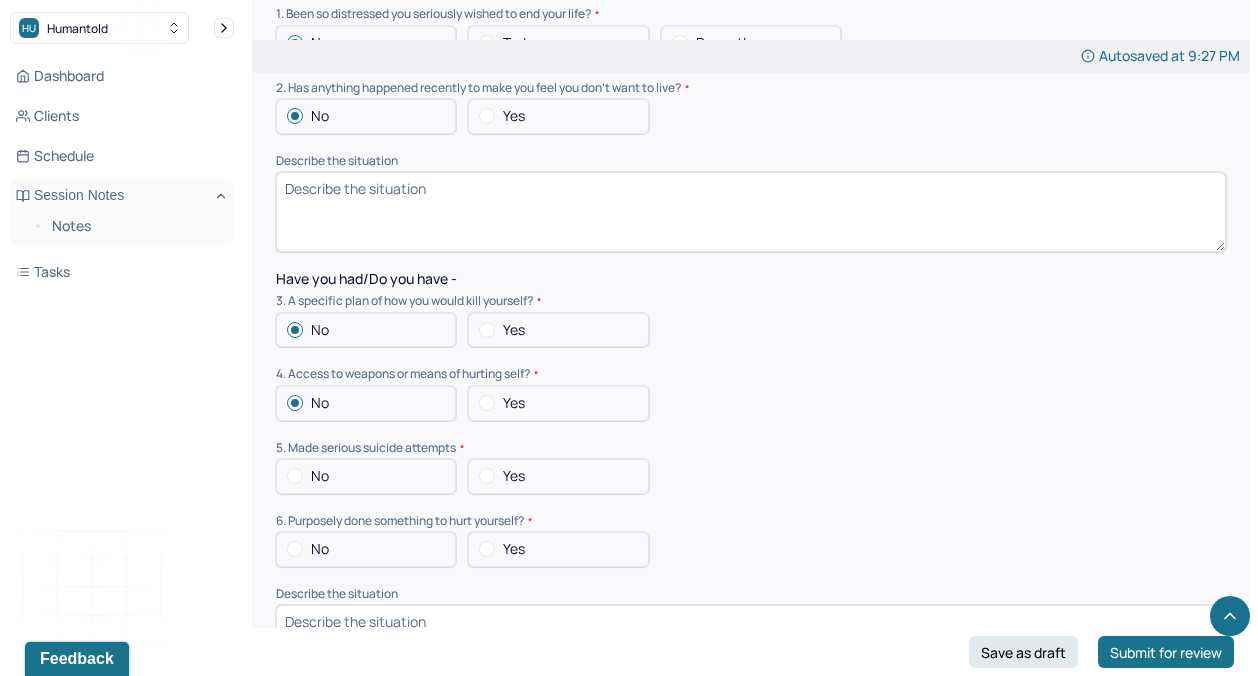 click on "No" at bounding box center (320, 476) 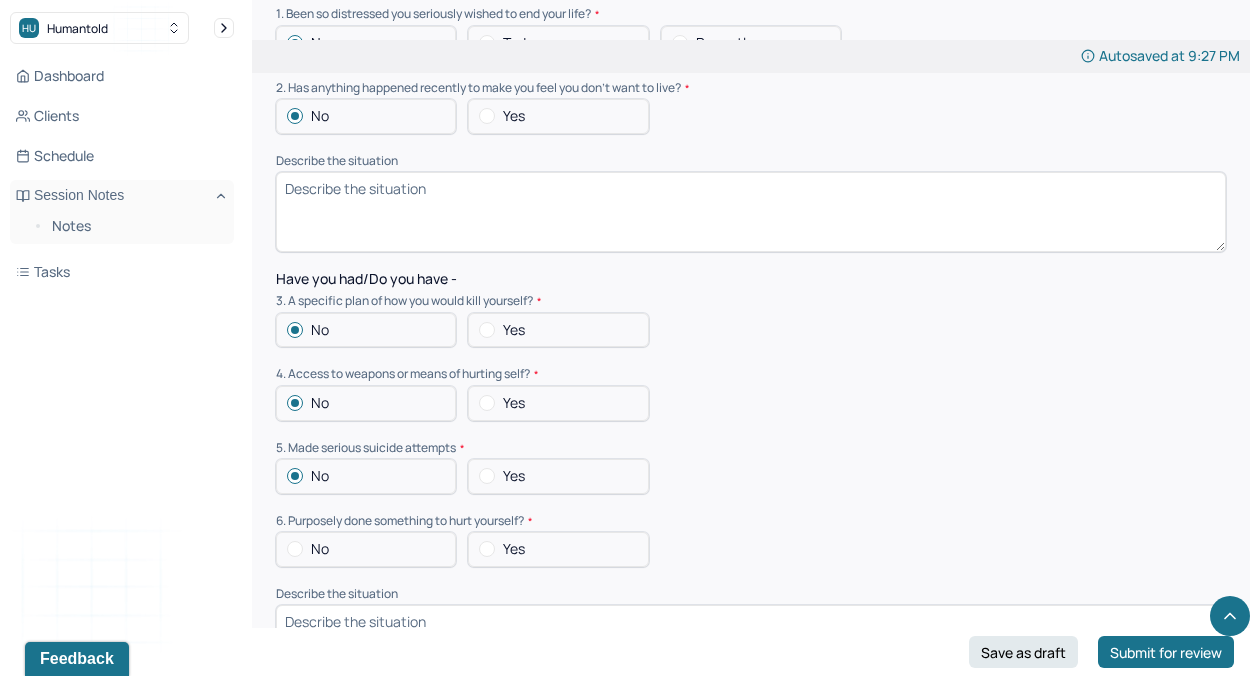 click on "No" at bounding box center (366, 549) 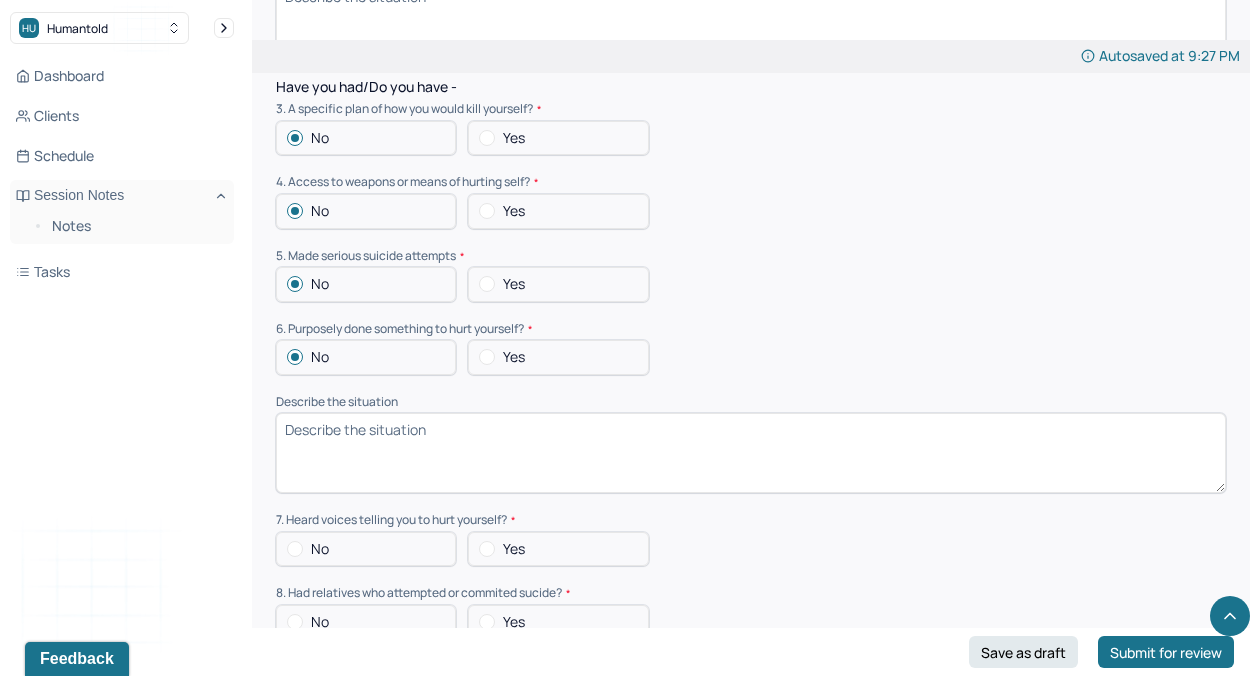 scroll, scrollTop: 5408, scrollLeft: 0, axis: vertical 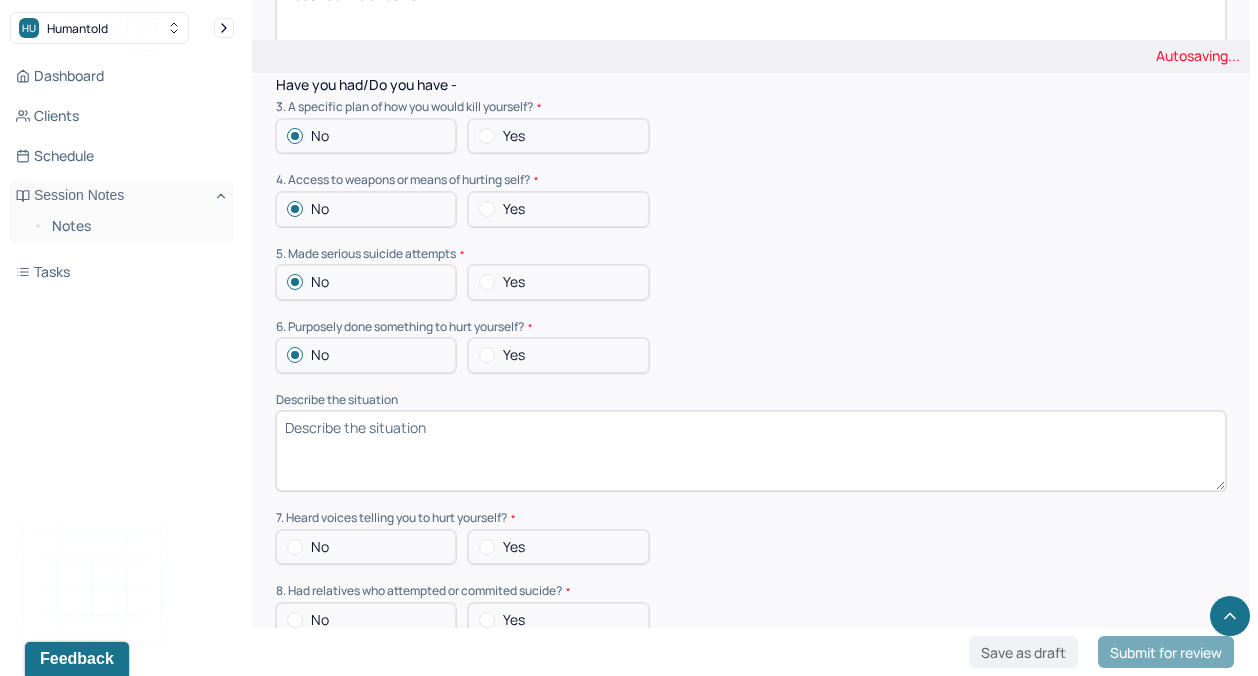 click on "No" at bounding box center (320, 547) 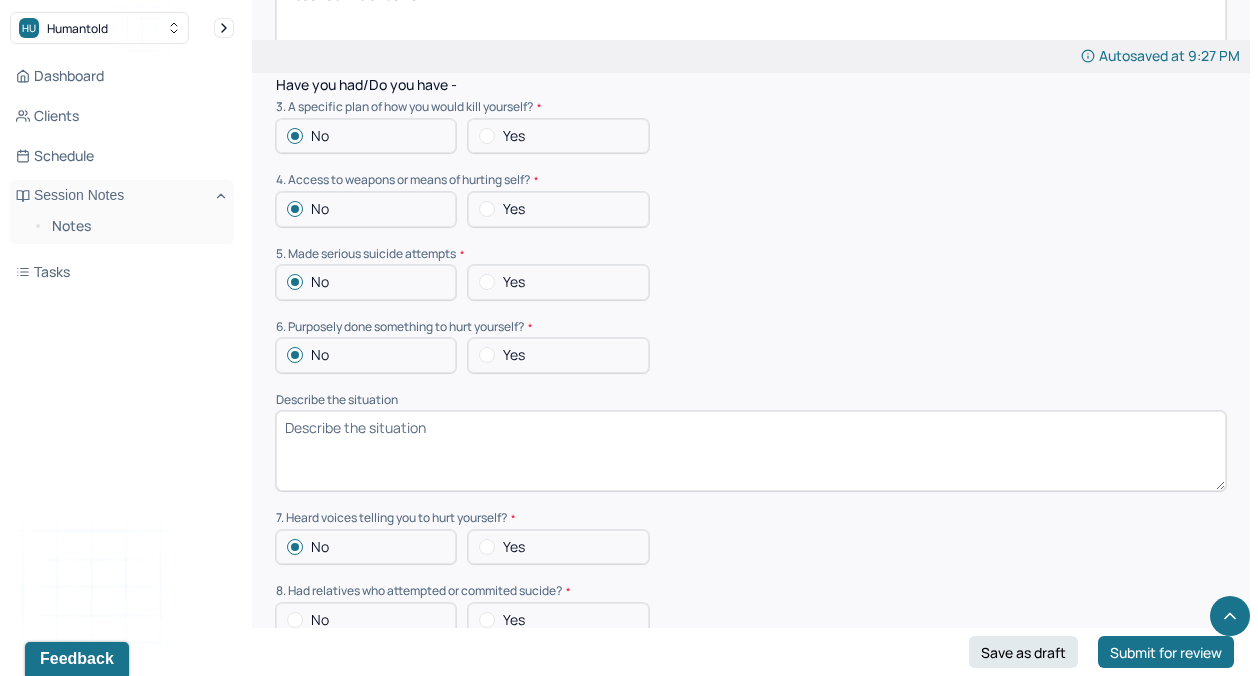 click on "No" at bounding box center [366, 620] 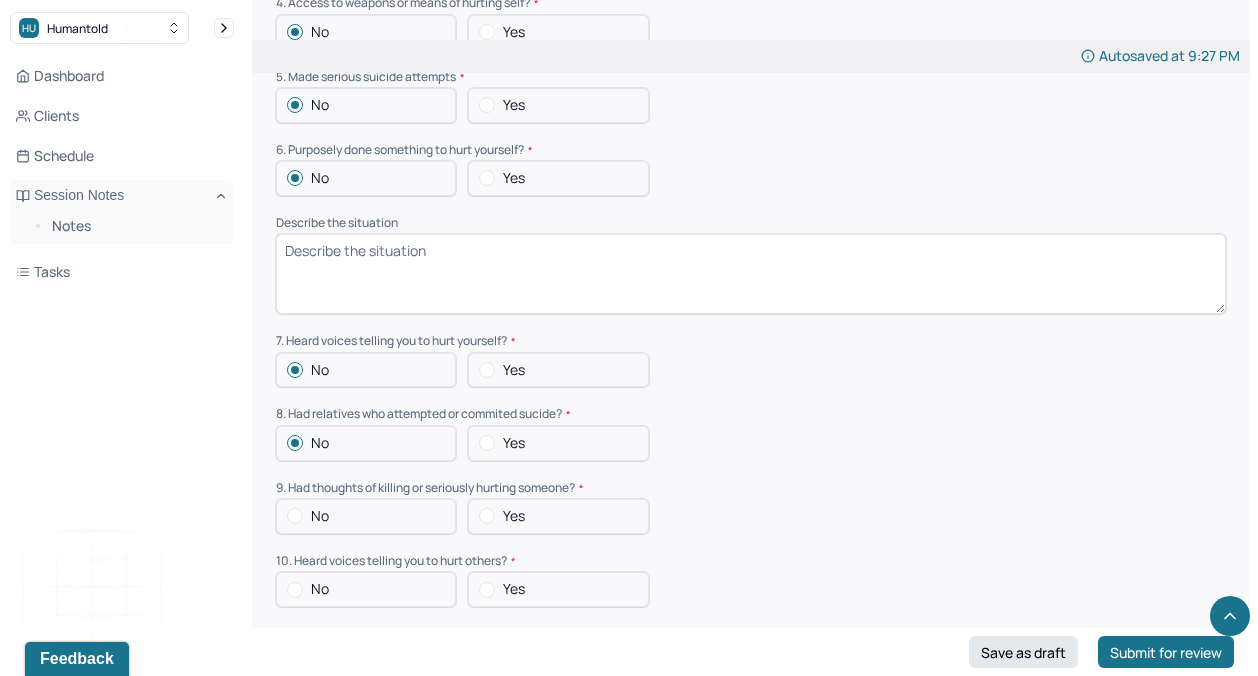 scroll, scrollTop: 5593, scrollLeft: 0, axis: vertical 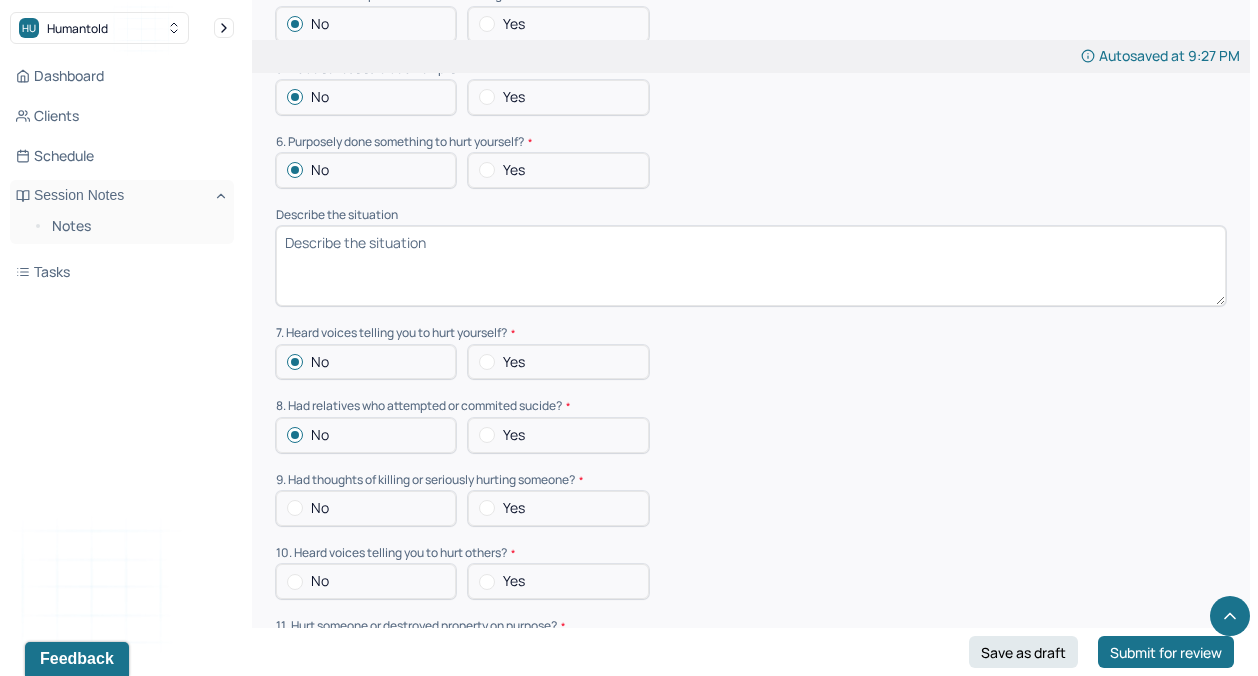 click on "No" at bounding box center [366, 508] 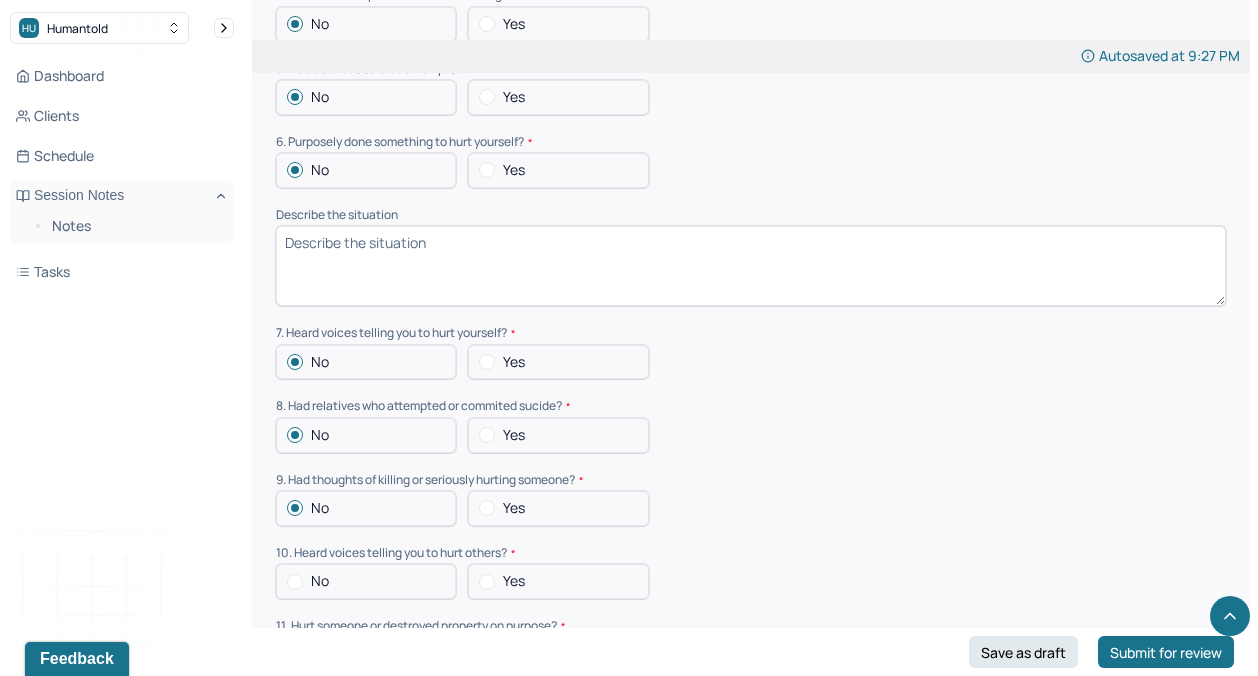 click on "No" at bounding box center [366, 581] 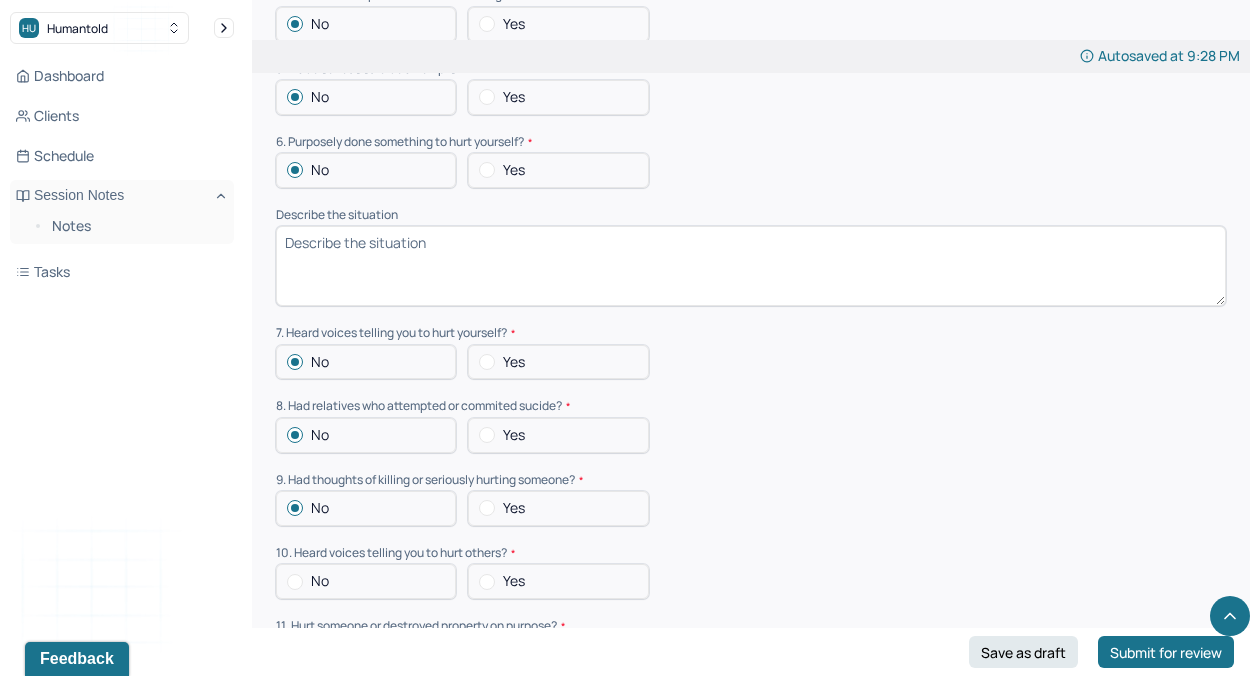 click on "No" at bounding box center [366, 581] 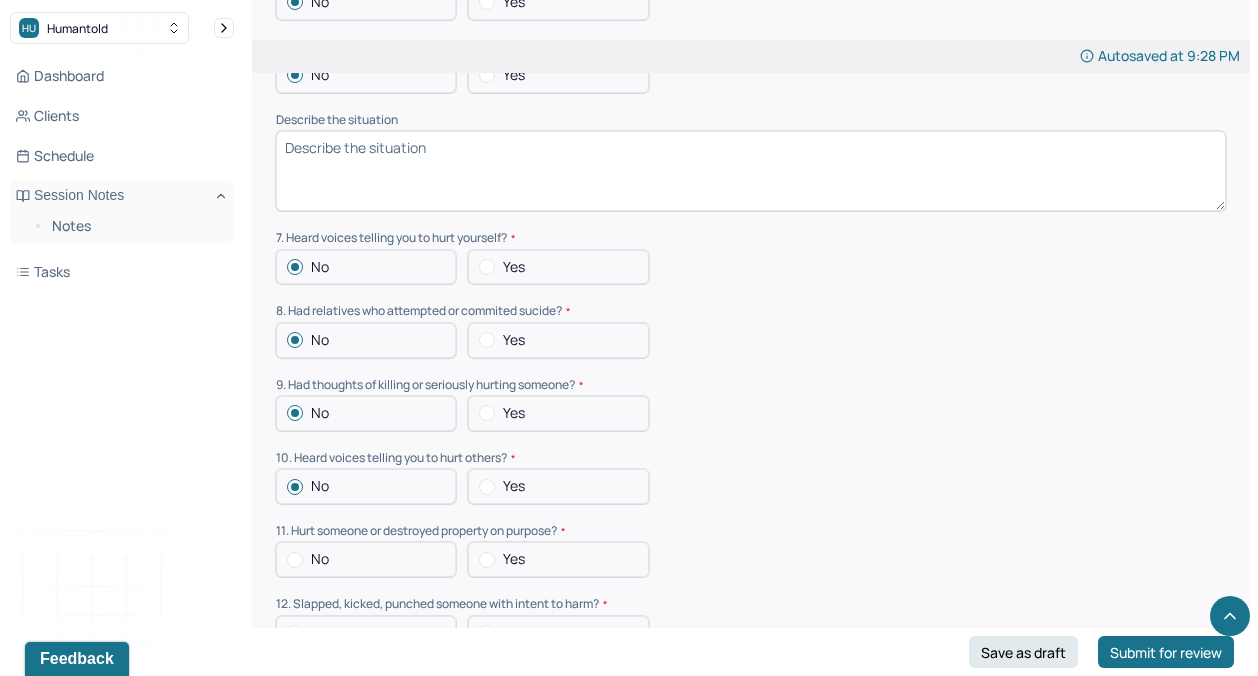 scroll, scrollTop: 5747, scrollLeft: 0, axis: vertical 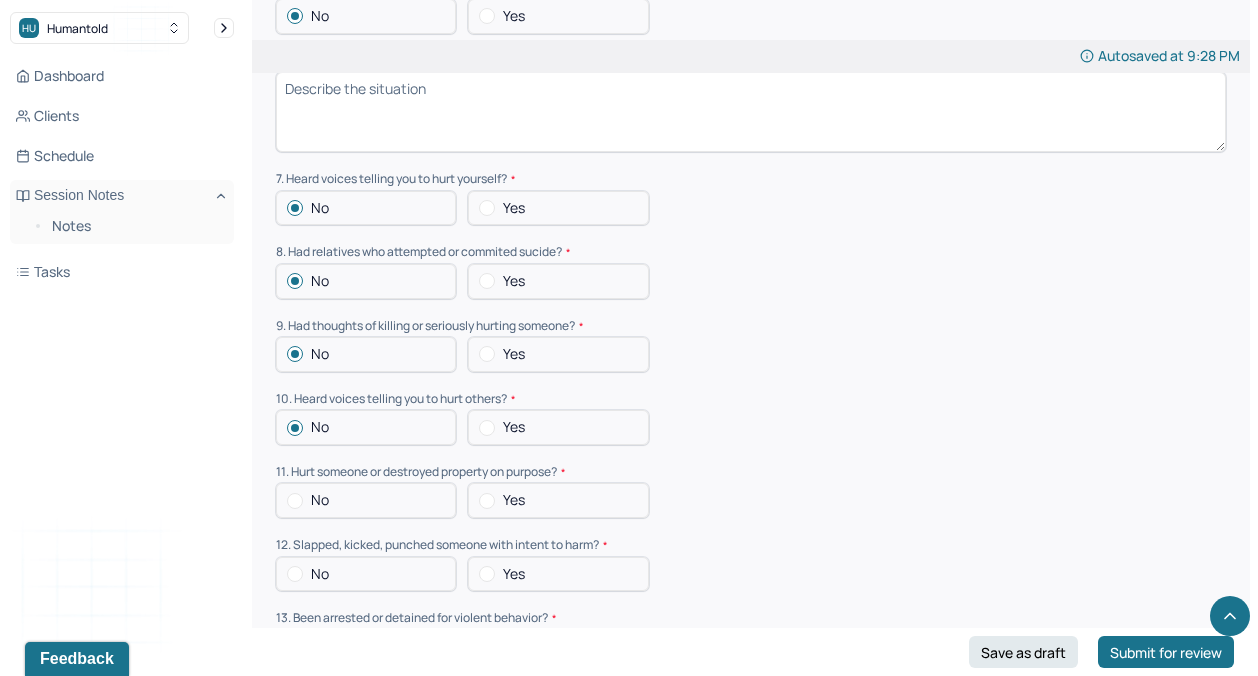 click on "No" at bounding box center (320, 500) 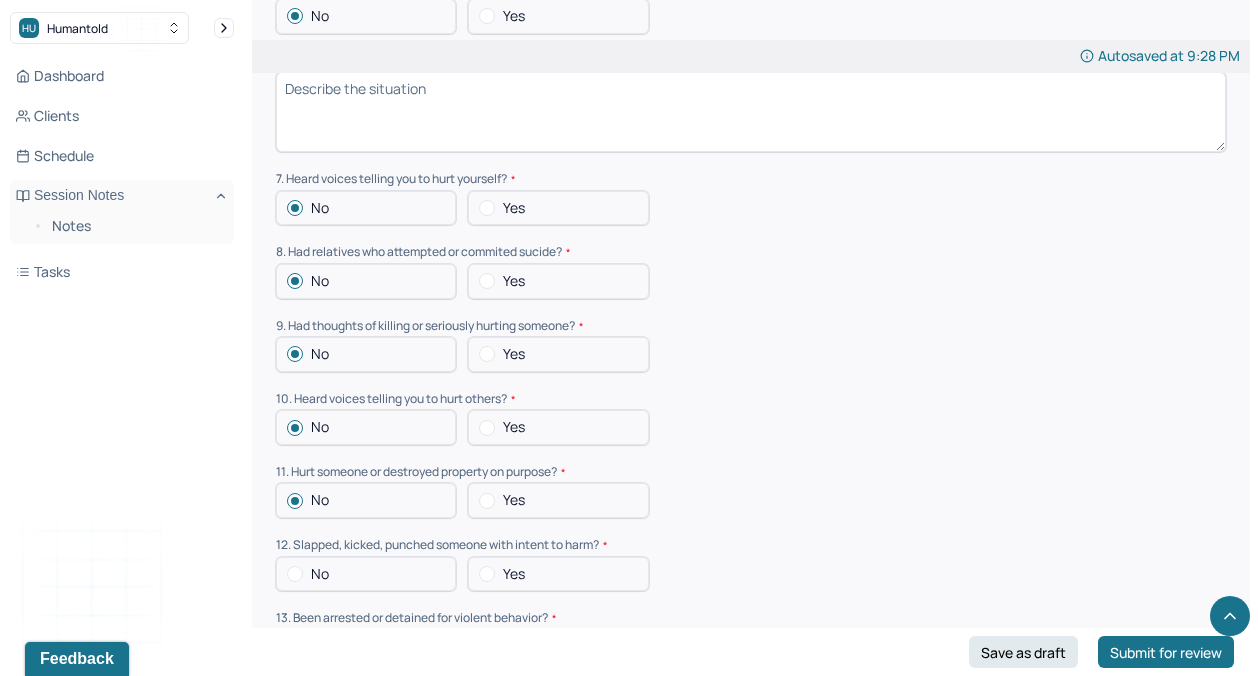 click on "No" at bounding box center (320, 574) 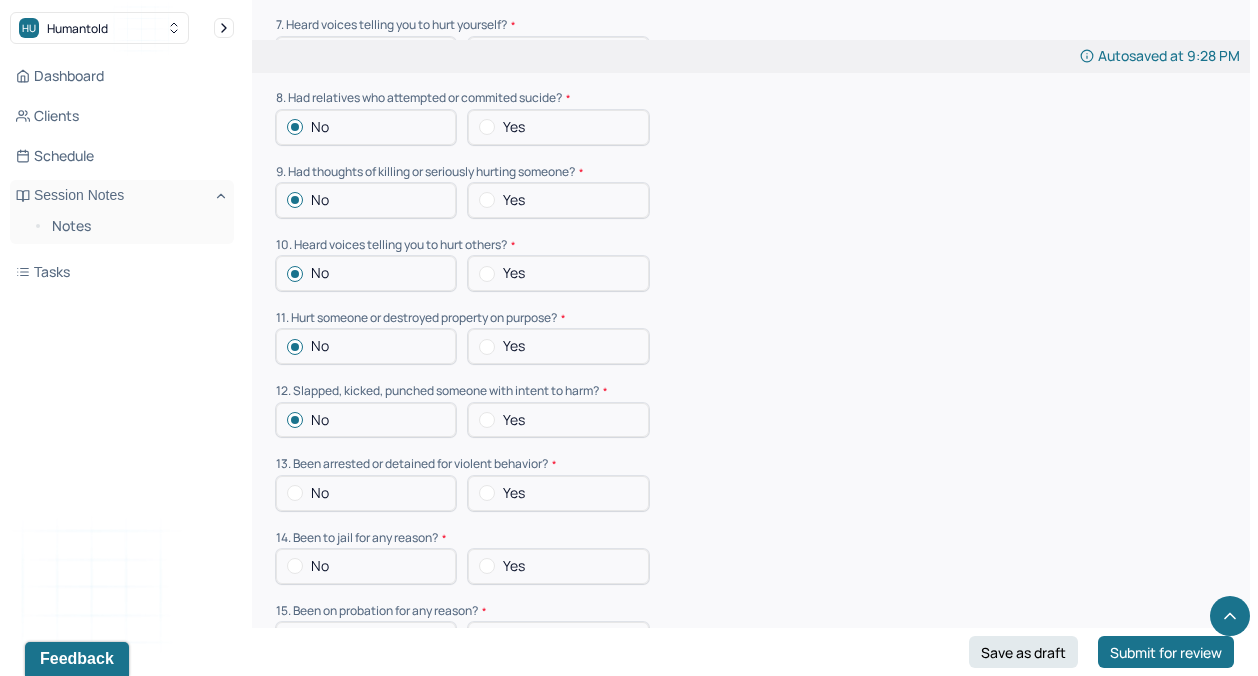 scroll, scrollTop: 5903, scrollLeft: 0, axis: vertical 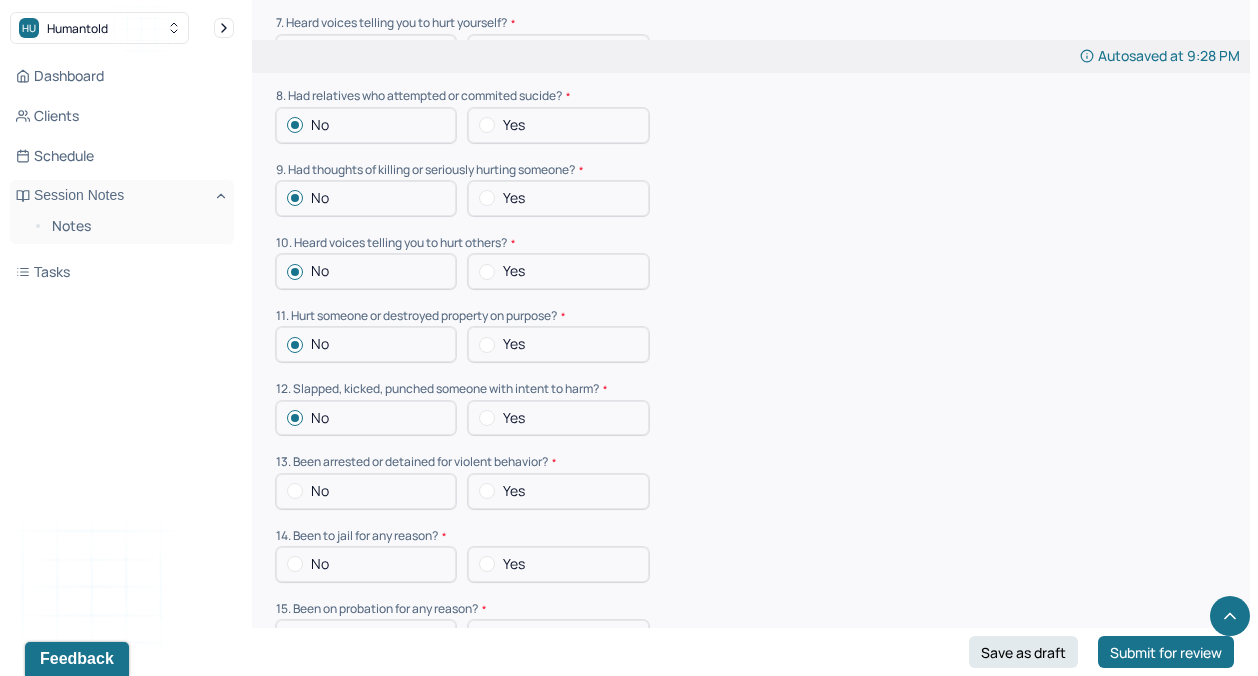 click on "No" at bounding box center [366, 491] 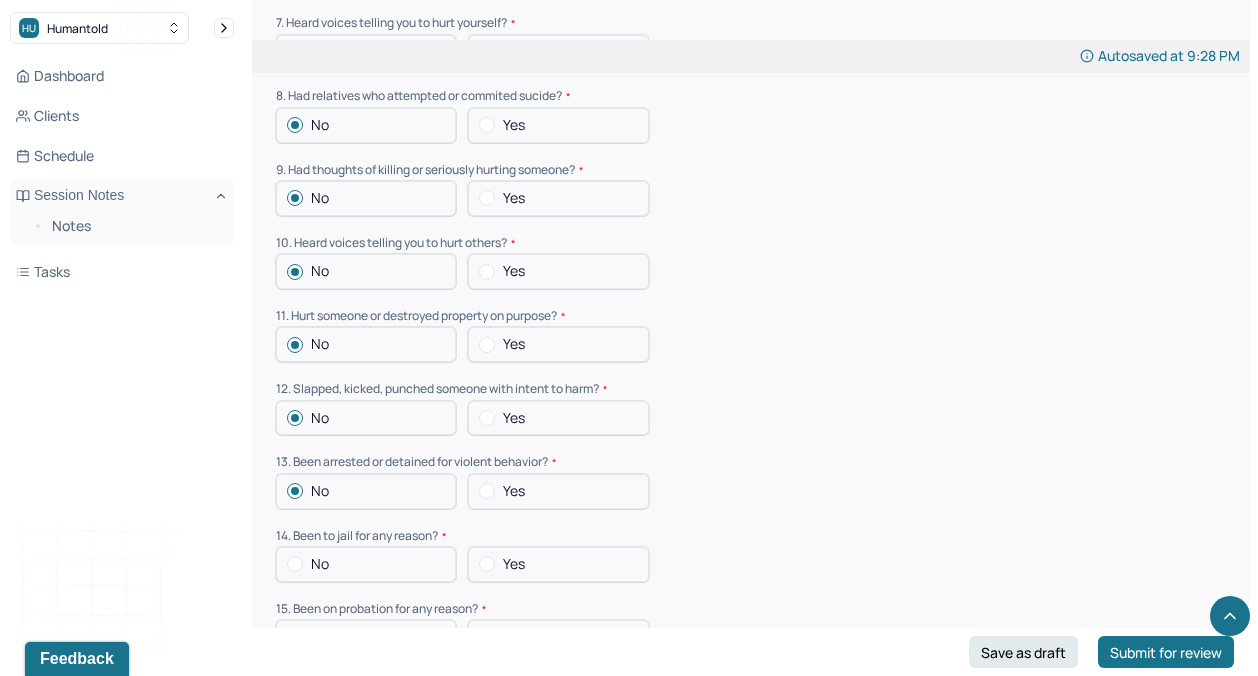 click on "No" at bounding box center (320, 564) 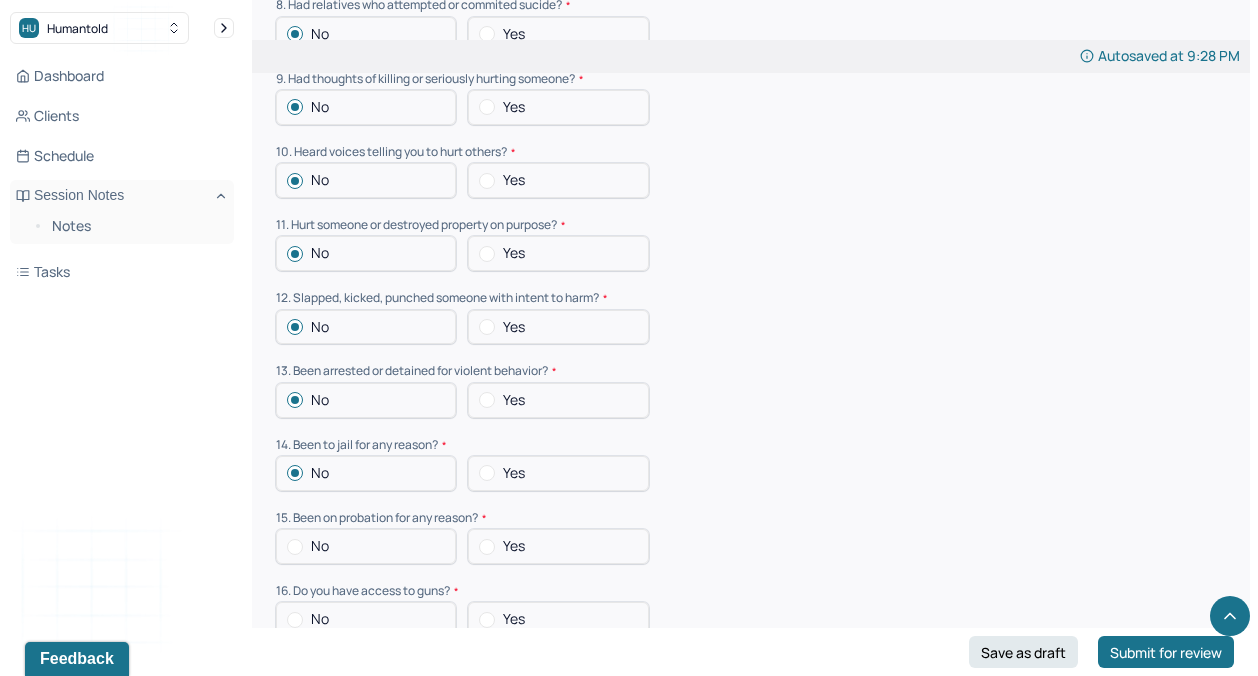 scroll, scrollTop: 6013, scrollLeft: 0, axis: vertical 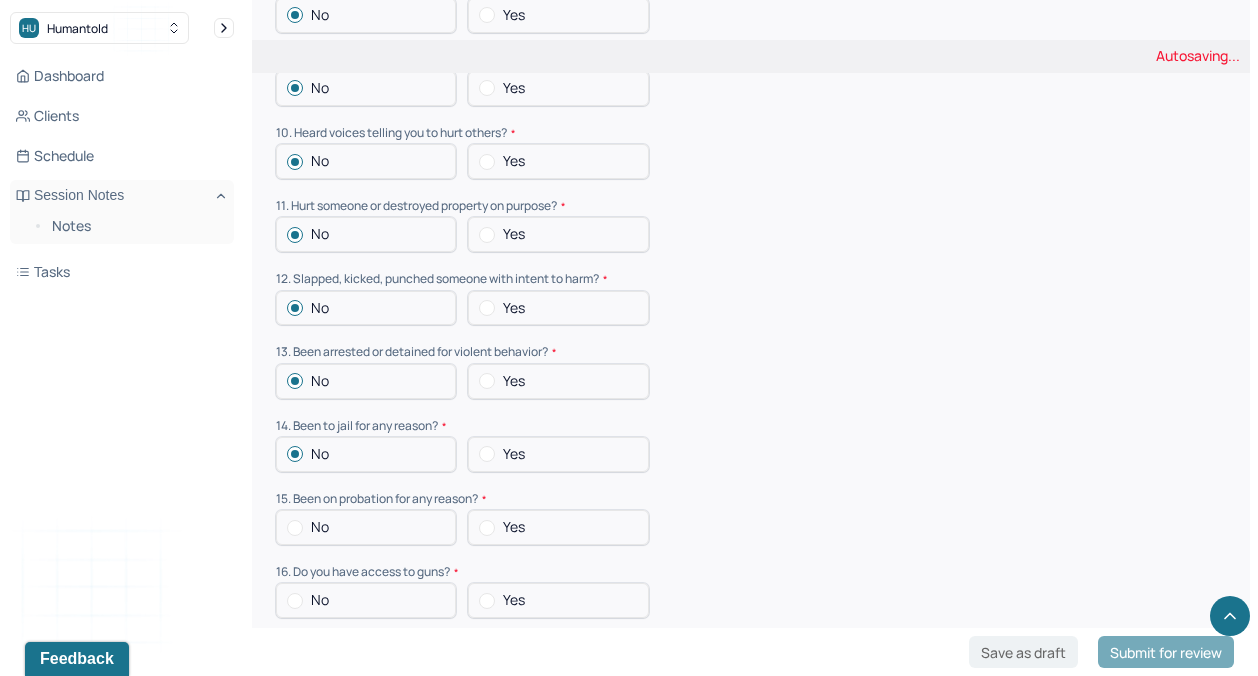 click on "No" at bounding box center (320, 527) 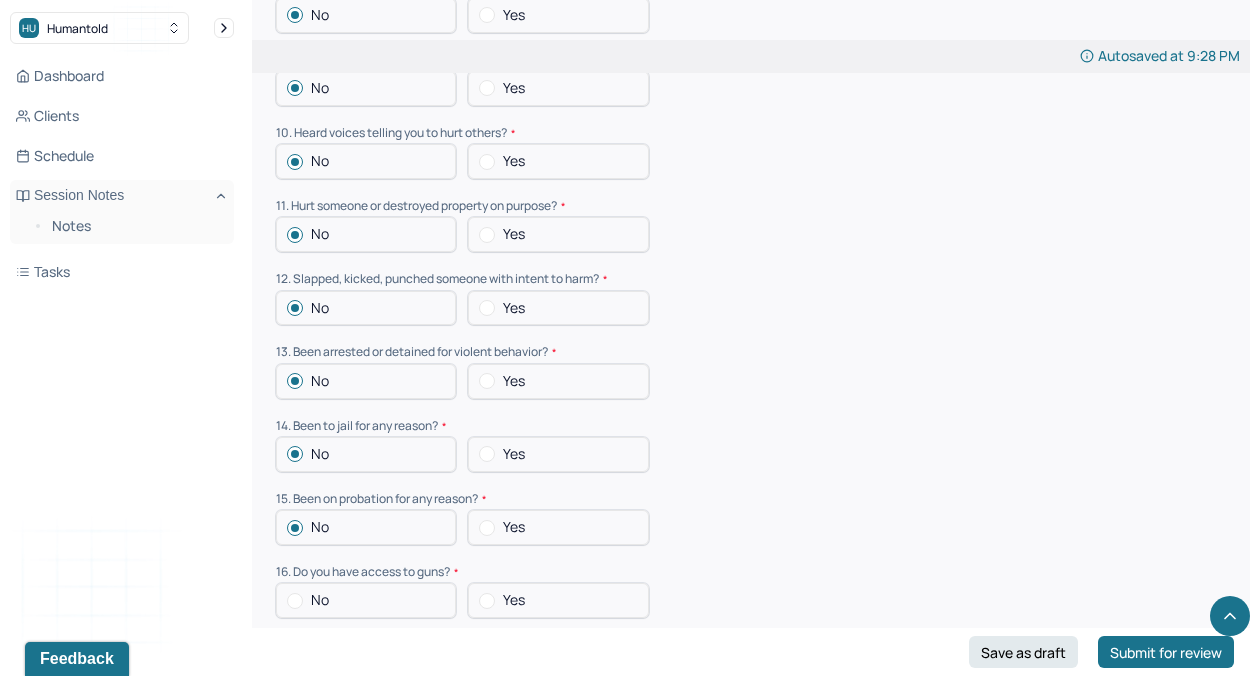 click on "No" at bounding box center [320, 600] 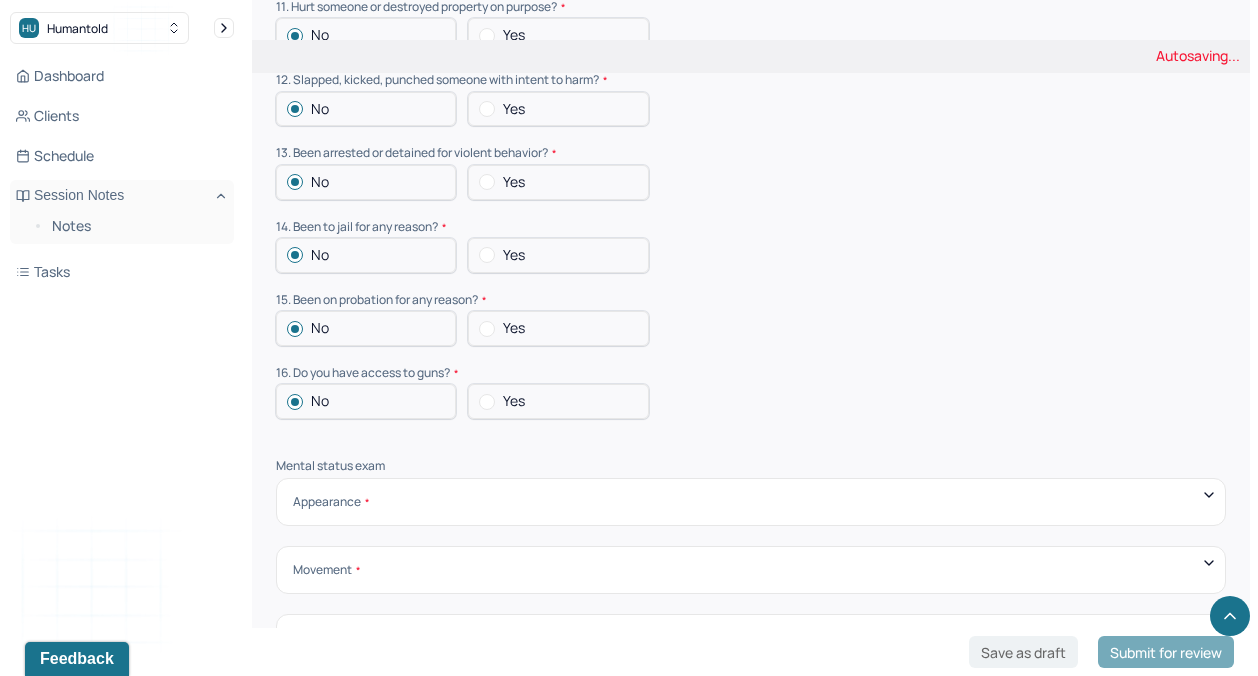 scroll, scrollTop: 6214, scrollLeft: 0, axis: vertical 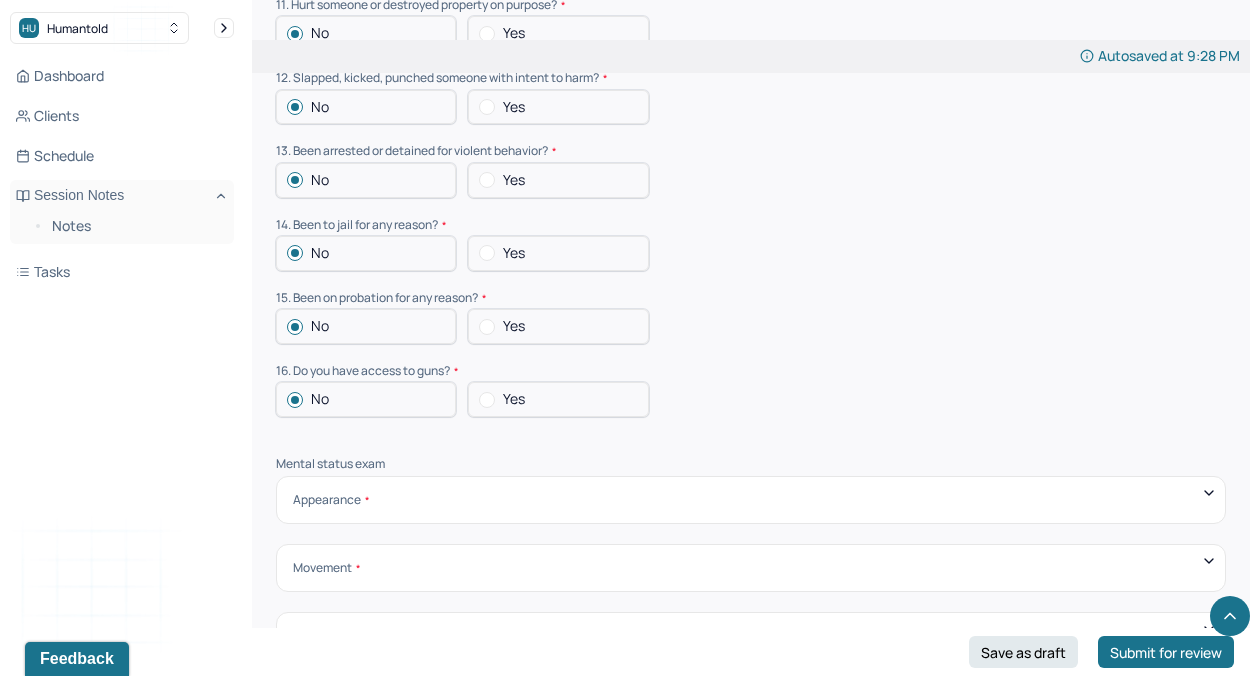 click on "Mental status exam Appearance Neat Unkempt Thin Average Overweight Pale Tanned Movement Coordinated Uncoordinated Mannerisms/oddities Good eye contact Kept eyes downcast Stared into space Speech Behavior Unintelligible Stammer/stutter Mumbles Clear Precise Strident Distant Squeaky Squeaky Soft Weak Normal Strident Hurried Loud Affect/Mood Blunted Constricted Normal Broad Inappropriate Indifferent to problems Congruent Irritated Hostile Flushing Dizziness Can't sit still Panicked Fearful Wretched Melancholy Sad Hopeless Bored Sorrow Grief Flight of ideas Manic Hypomanic Ashamed Embarrassed Apologetic Calm Guilty Flat Attention/Concentration/effort Sluggish Flat Distractible Normal energy Eager Indifferent Scattered Baffled Perplexed Hurried Organized Rigid Pleasant Cooperative Dependent Abusive Superior Stubborn Belligerent Argumentative Hostile Demanding Resentful Surly Guarded Indifferent Presentation of self Withdrawn Threatened Vulnerable Shy Friendly Confident Grandiose Humble Self-doubting Hopeful Harsh" at bounding box center (751, 737) 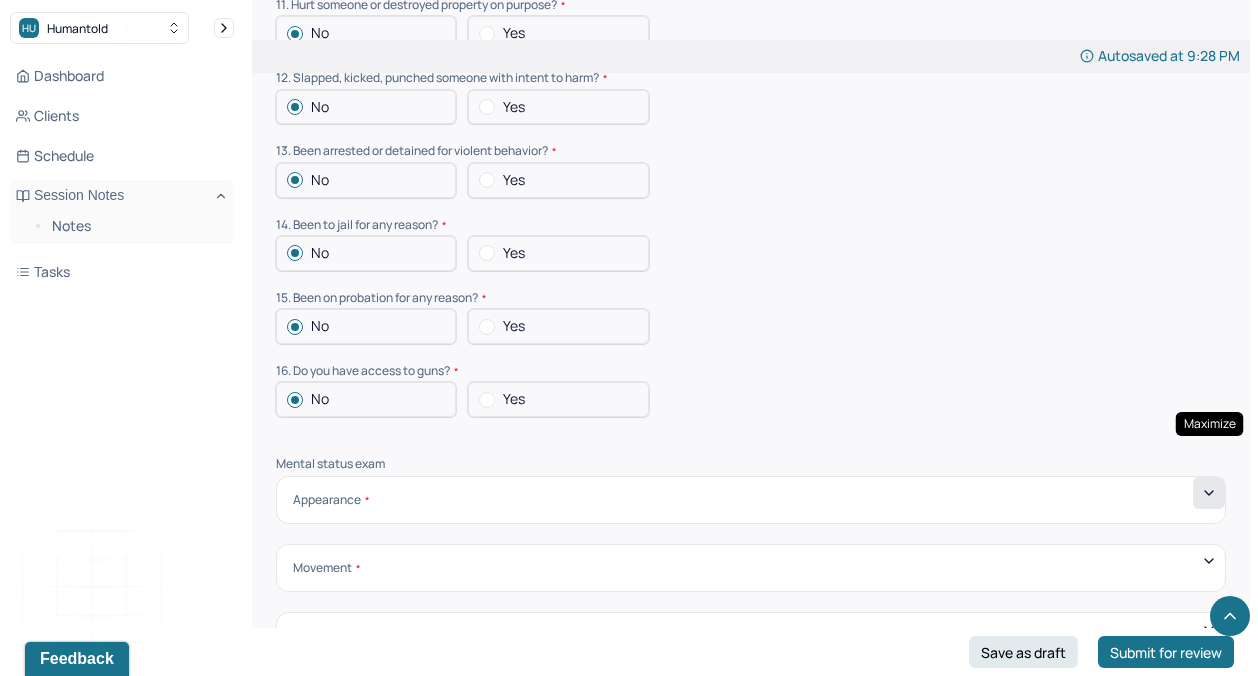 click 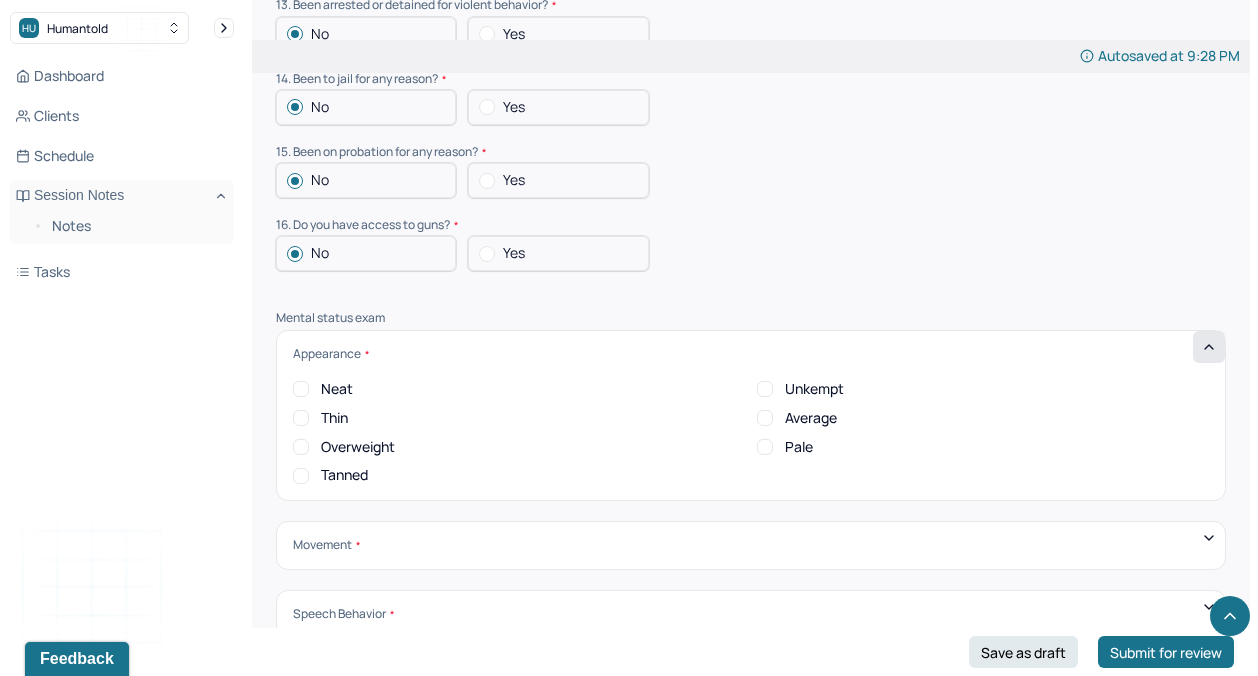 scroll, scrollTop: 6371, scrollLeft: 0, axis: vertical 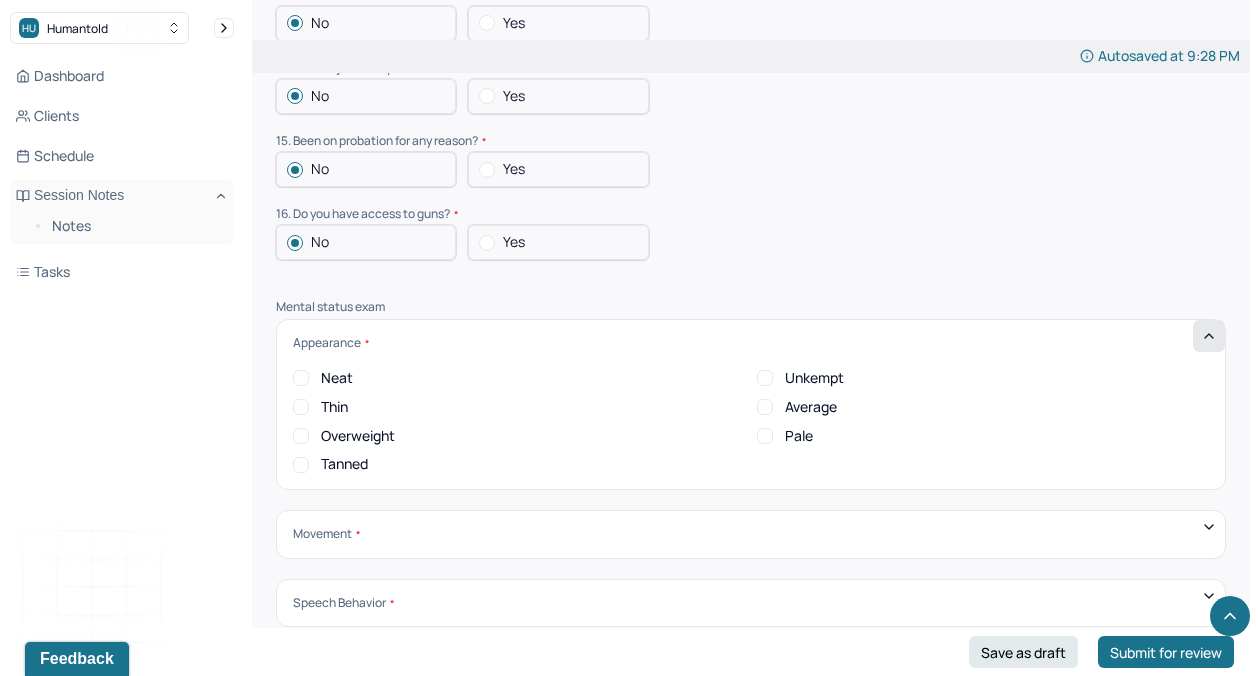 click on "Average" at bounding box center [797, 407] 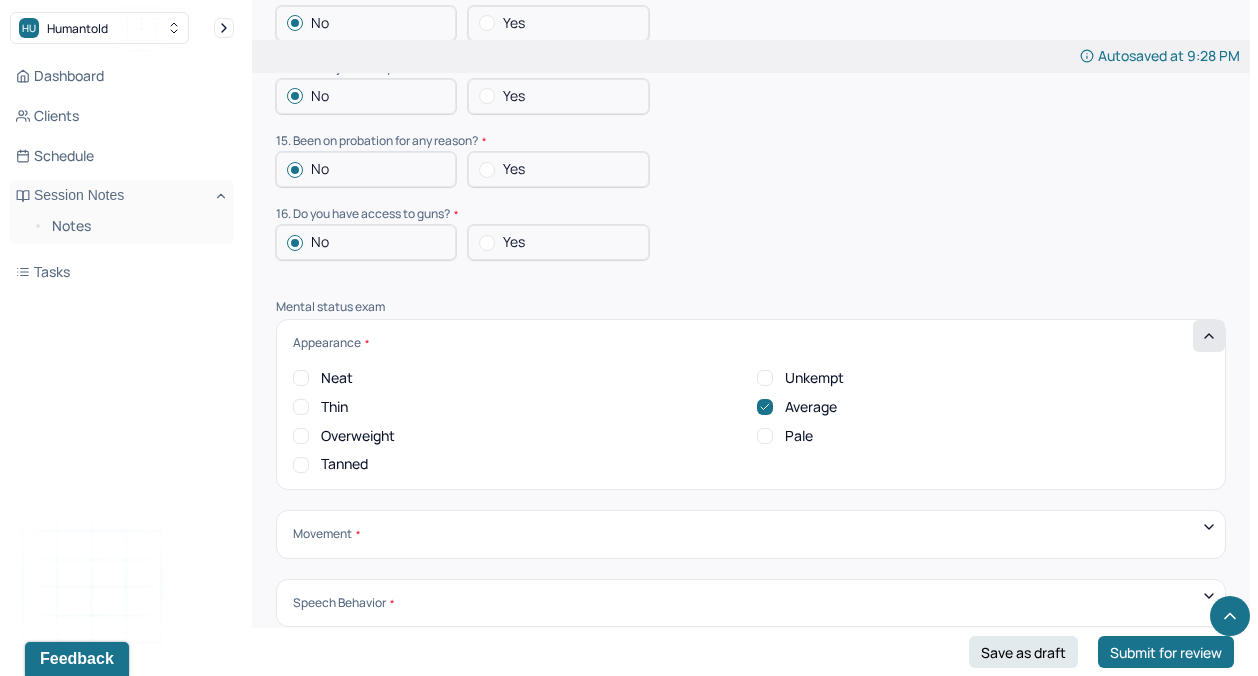 click on "Movement Coordinated Uncoordinated Mannerisms/oddities Good eye contact Kept eyes downcast Stared into space" at bounding box center (751, 534) 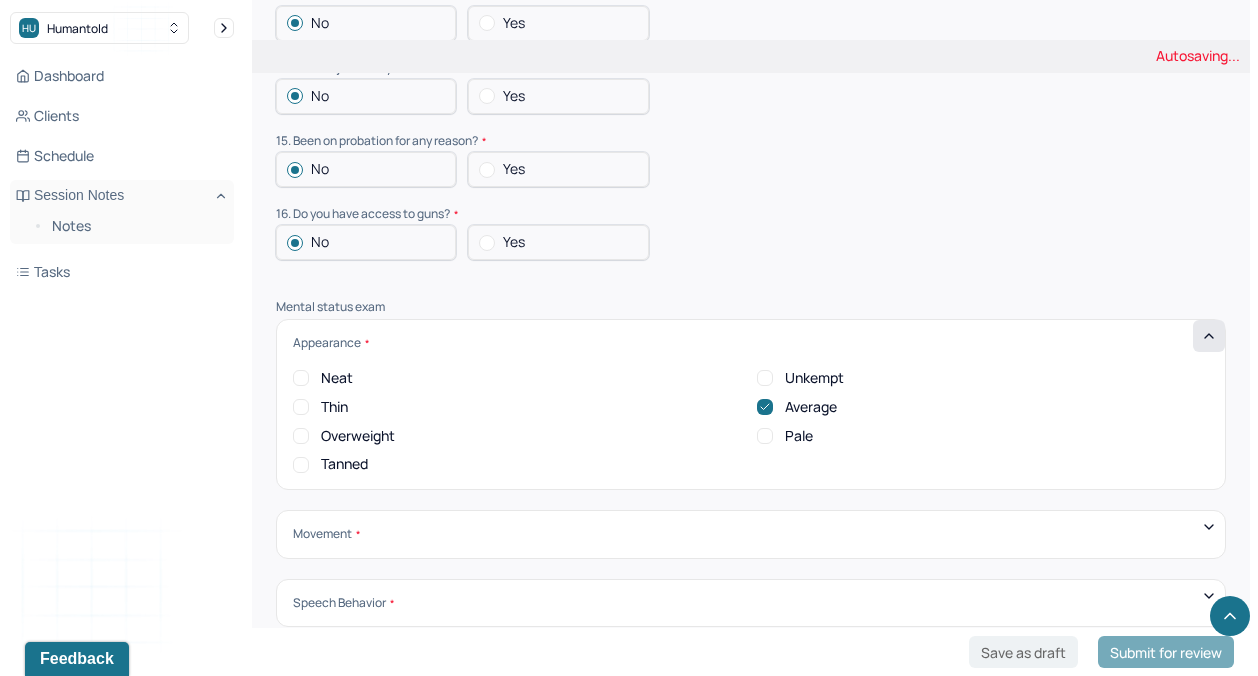 click on "Movement" at bounding box center [751, 534] 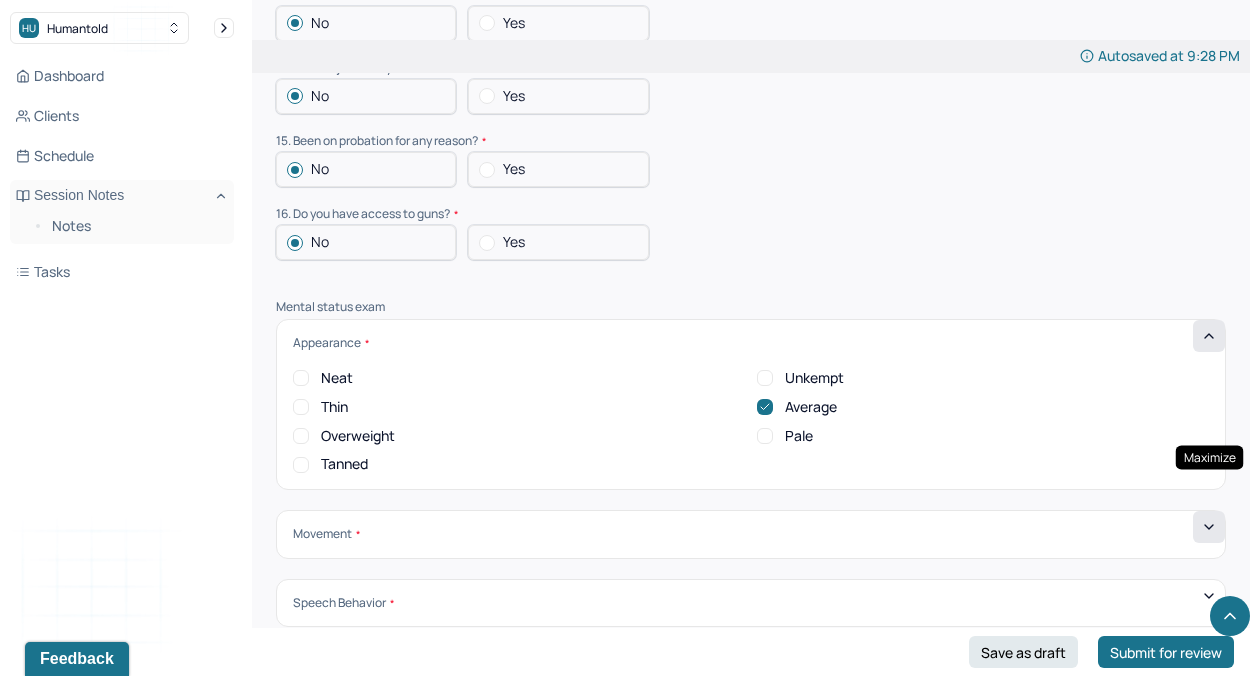 click 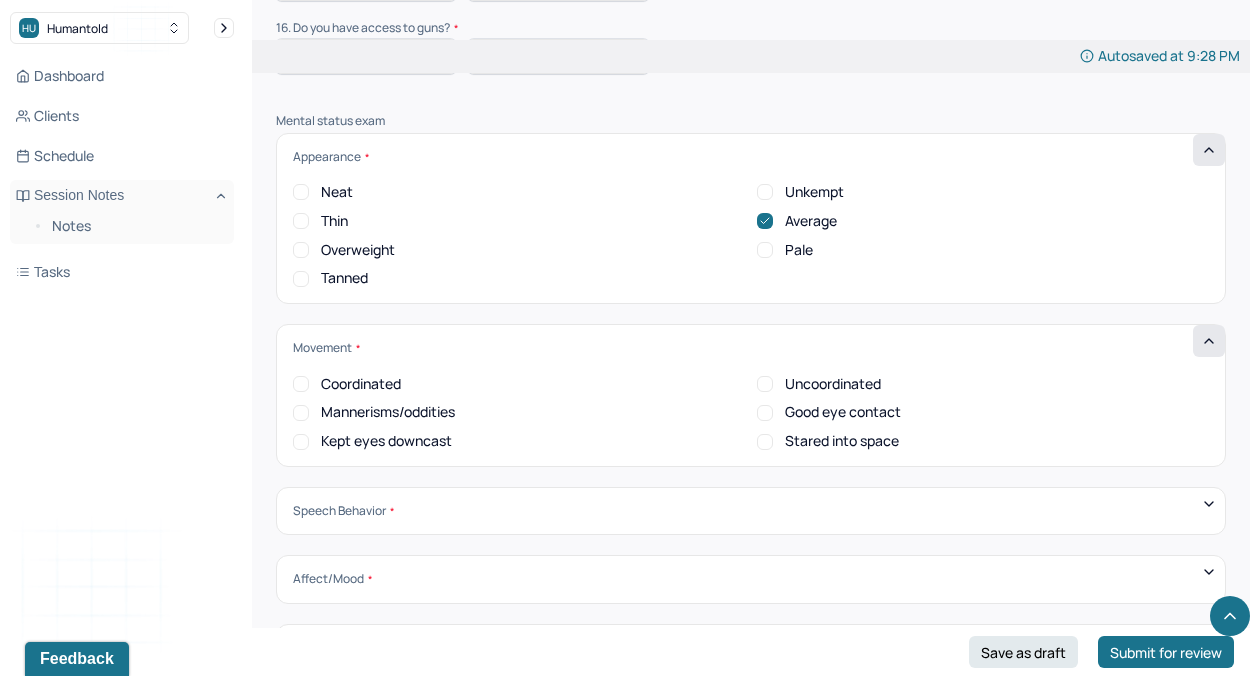 scroll, scrollTop: 6564, scrollLeft: 0, axis: vertical 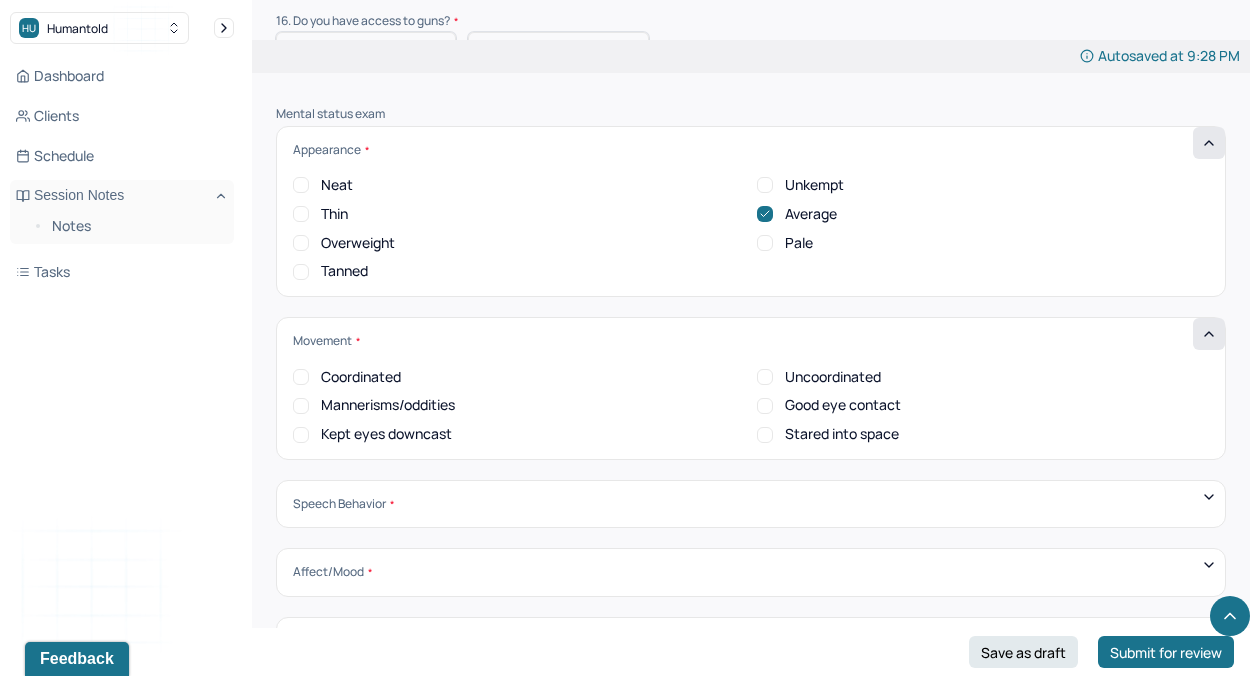 click on "Good eye contact" at bounding box center [829, 405] 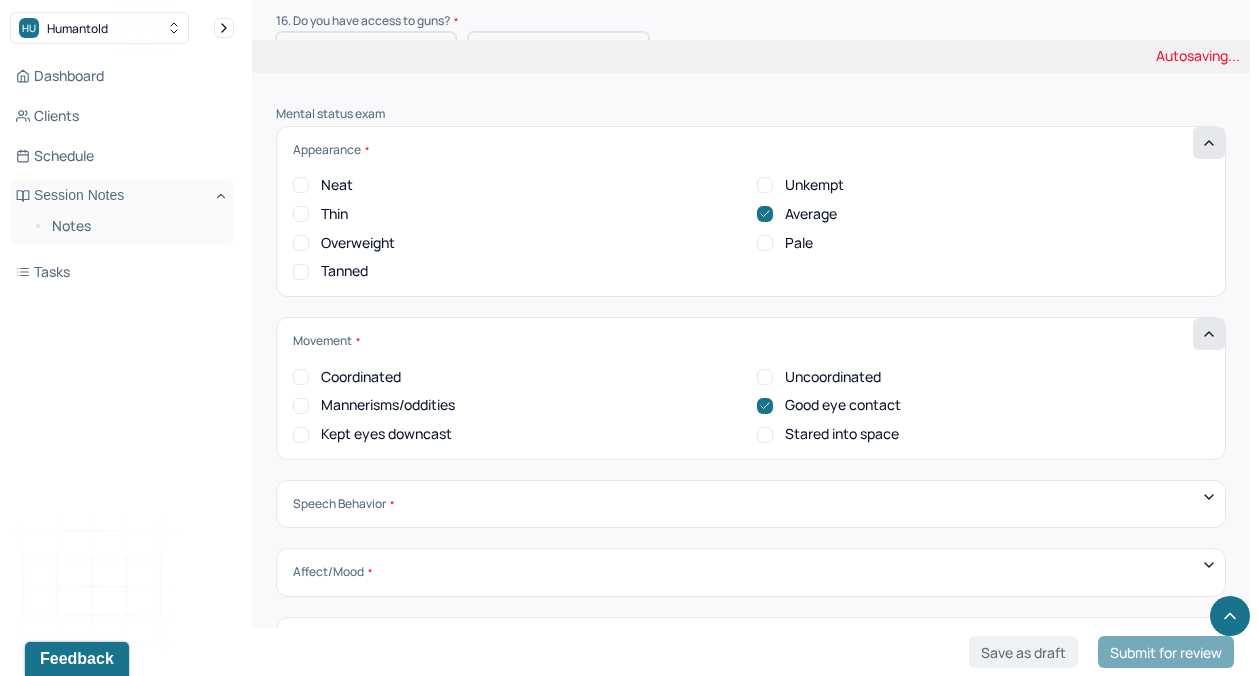 click on "Coordinated" at bounding box center [361, 377] 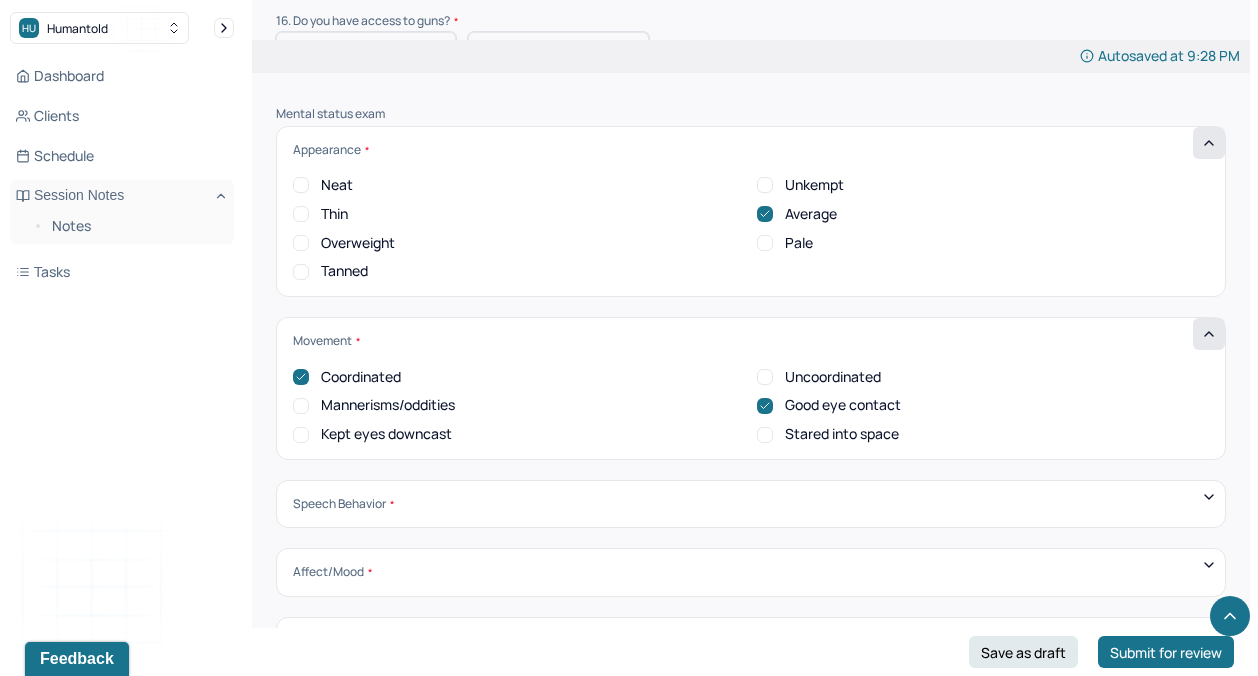 scroll, scrollTop: 6669, scrollLeft: 0, axis: vertical 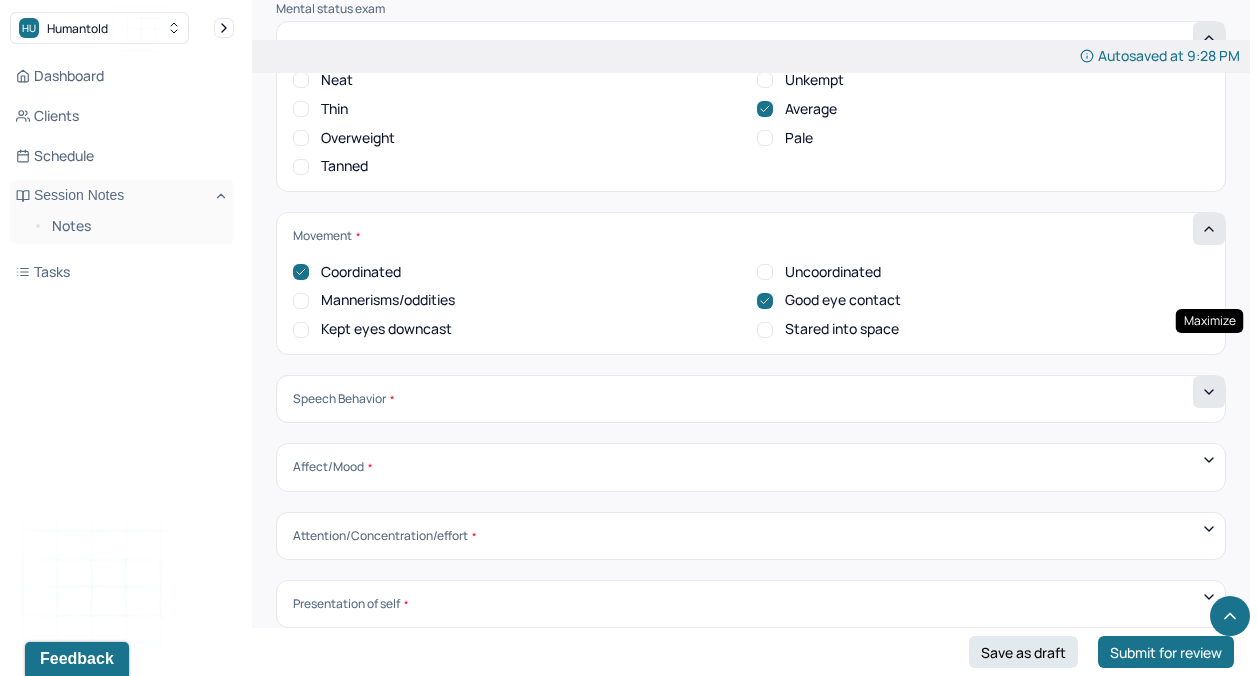 click 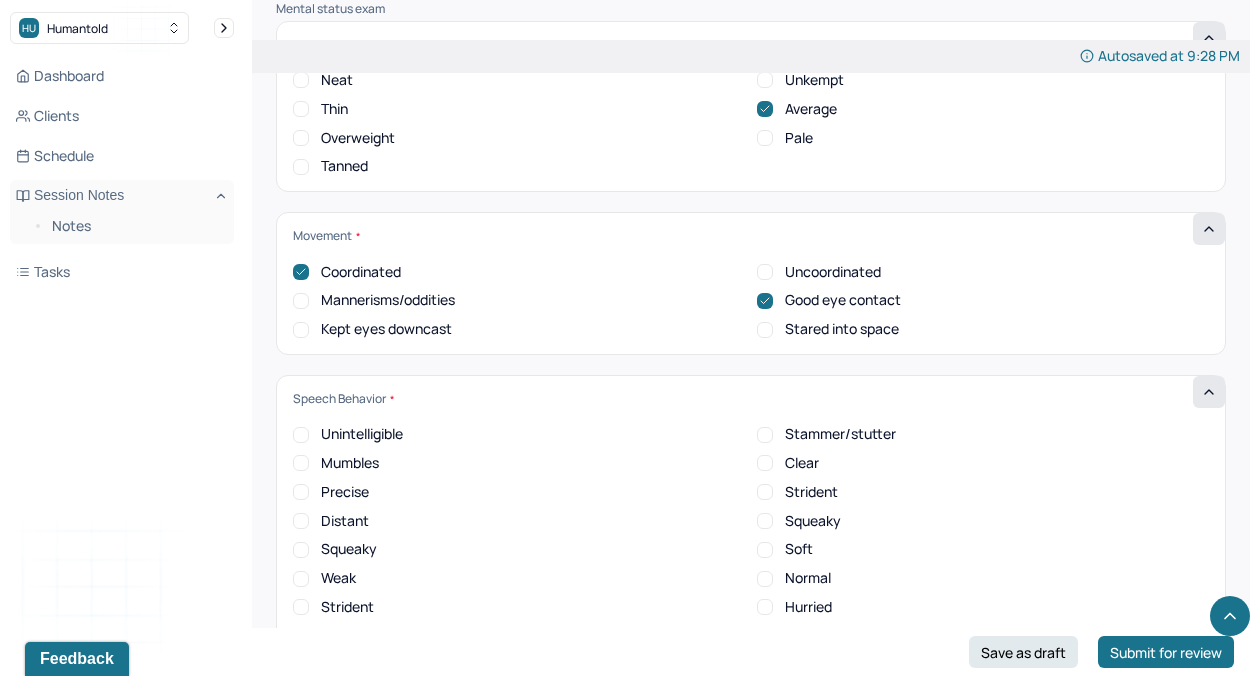 click on "Unintelligible Stammer/stutter Mumbles Clear Precise Strident Distant Squeaky Squeaky Soft Weak Normal Strident Hurried Loud" at bounding box center (751, 535) 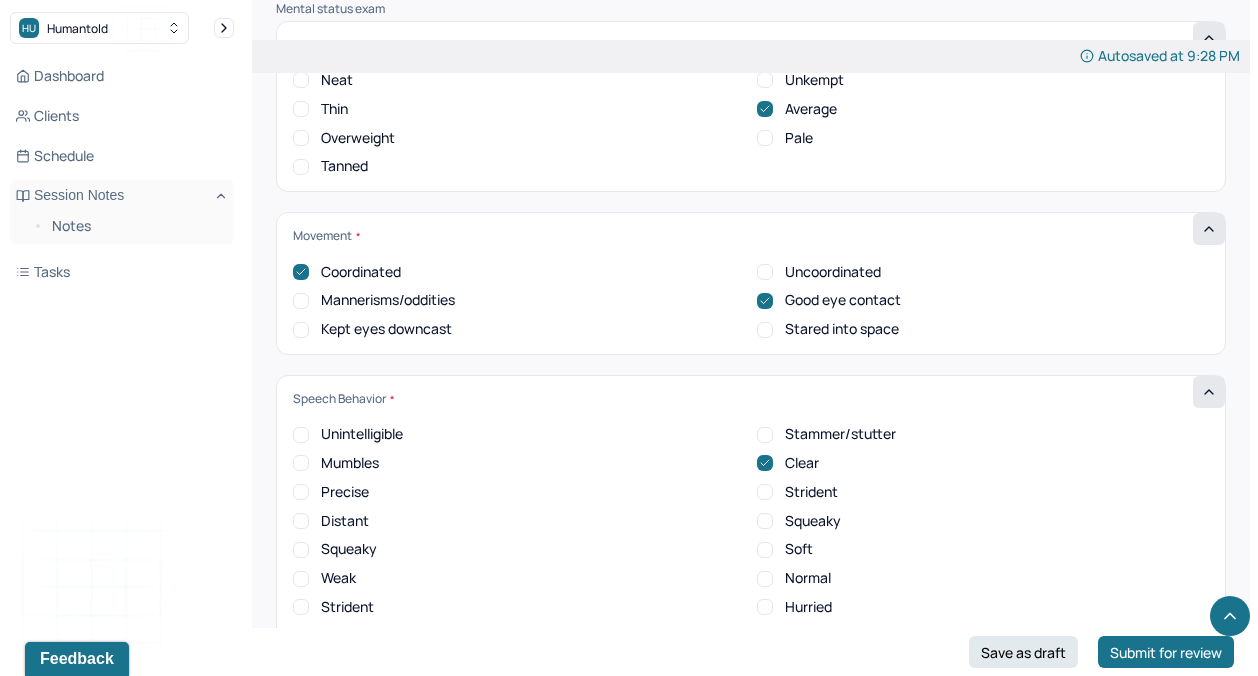 click on "Normal" at bounding box center (794, 578) 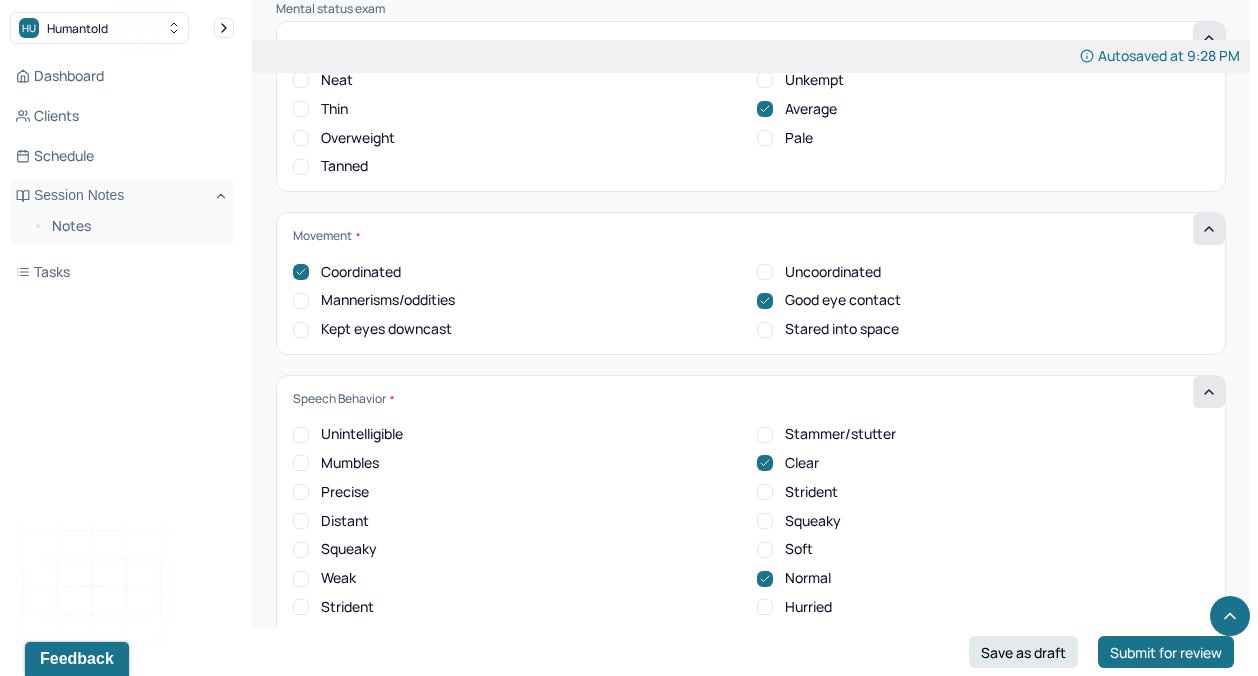 scroll, scrollTop: 0, scrollLeft: 0, axis: both 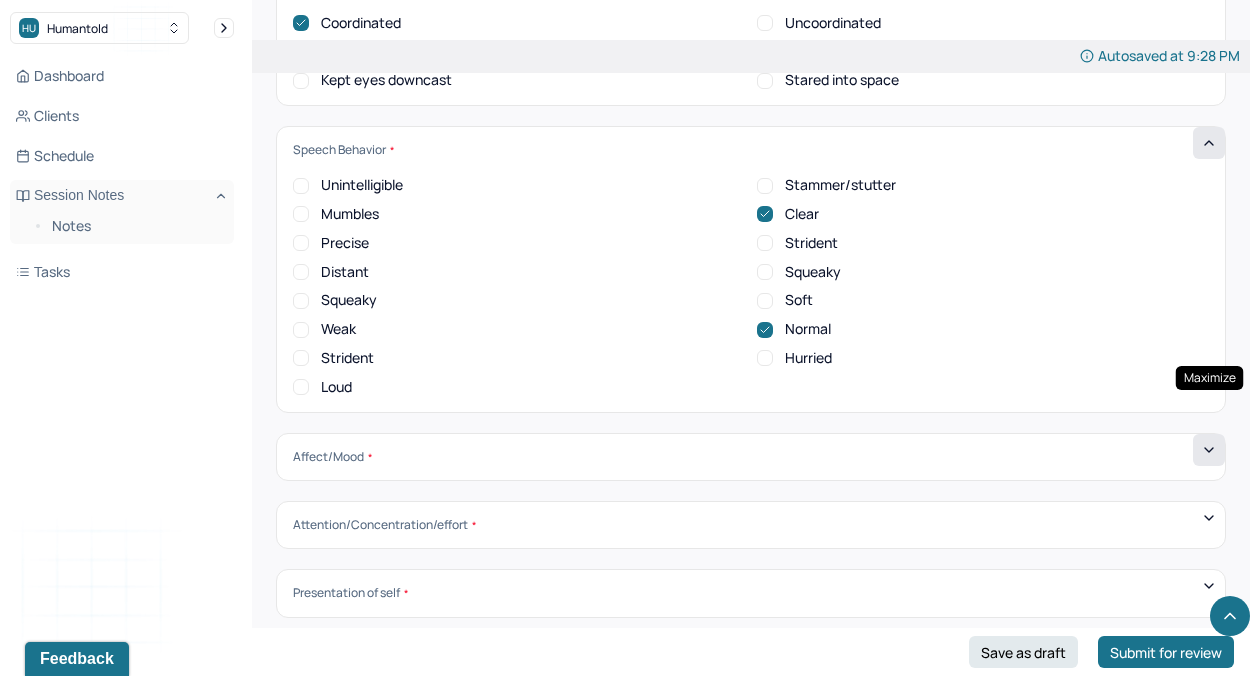 click 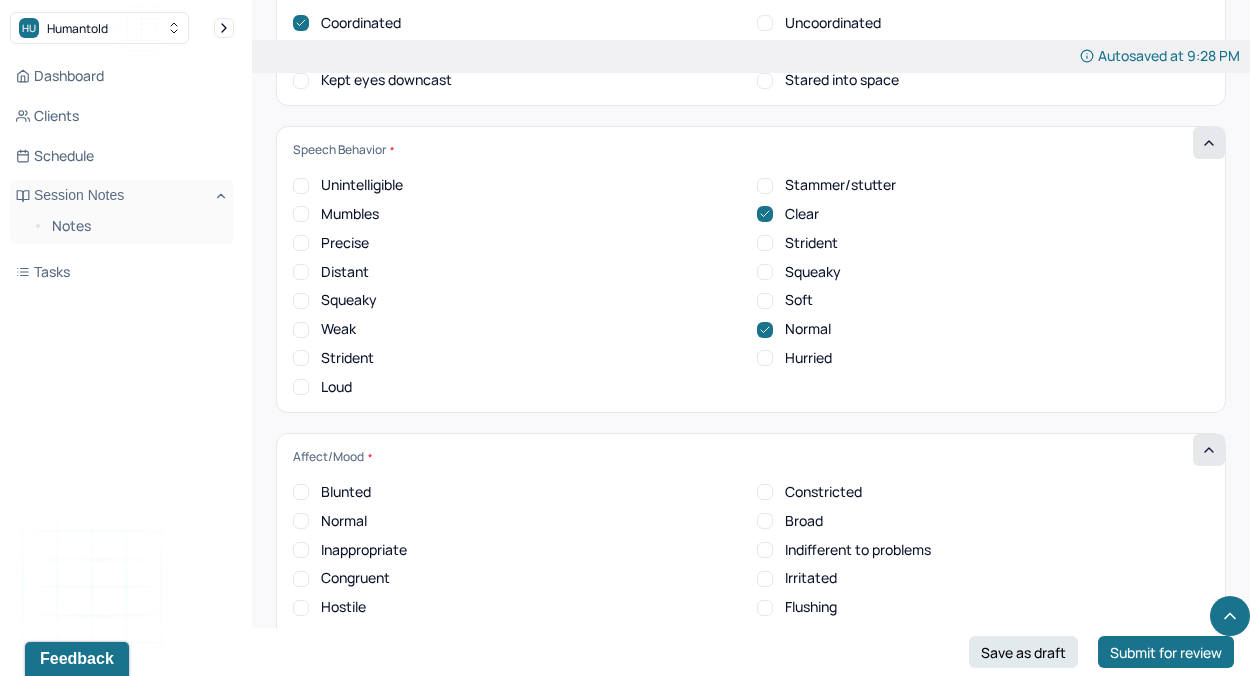 scroll, scrollTop: 0, scrollLeft: 0, axis: both 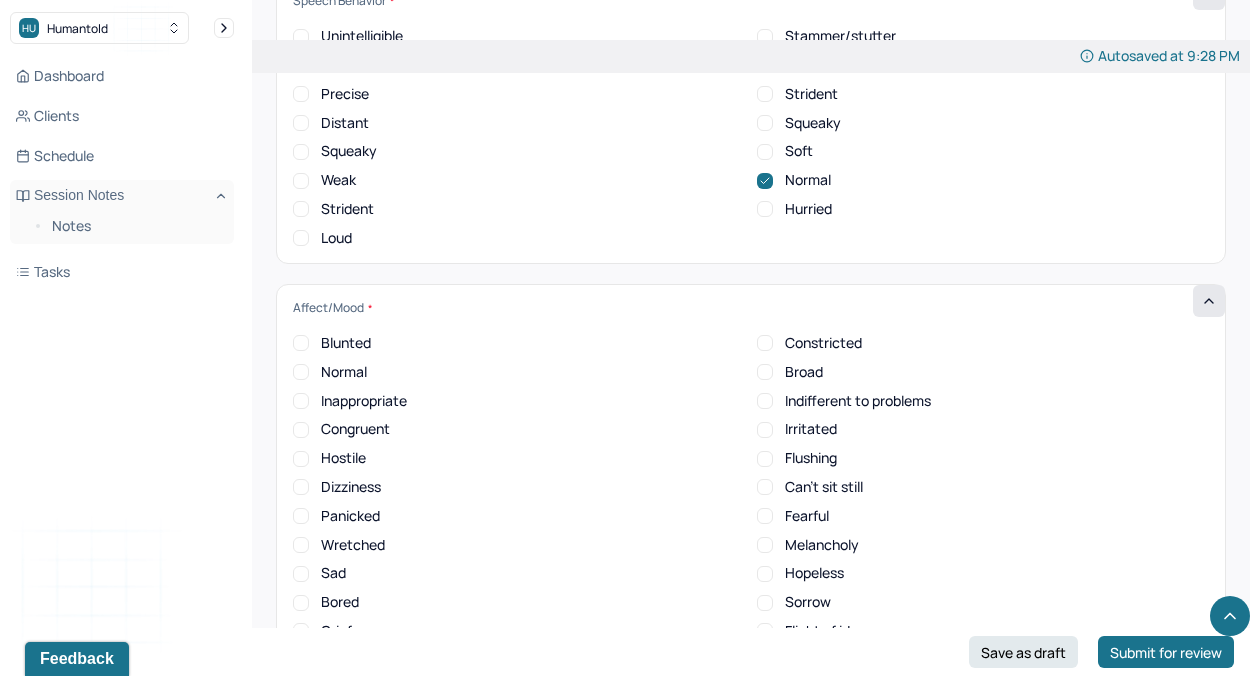 click on "Congruent" at bounding box center [301, 430] 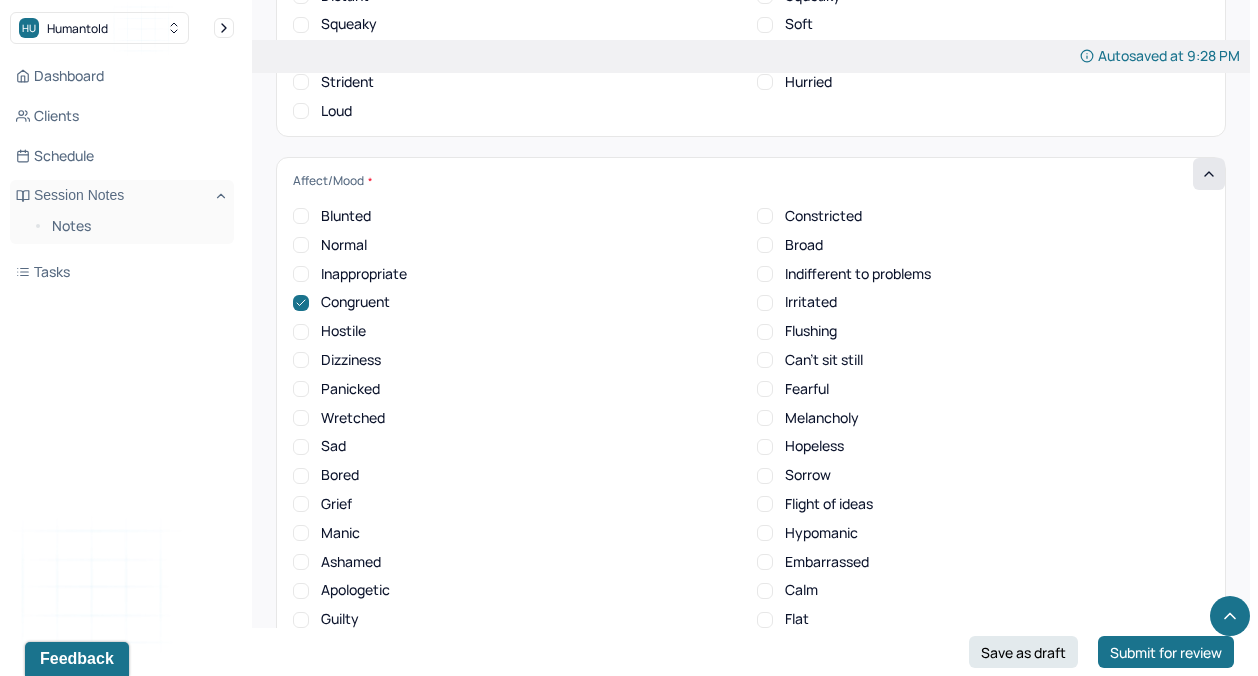 scroll, scrollTop: 7205, scrollLeft: 0, axis: vertical 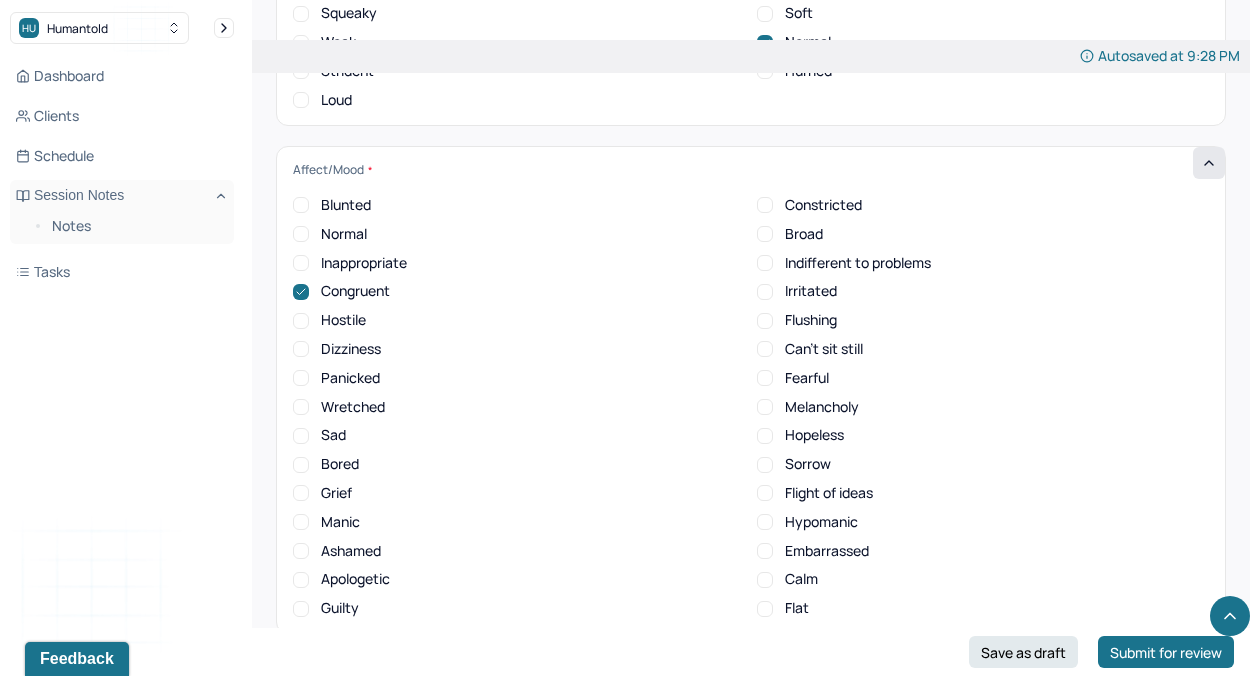 click on "Irritated" at bounding box center [811, 291] 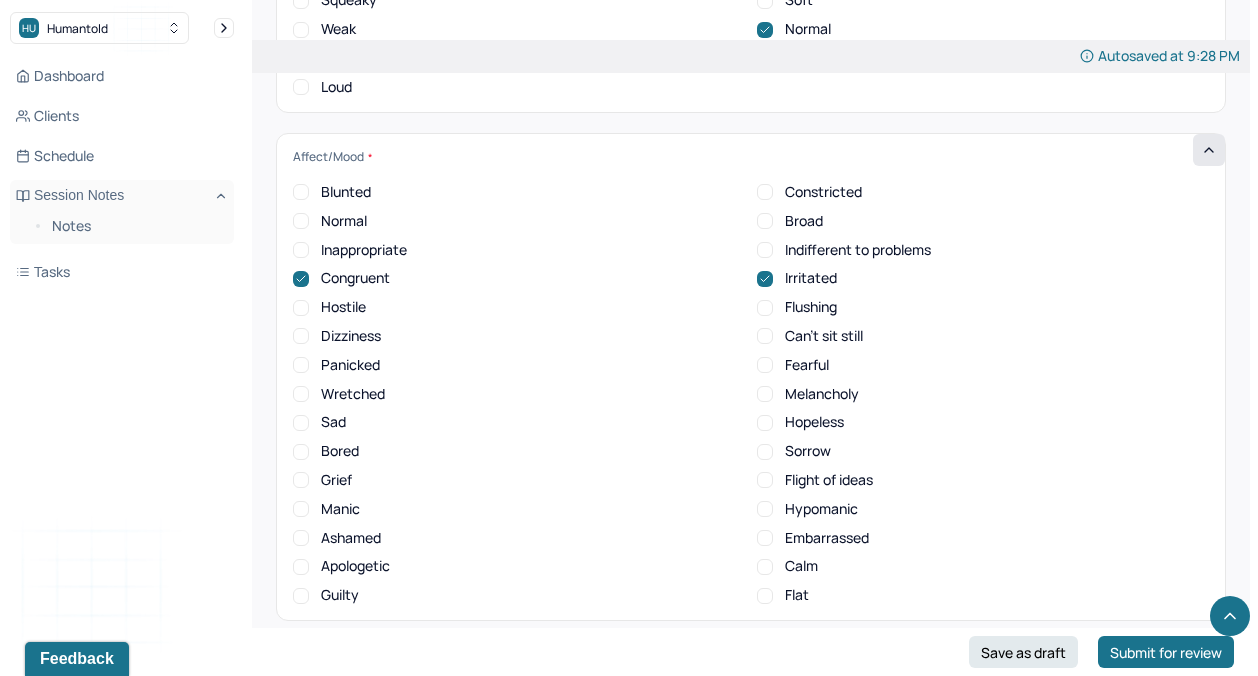 scroll, scrollTop: 7225, scrollLeft: 0, axis: vertical 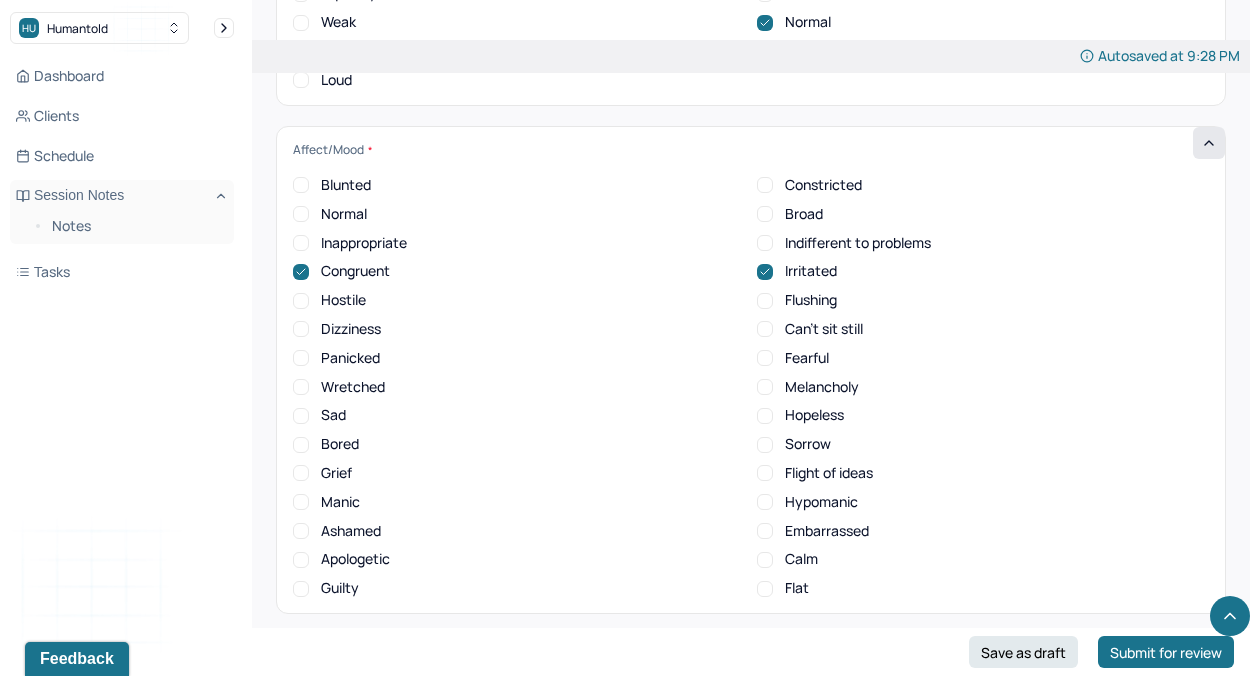 click on "Normal" at bounding box center [344, 214] 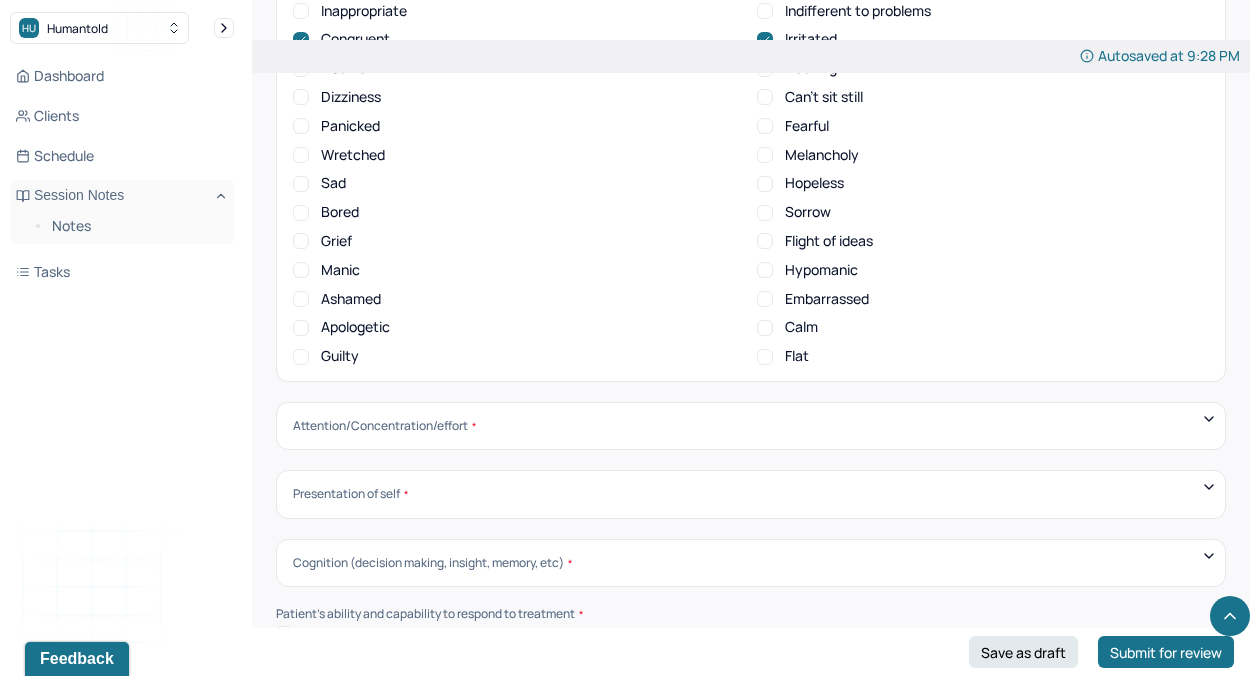 scroll, scrollTop: 7487, scrollLeft: 0, axis: vertical 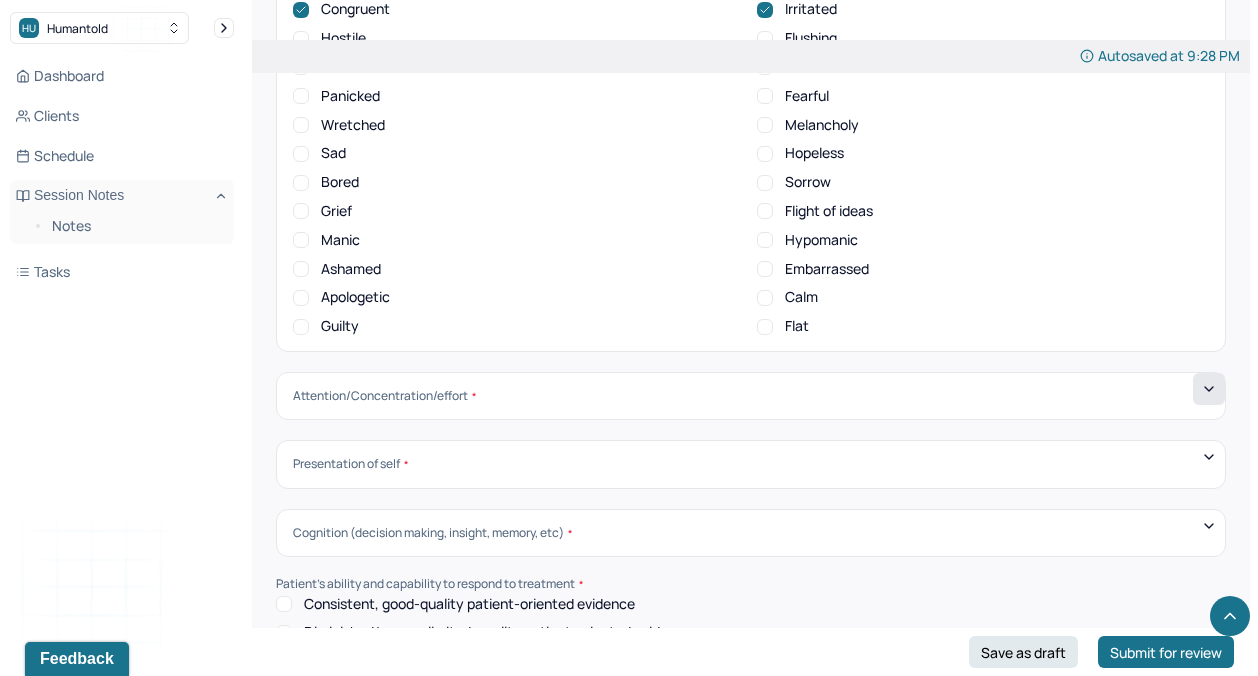 click 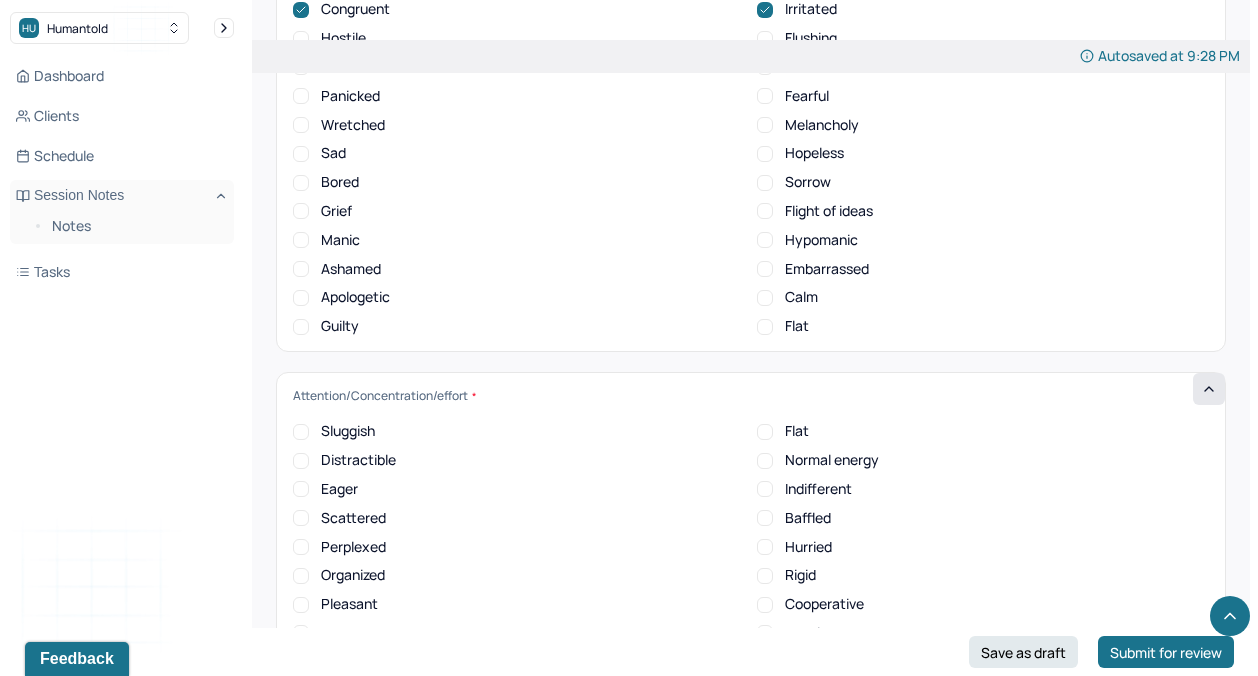 scroll, scrollTop: 0, scrollLeft: 0, axis: both 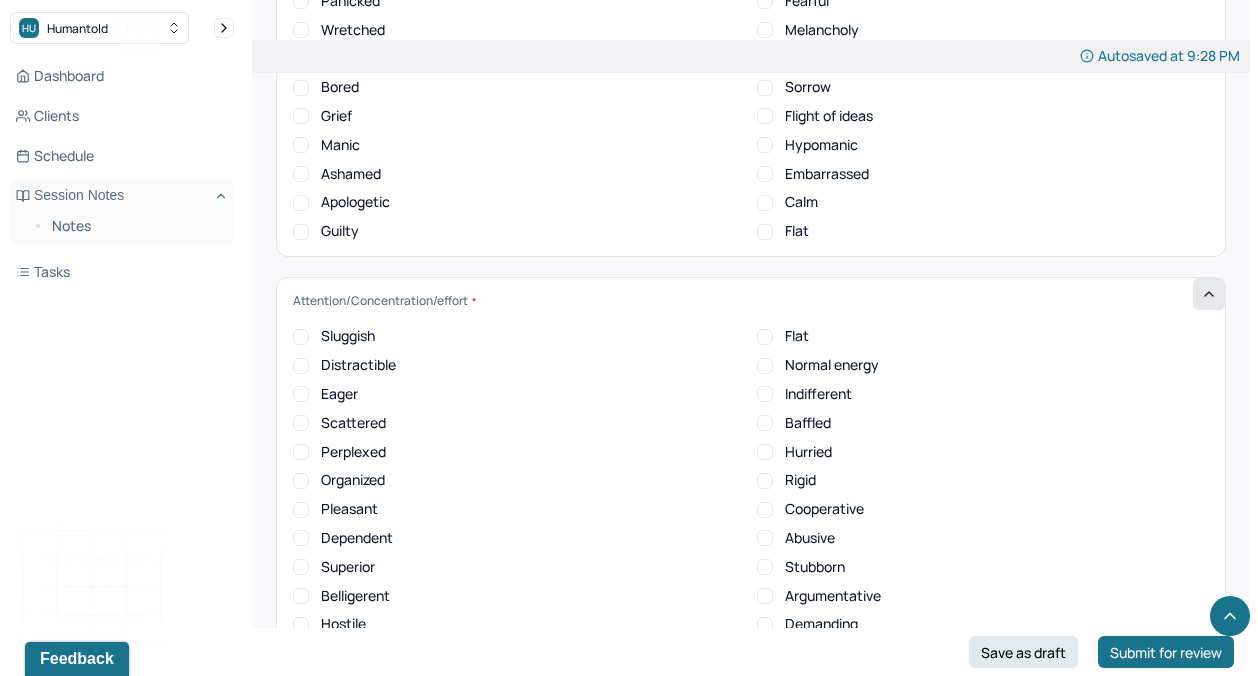 click on "Cooperative" at bounding box center [765, 510] 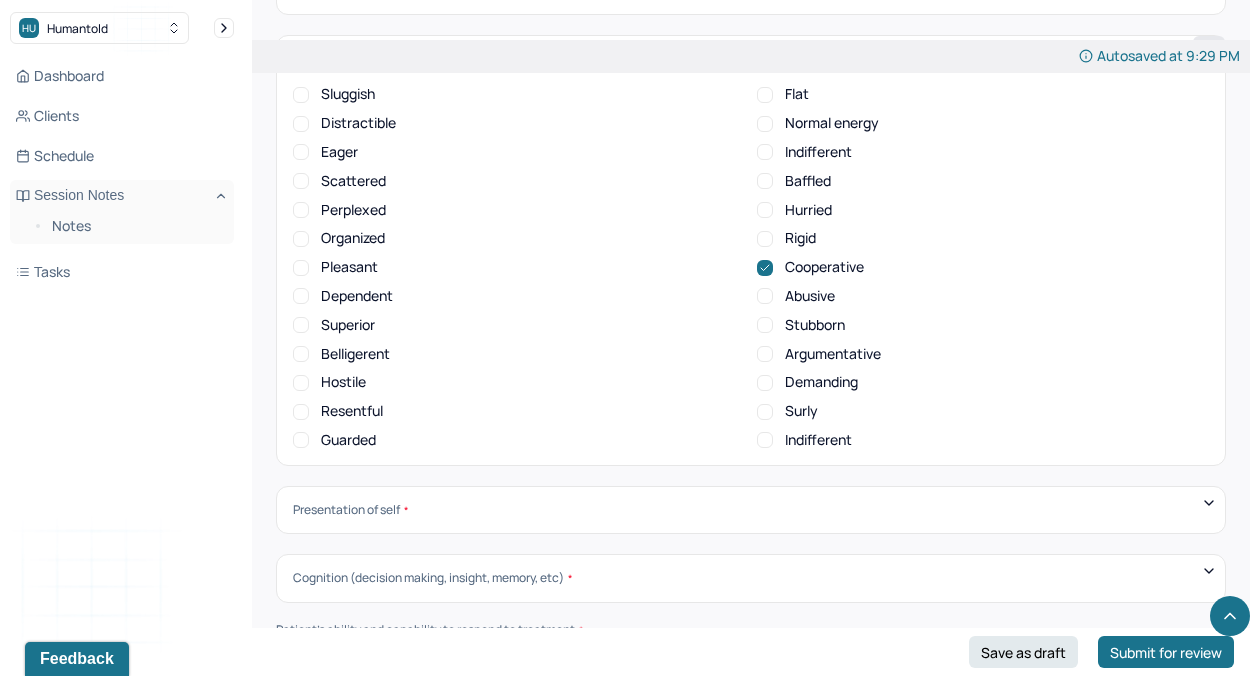 scroll, scrollTop: 7827, scrollLeft: 0, axis: vertical 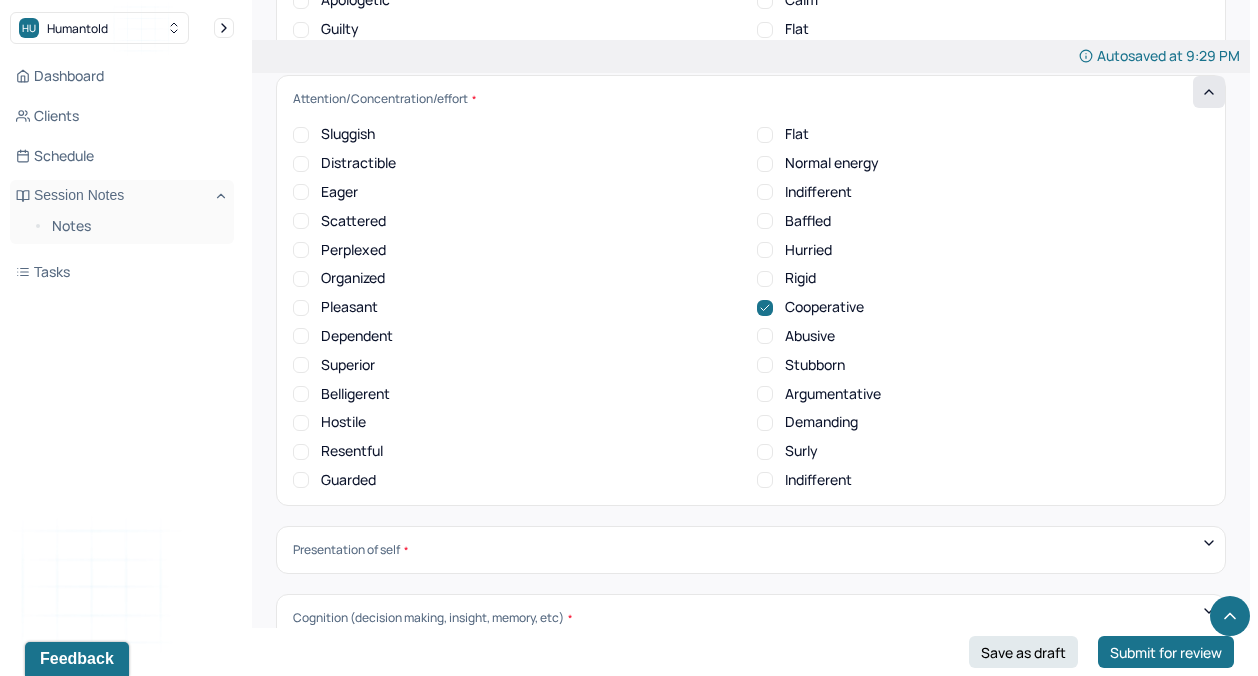 click on "Pleasant" at bounding box center (301, 308) 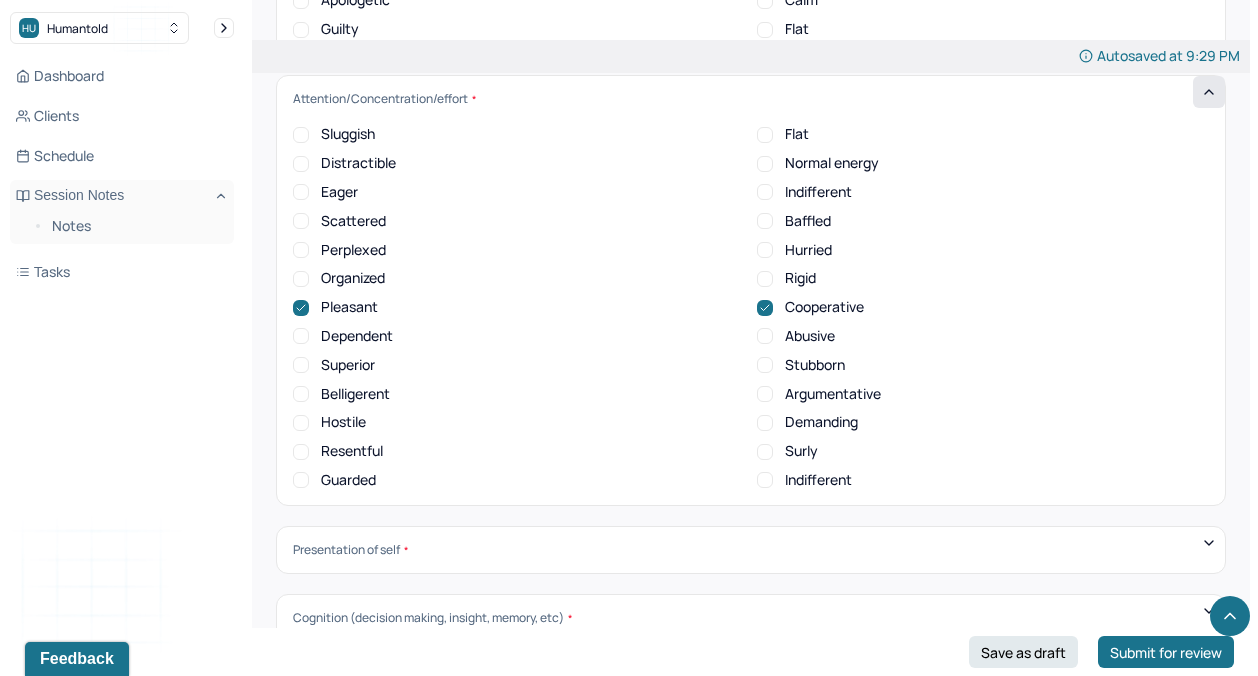 scroll, scrollTop: 0, scrollLeft: 0, axis: both 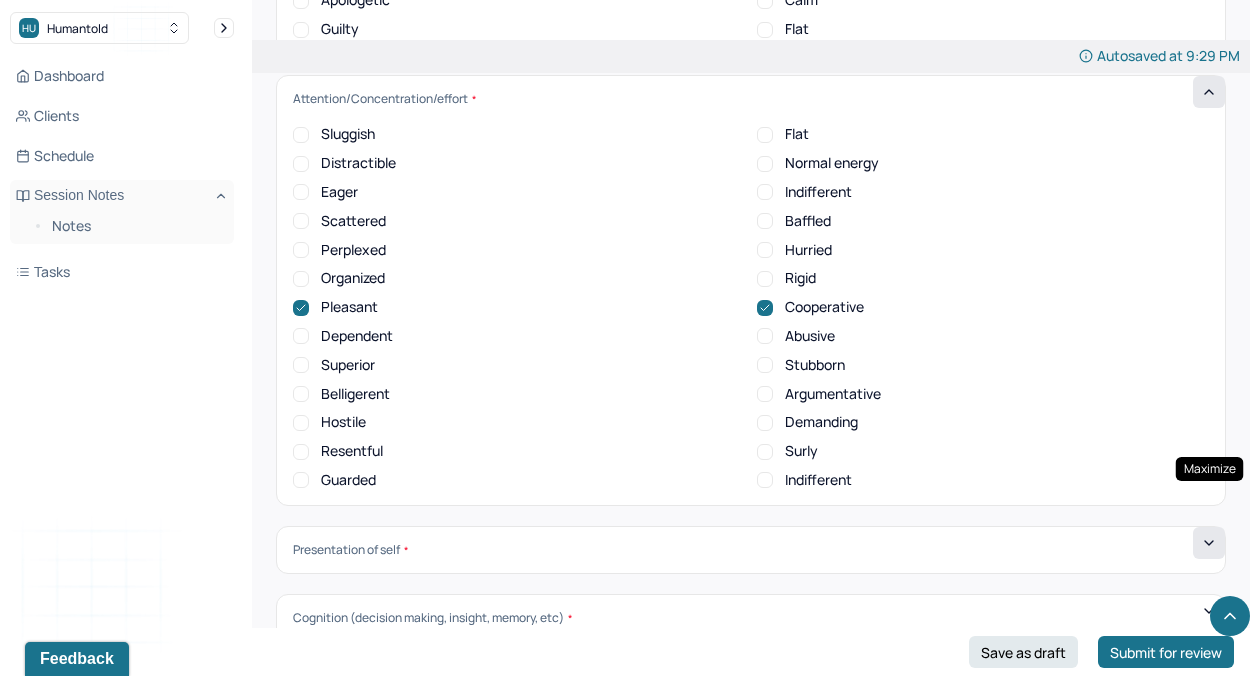 click 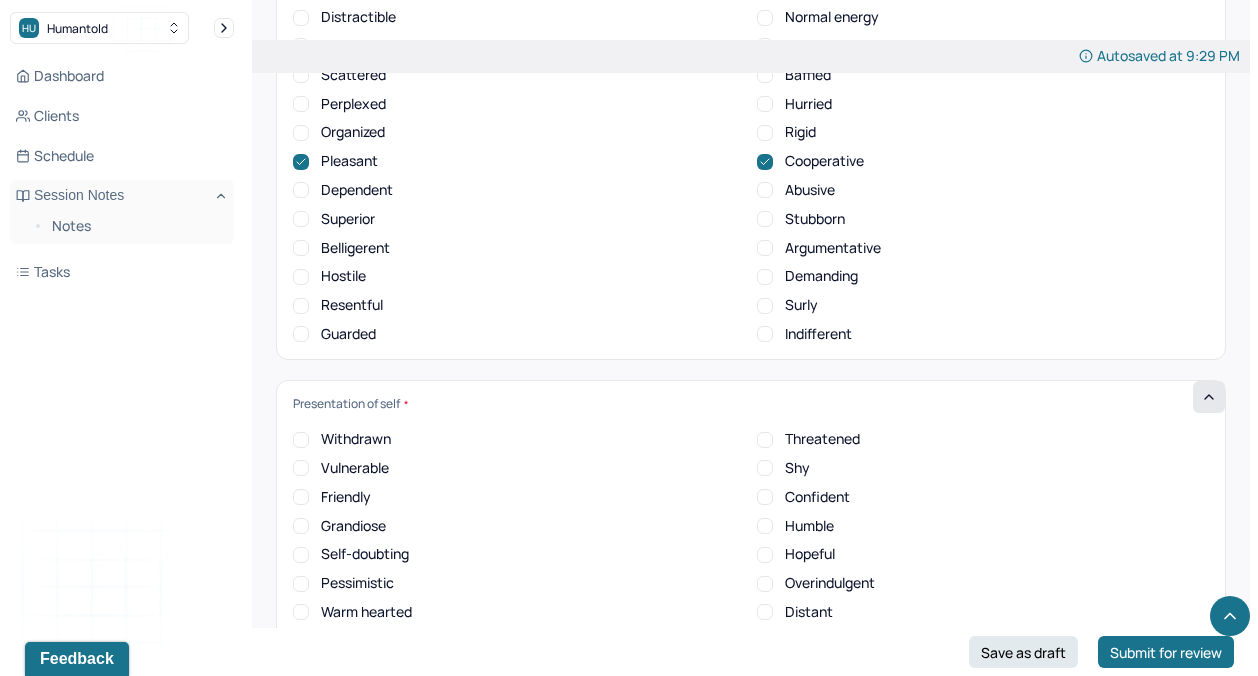 scroll, scrollTop: 7937, scrollLeft: 0, axis: vertical 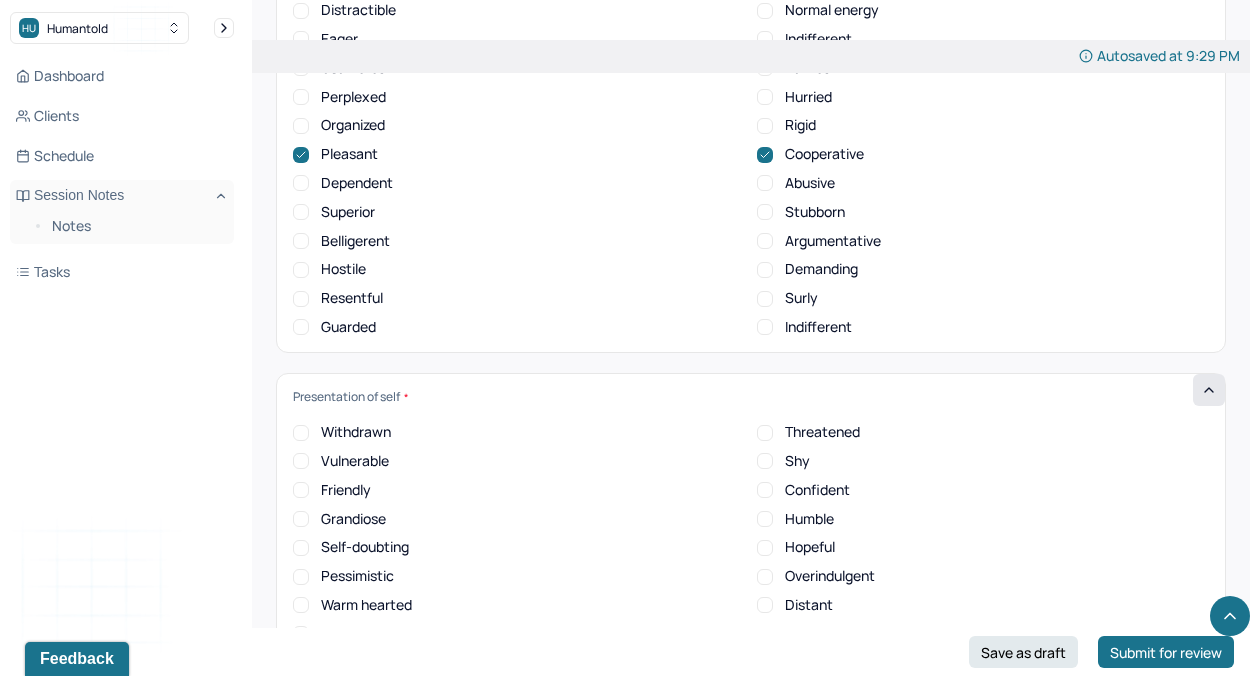 click on "Confident" at bounding box center (765, 490) 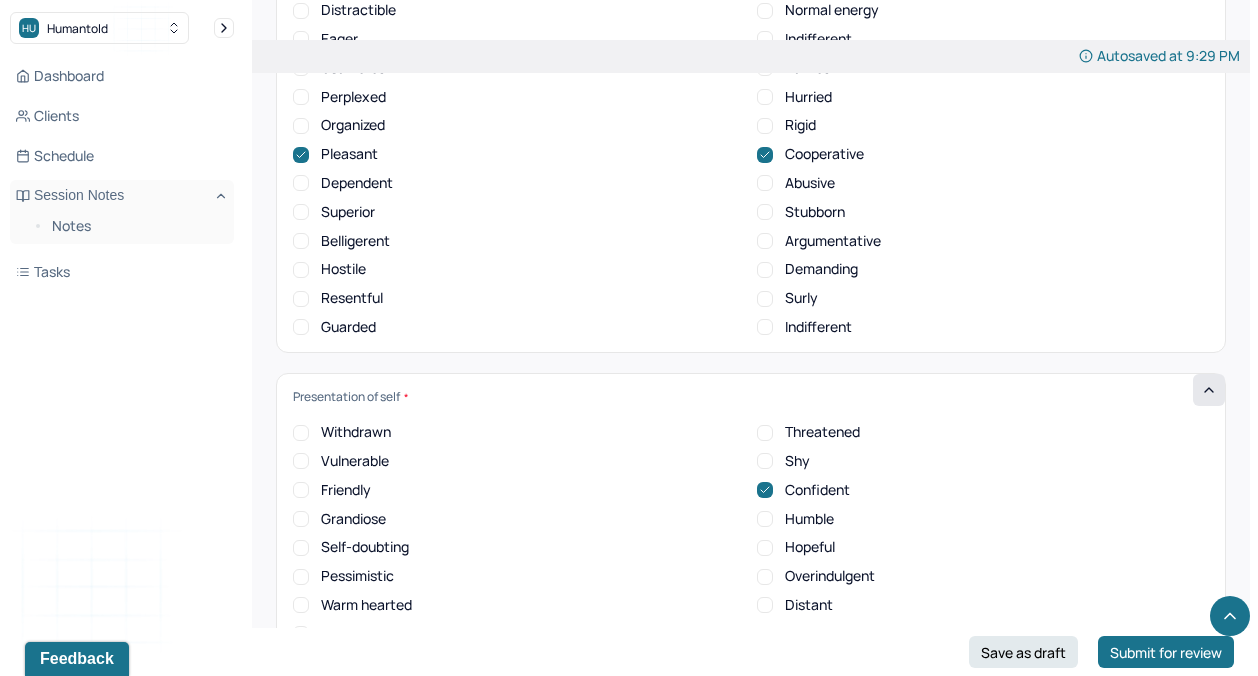 click on "Warm hearted" at bounding box center [301, 605] 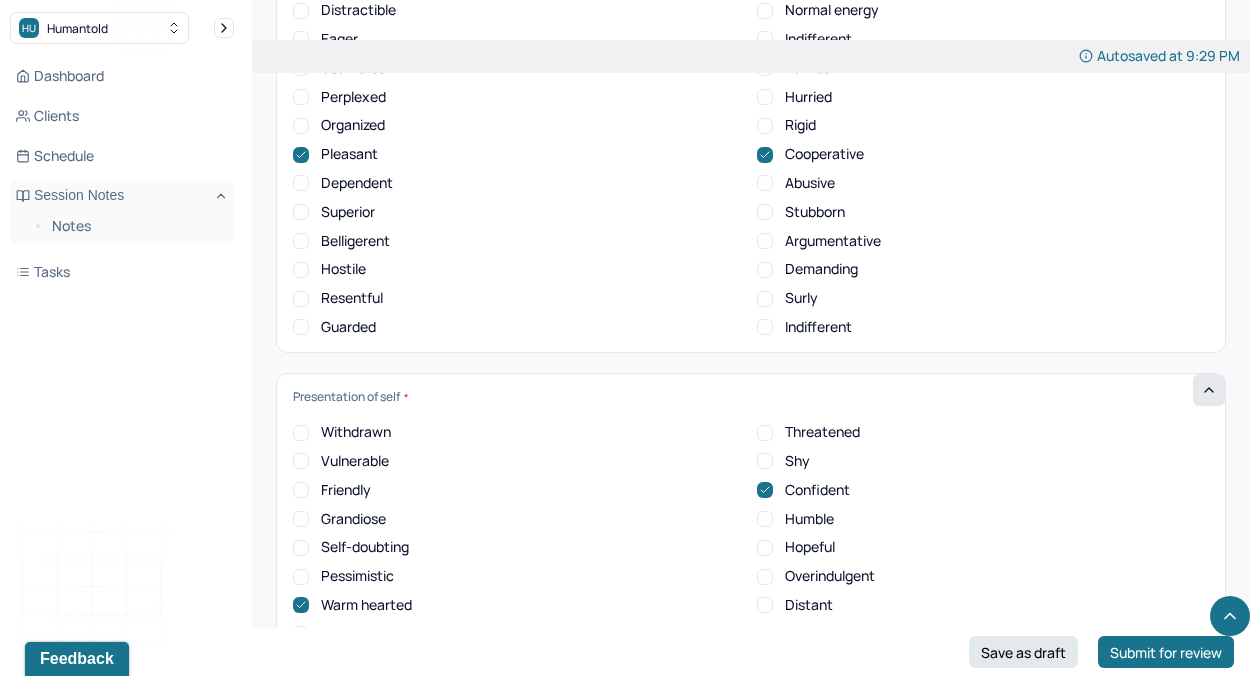 click on "Vulnerable" at bounding box center (301, 461) 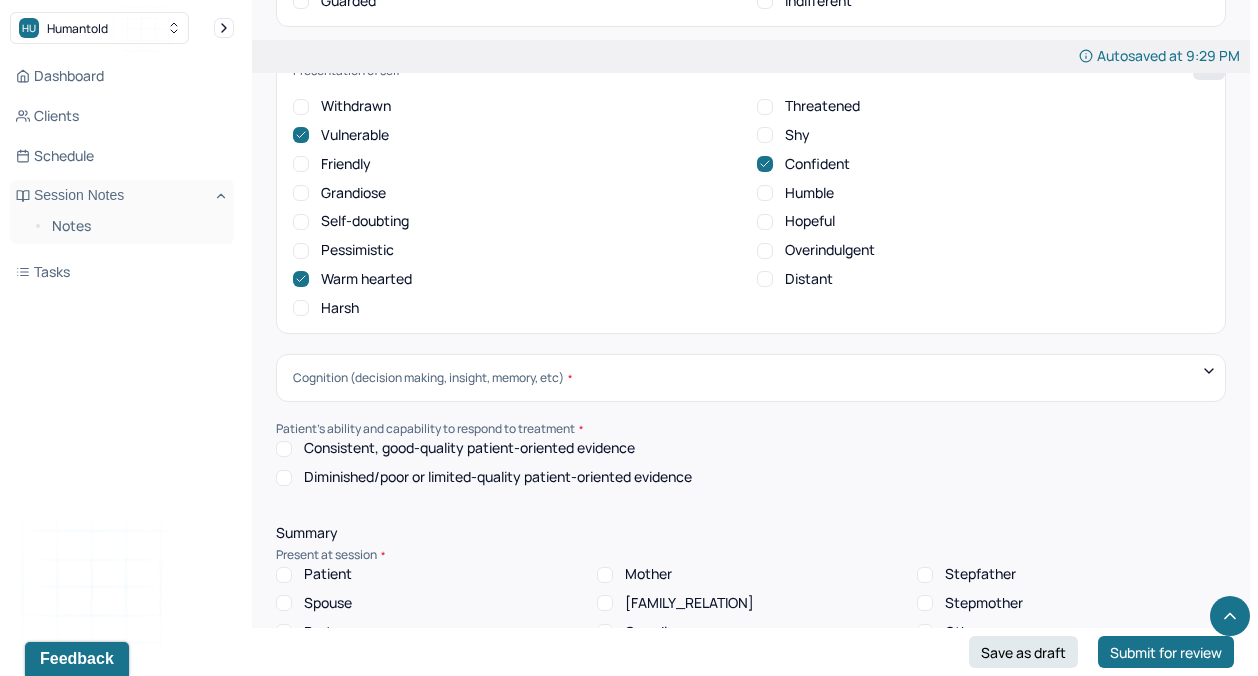 scroll, scrollTop: 8300, scrollLeft: 0, axis: vertical 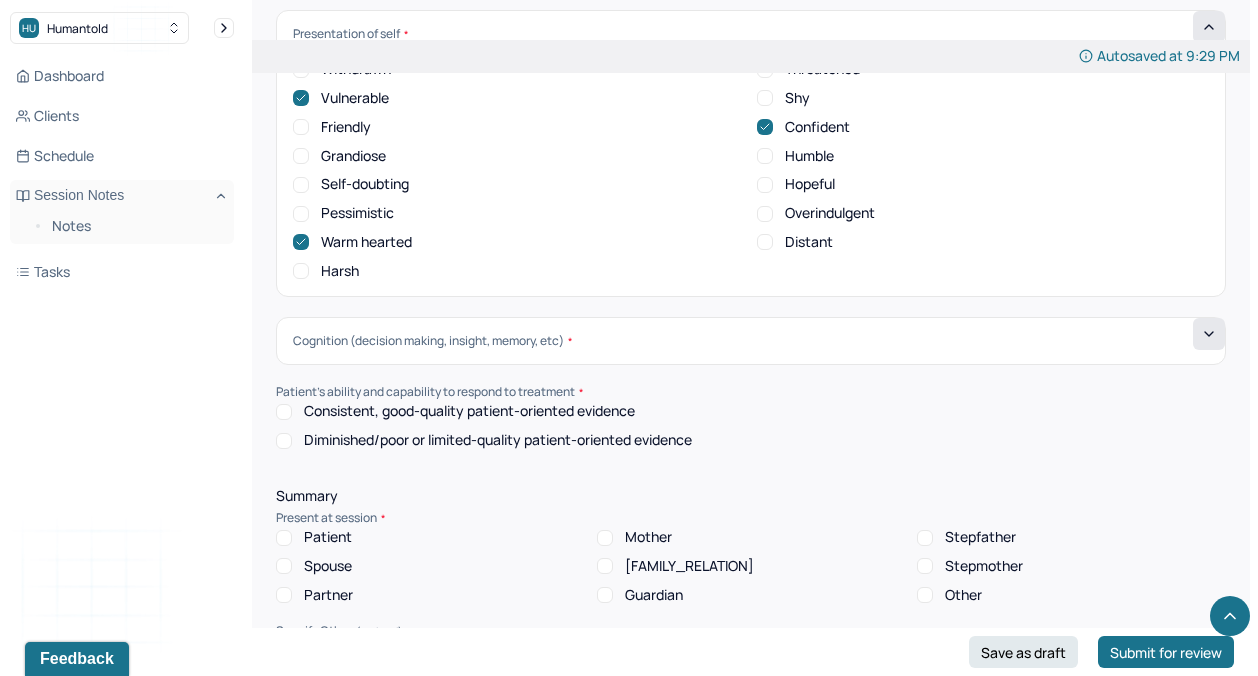 click 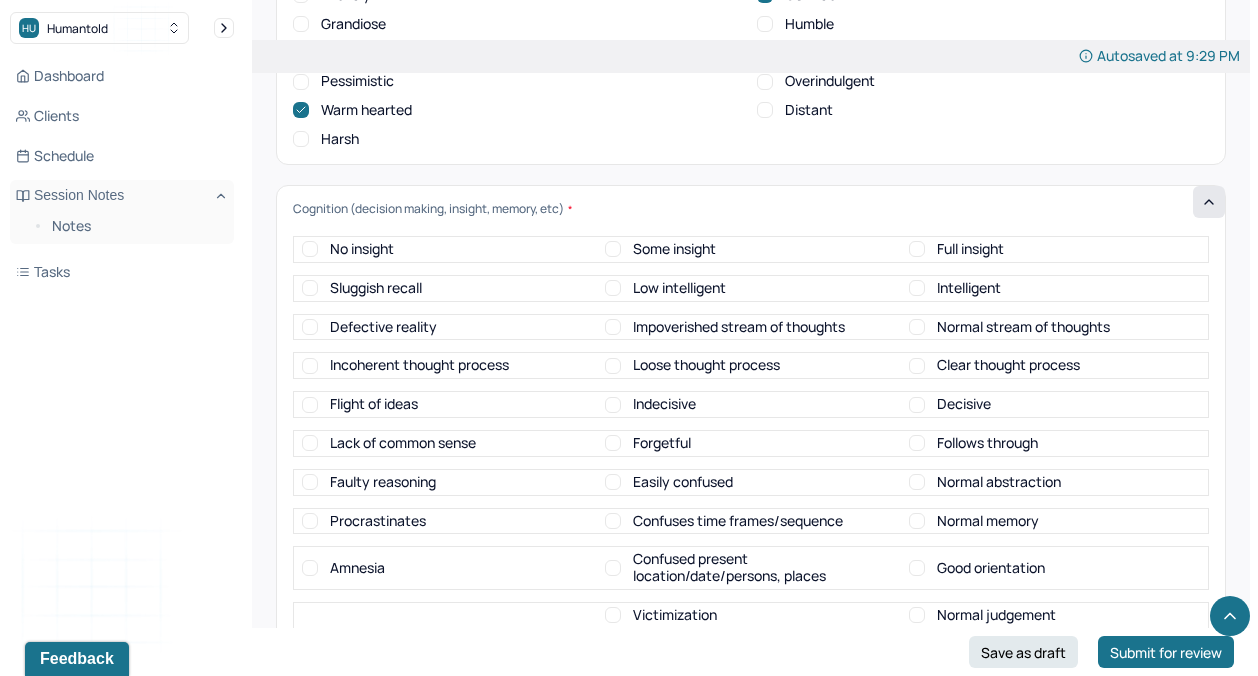 scroll, scrollTop: 8437, scrollLeft: 0, axis: vertical 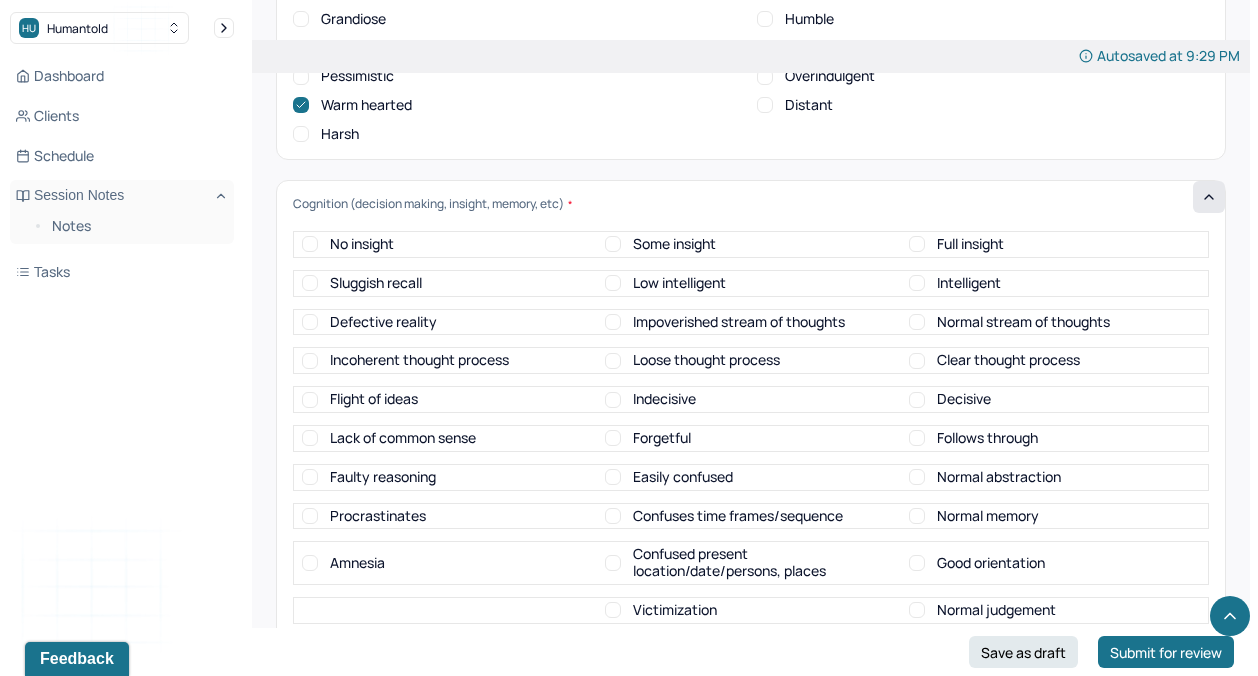 click on "Some insight" at bounding box center [613, 244] 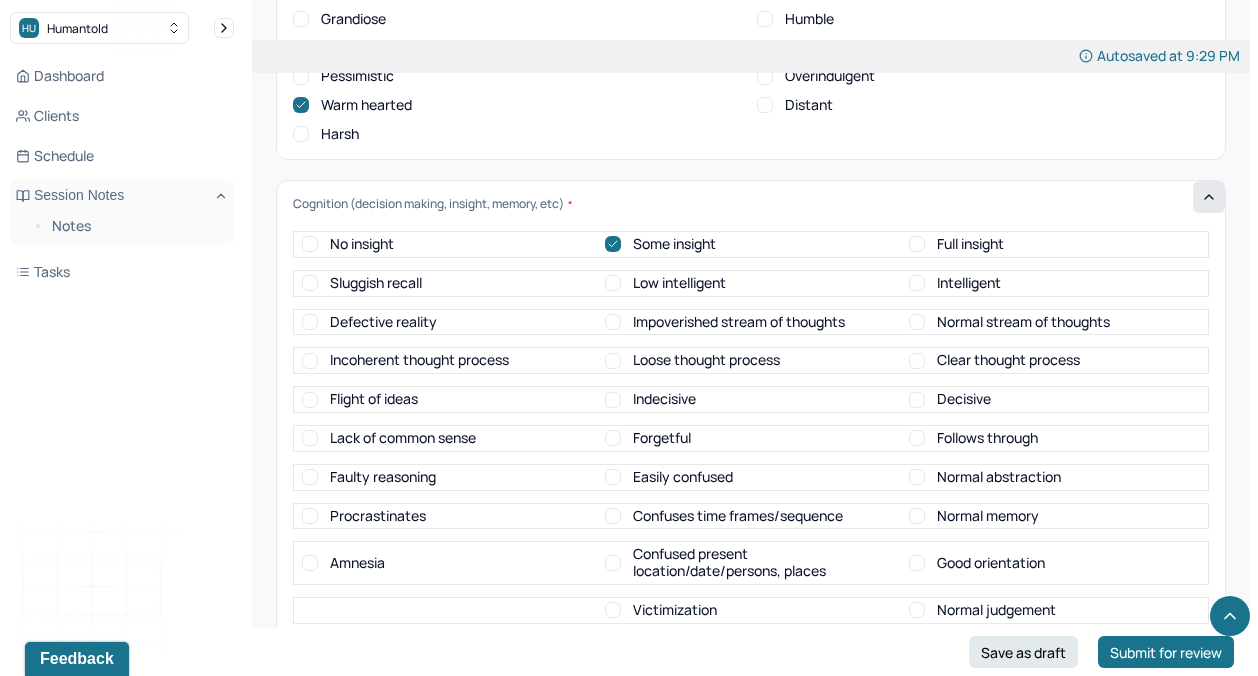 click on "Intelligent" at bounding box center (917, 283) 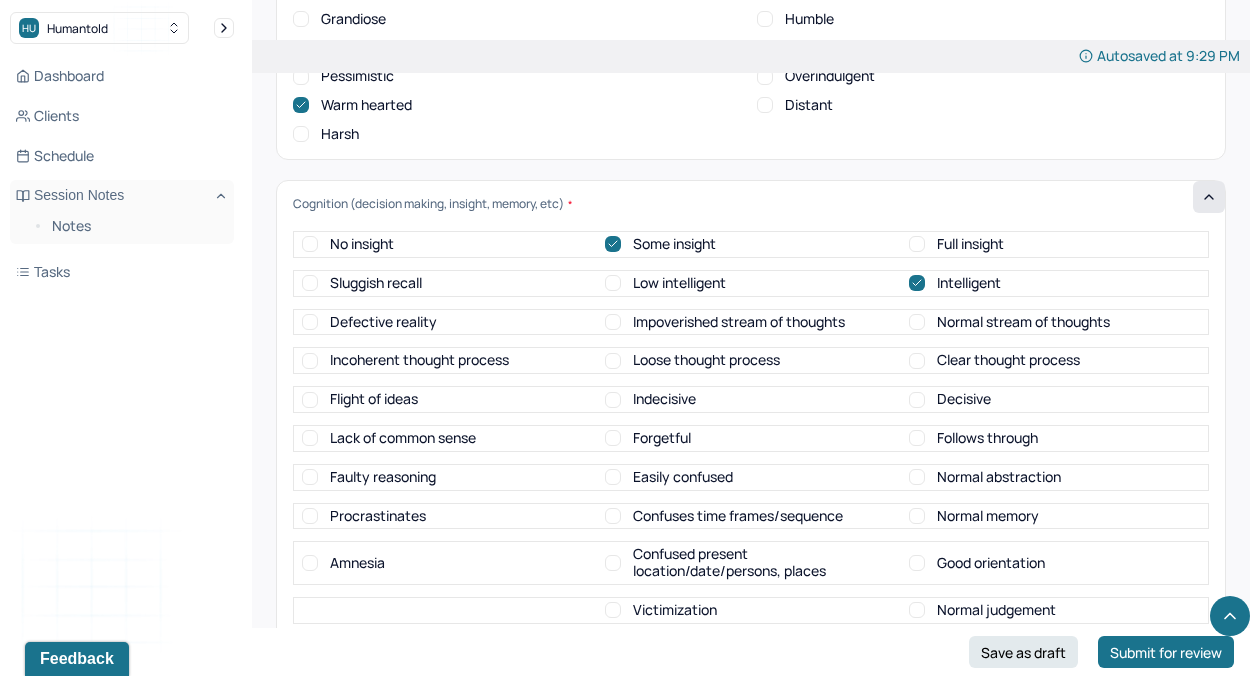 click on "Normal stream of thoughts" at bounding box center (917, 322) 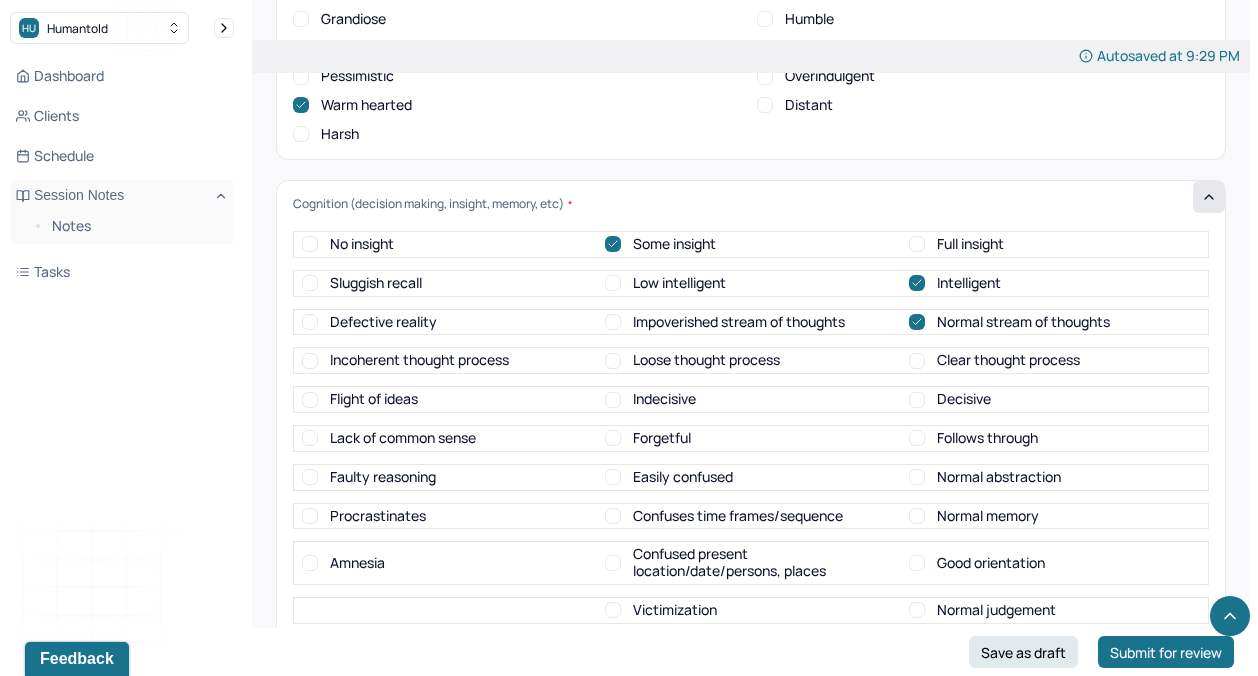 click on "Clear thought process" at bounding box center [917, 361] 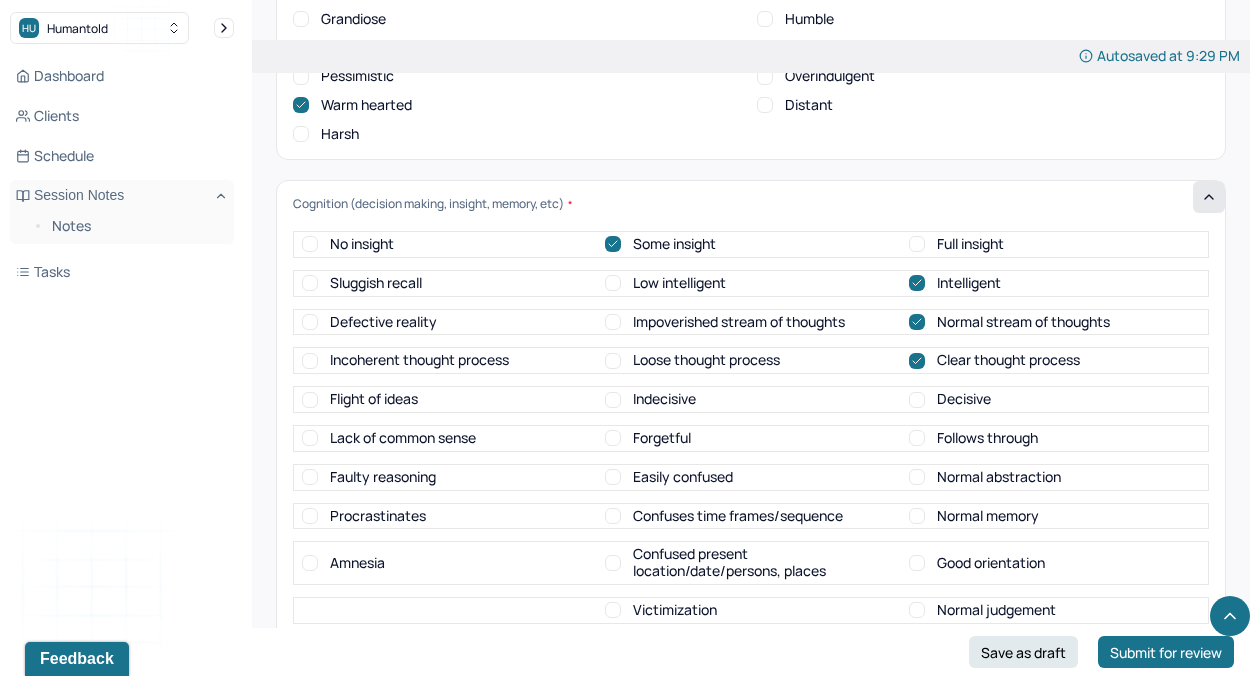 click on "Decisive" at bounding box center [917, 400] 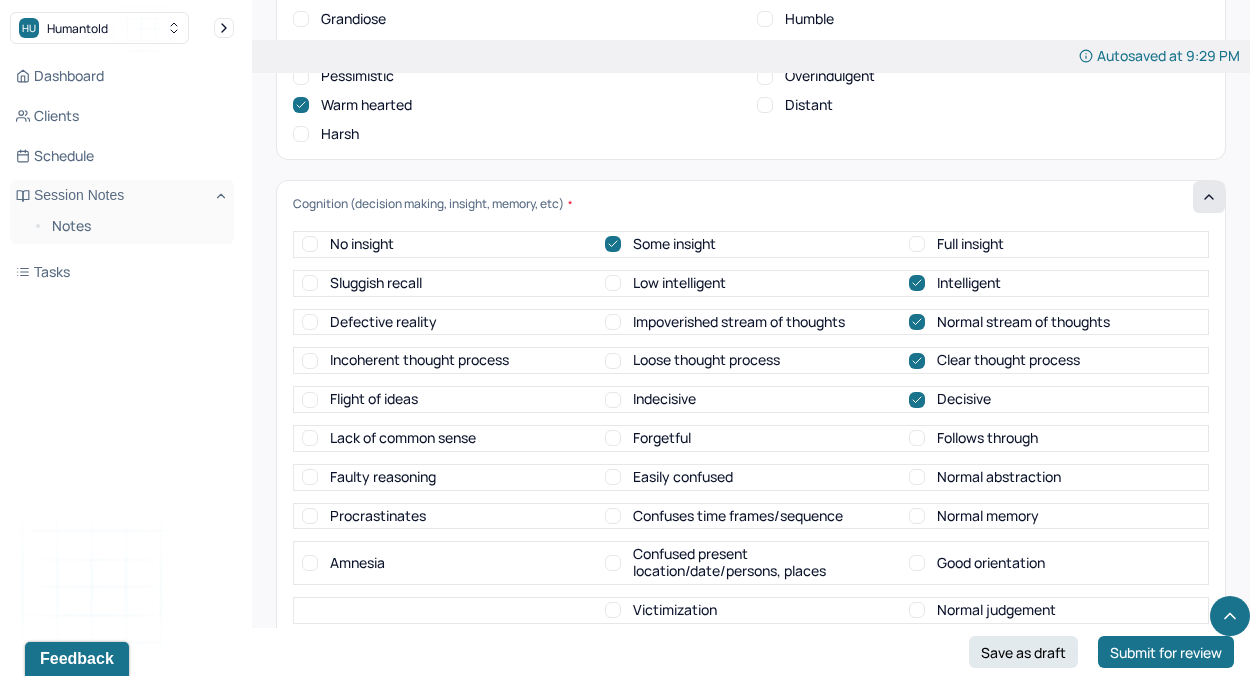click on "Follows through" at bounding box center (917, 438) 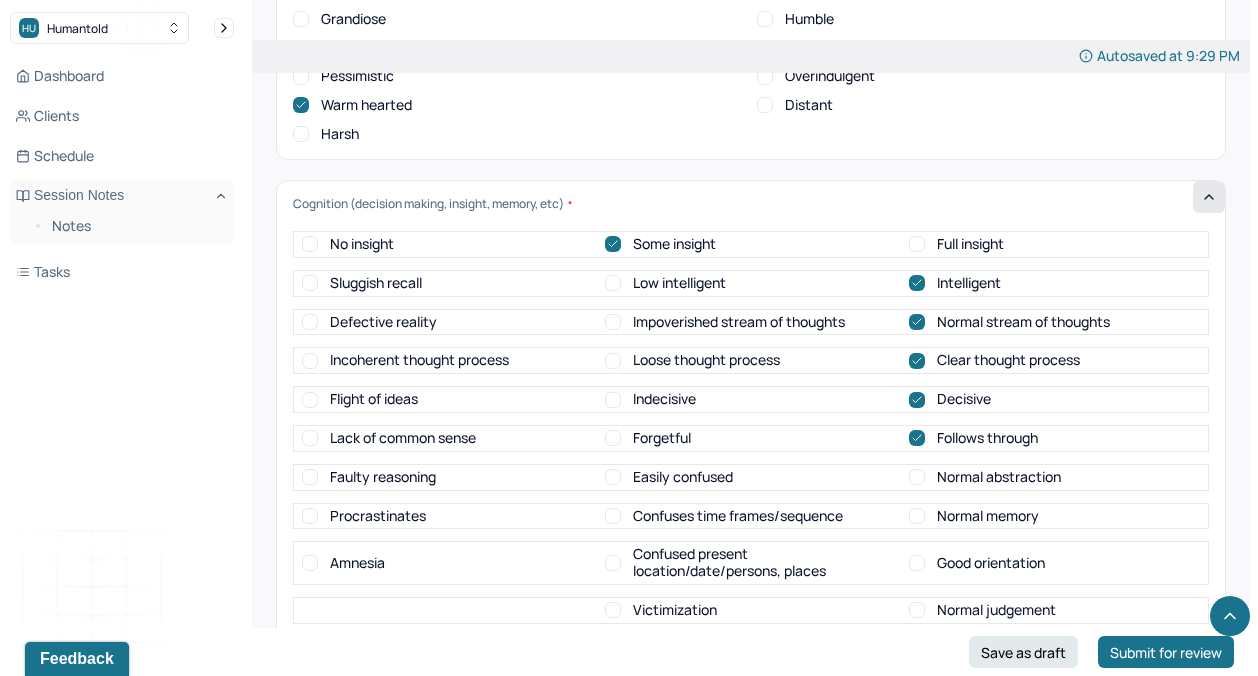 click on "Normal abstraction" at bounding box center [917, 477] 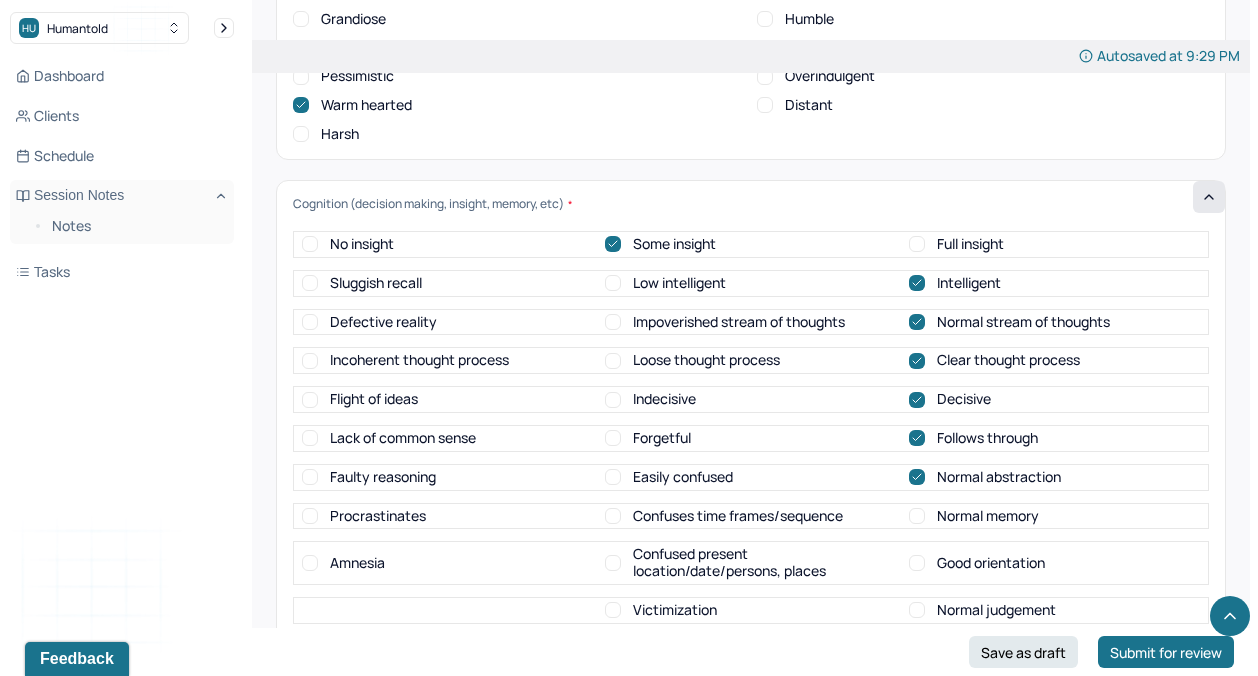 click on "Normal memory" at bounding box center (917, 516) 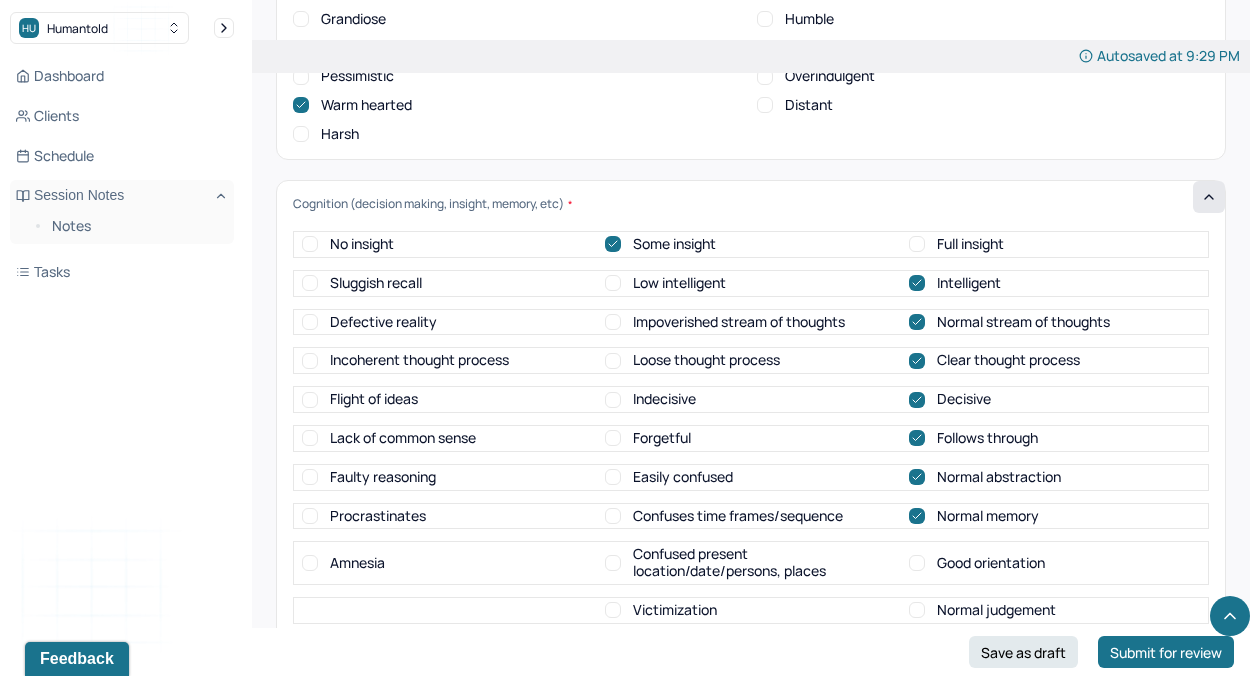 click on "Good orientation" at bounding box center [917, 563] 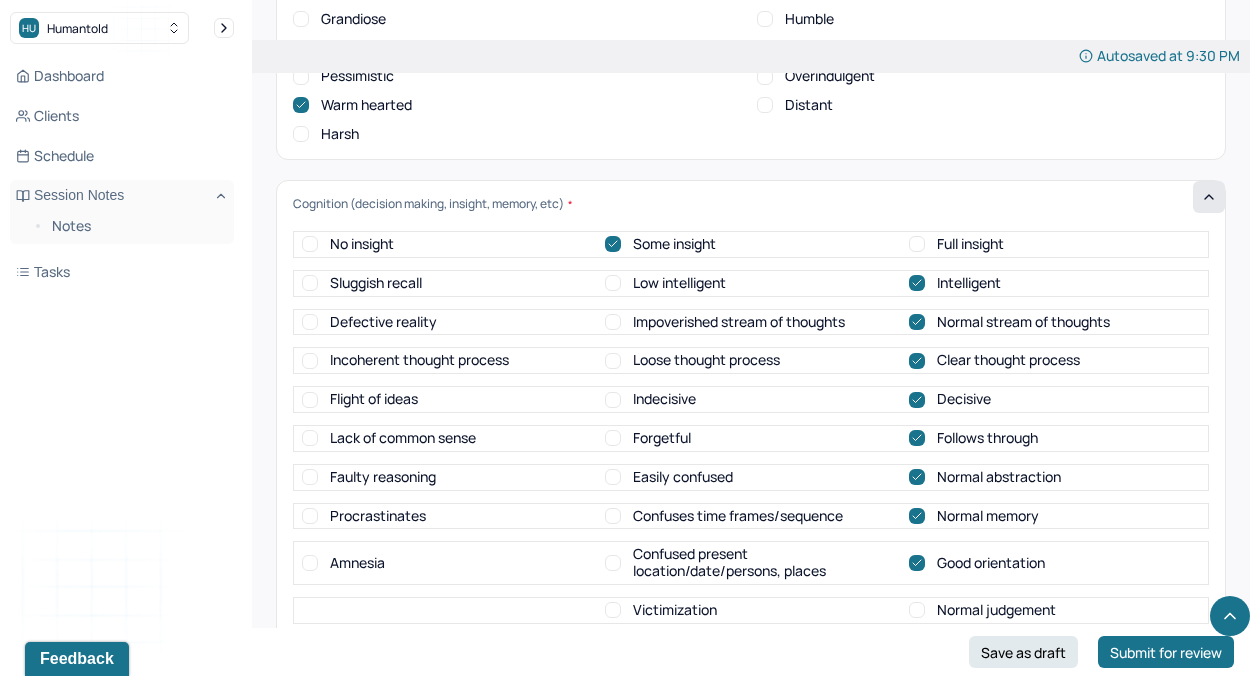 click on "Normal judgement" at bounding box center (917, 610) 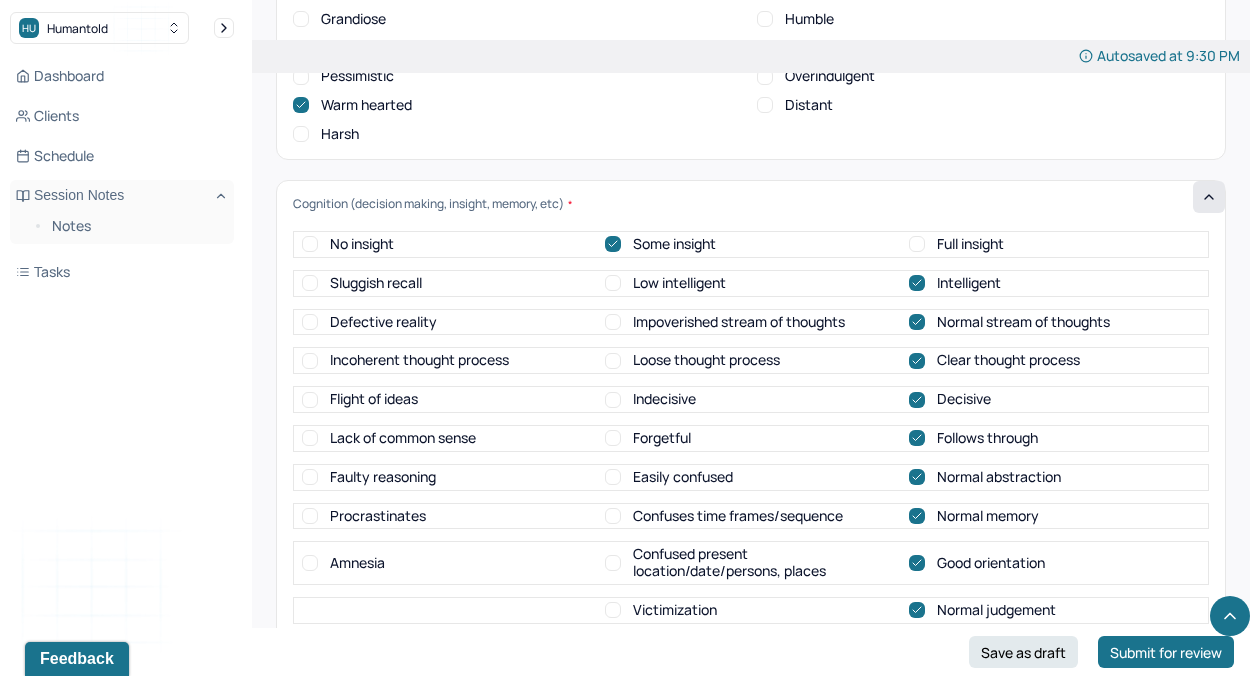 click on "Intact reality" at bounding box center [917, 649] 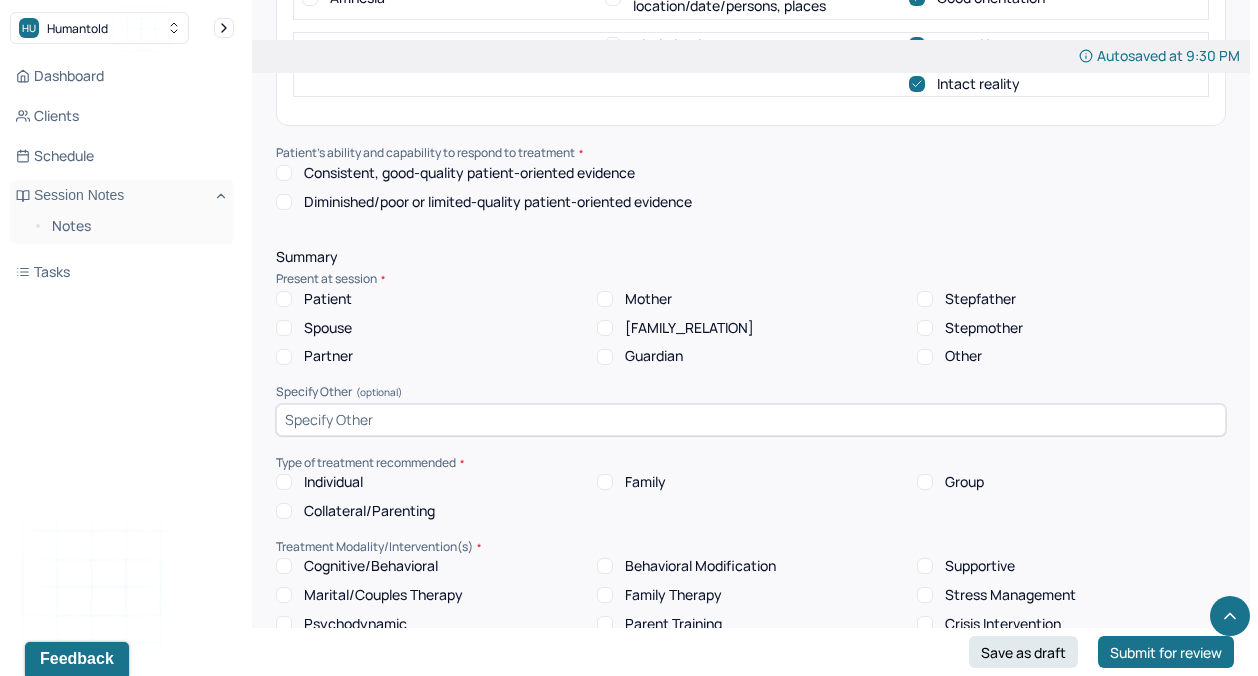 scroll, scrollTop: 8986, scrollLeft: 0, axis: vertical 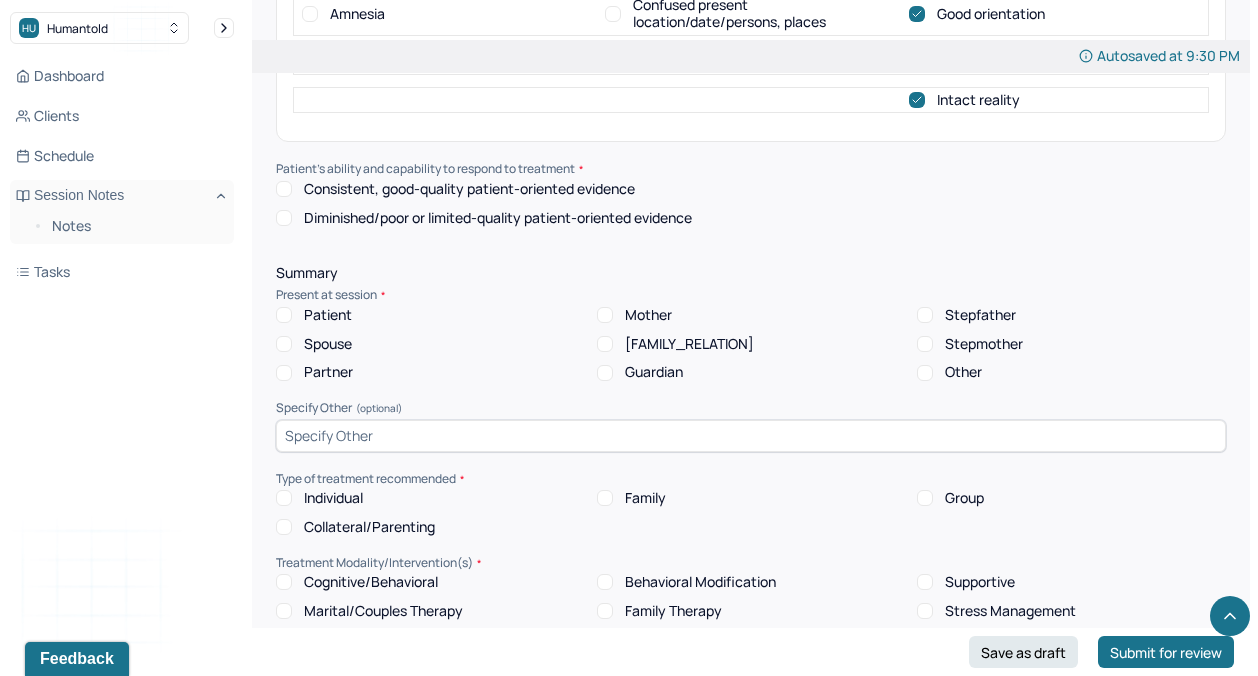 click on "Consistent, good-quality patient-oriented evidence" at bounding box center (284, 189) 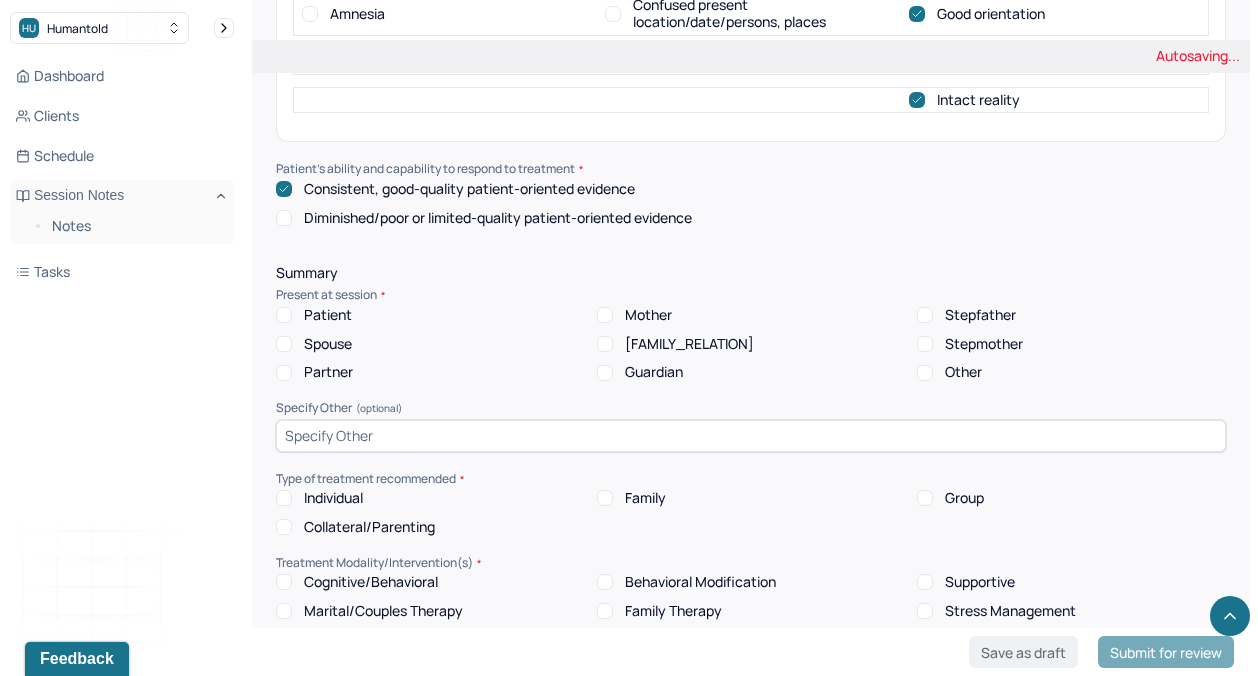 click on "Patient" at bounding box center [284, 315] 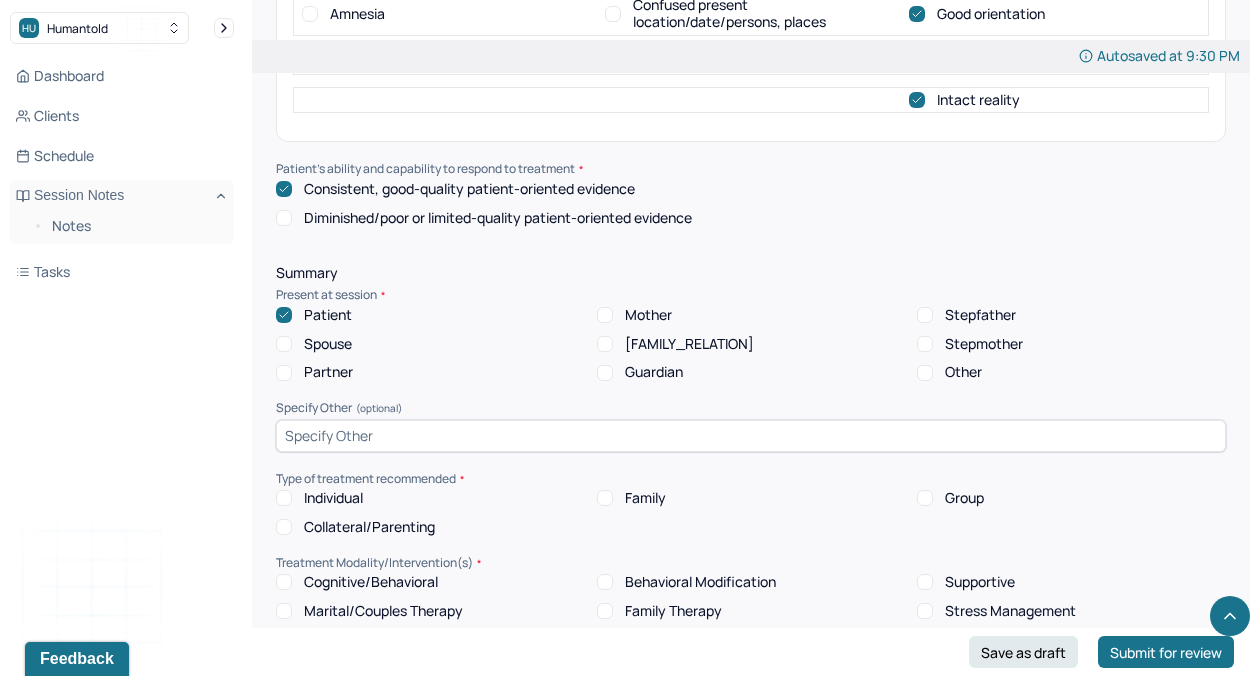scroll, scrollTop: 9100, scrollLeft: 0, axis: vertical 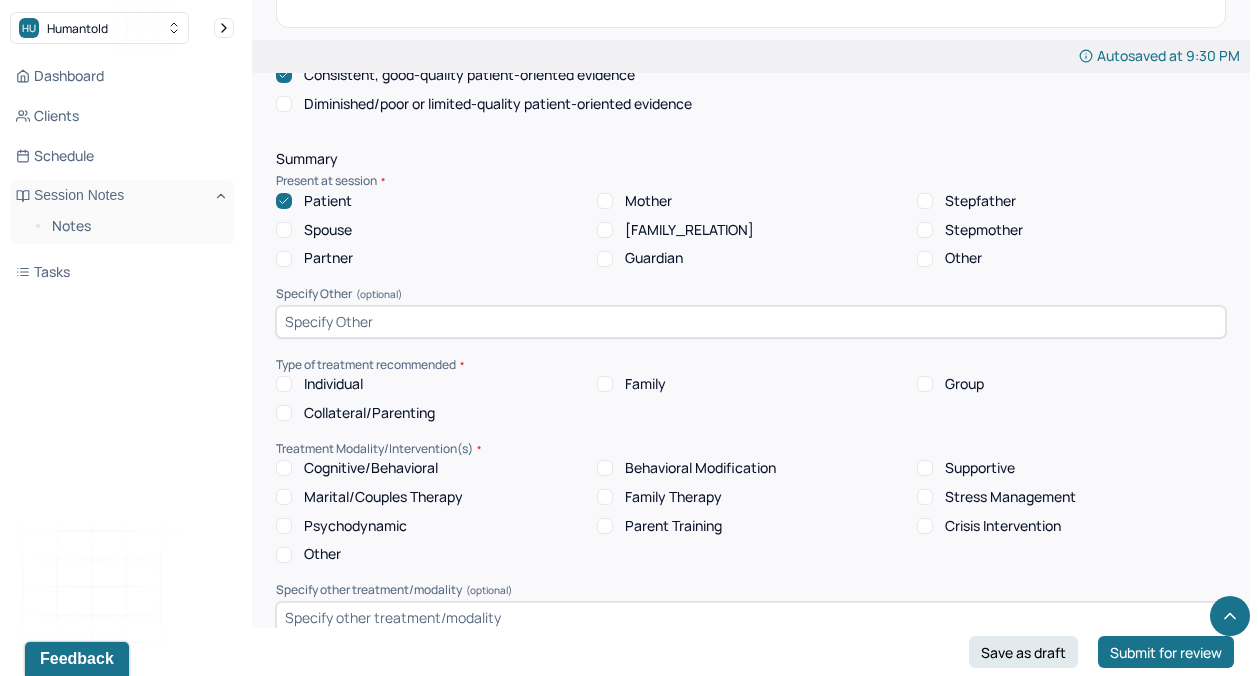 click on "Individual" at bounding box center [284, 384] 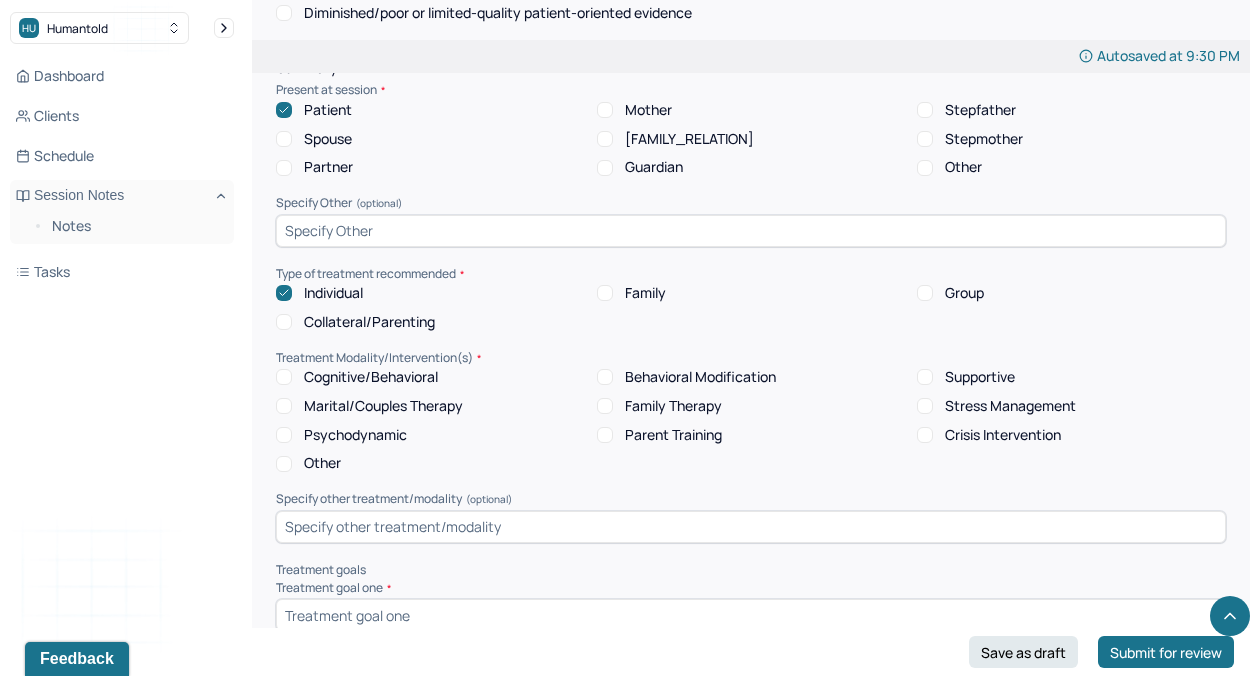 scroll, scrollTop: 9196, scrollLeft: 0, axis: vertical 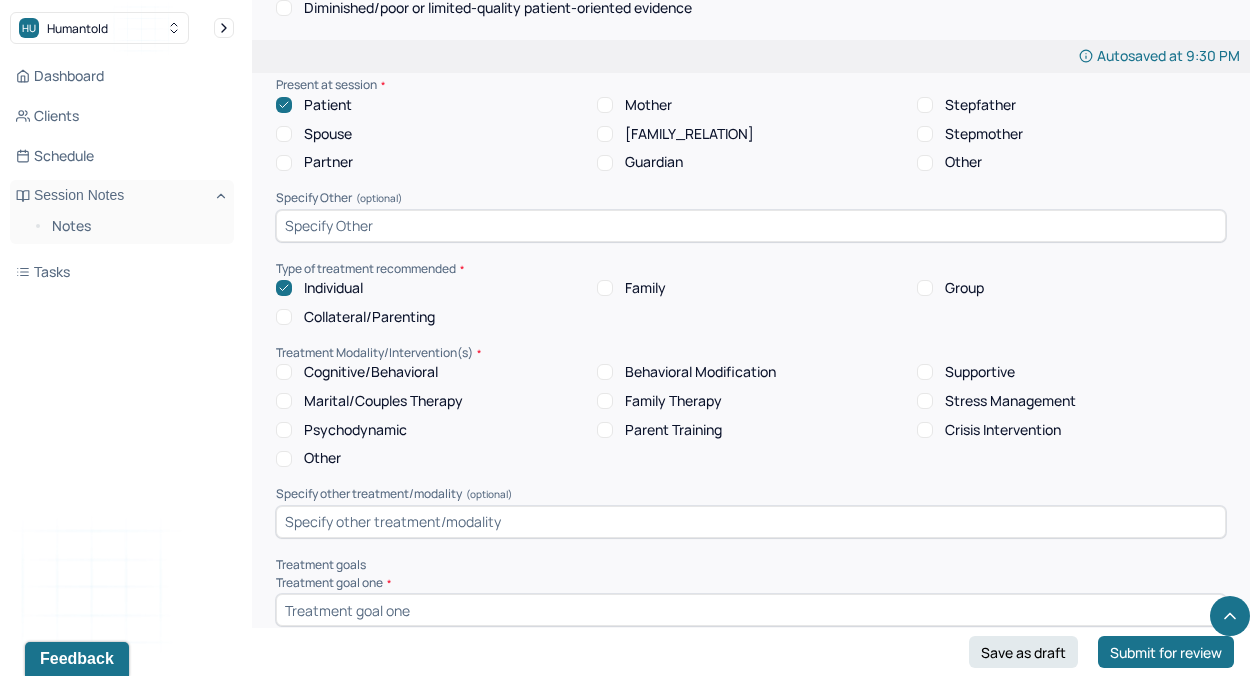 click on "Cognitive/Behavioral" at bounding box center [284, 372] 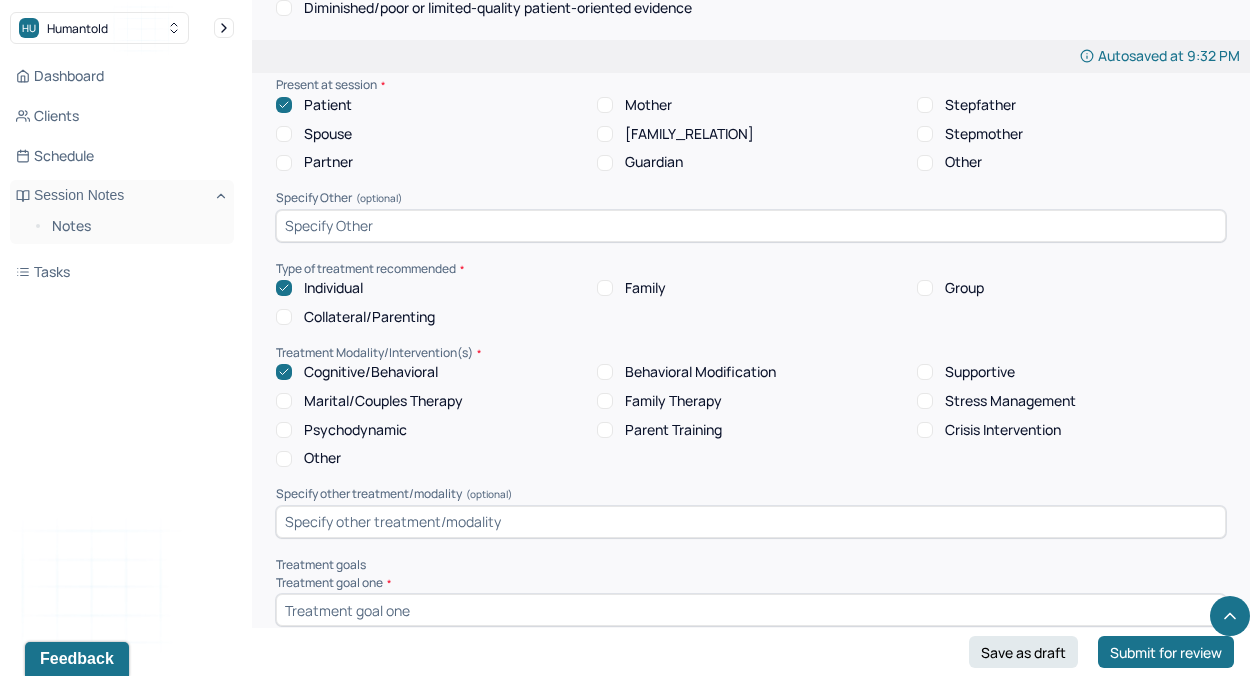 click on "Psychodynamic" at bounding box center (284, 430) 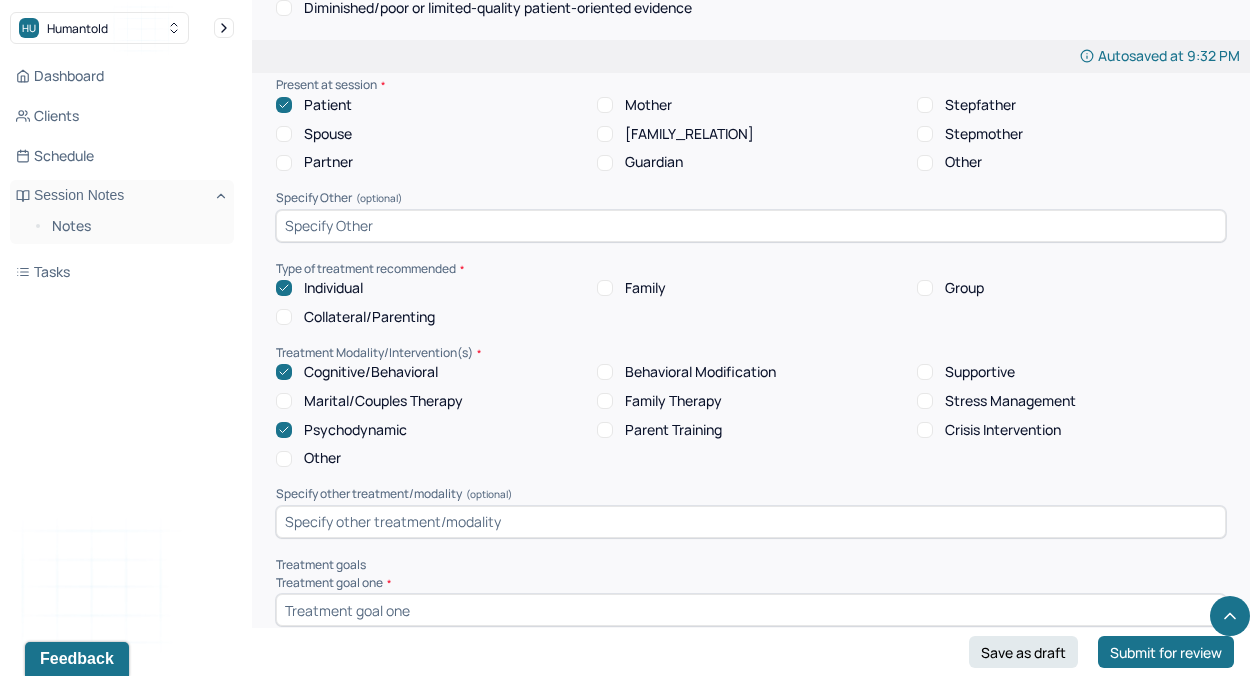 click 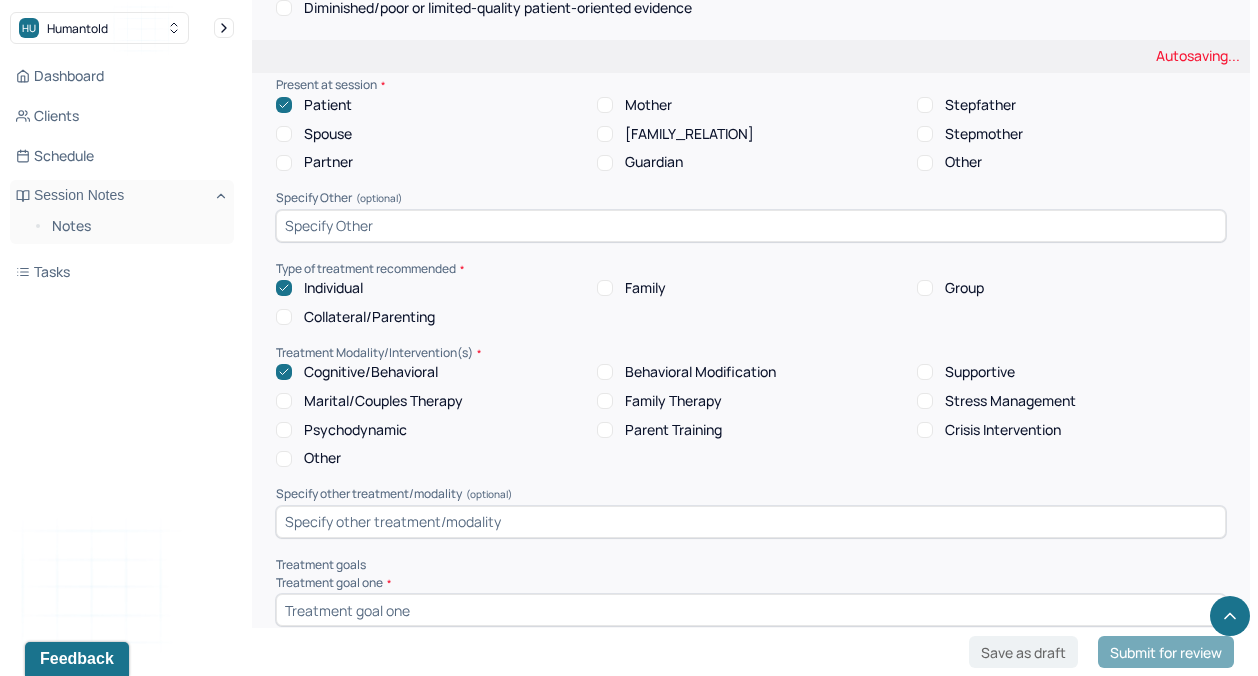 click on "Supportive" at bounding box center (966, 372) 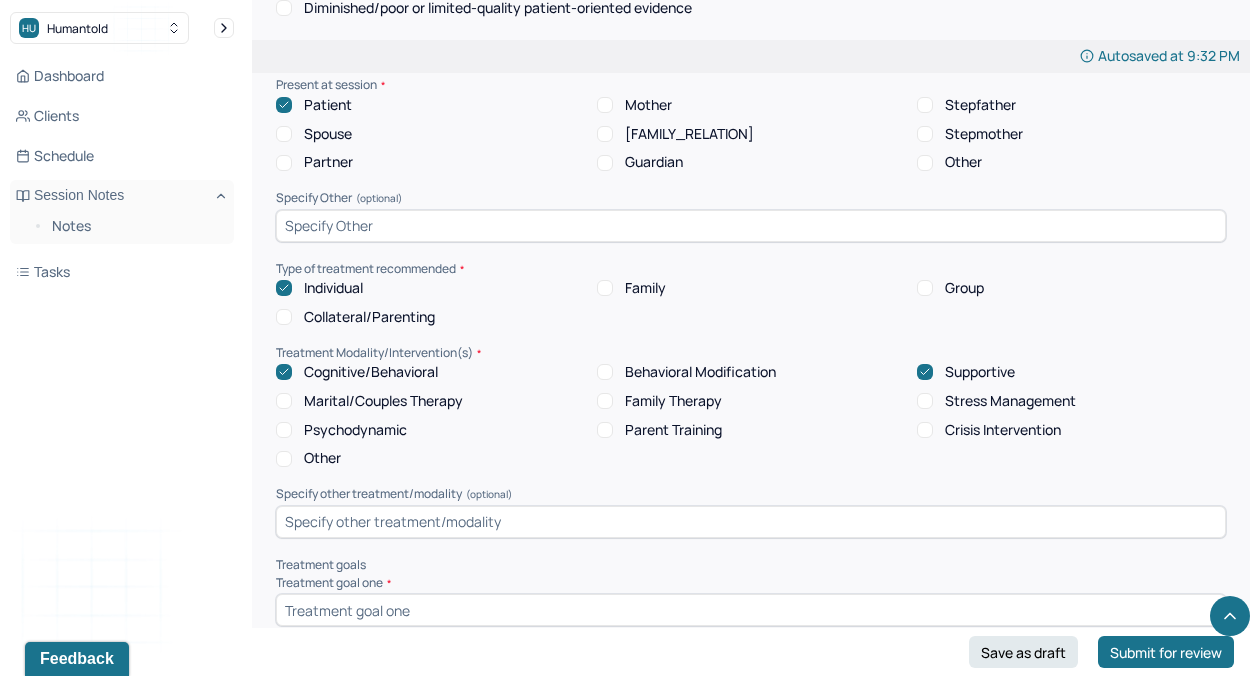 click on "Stress Management" at bounding box center (925, 401) 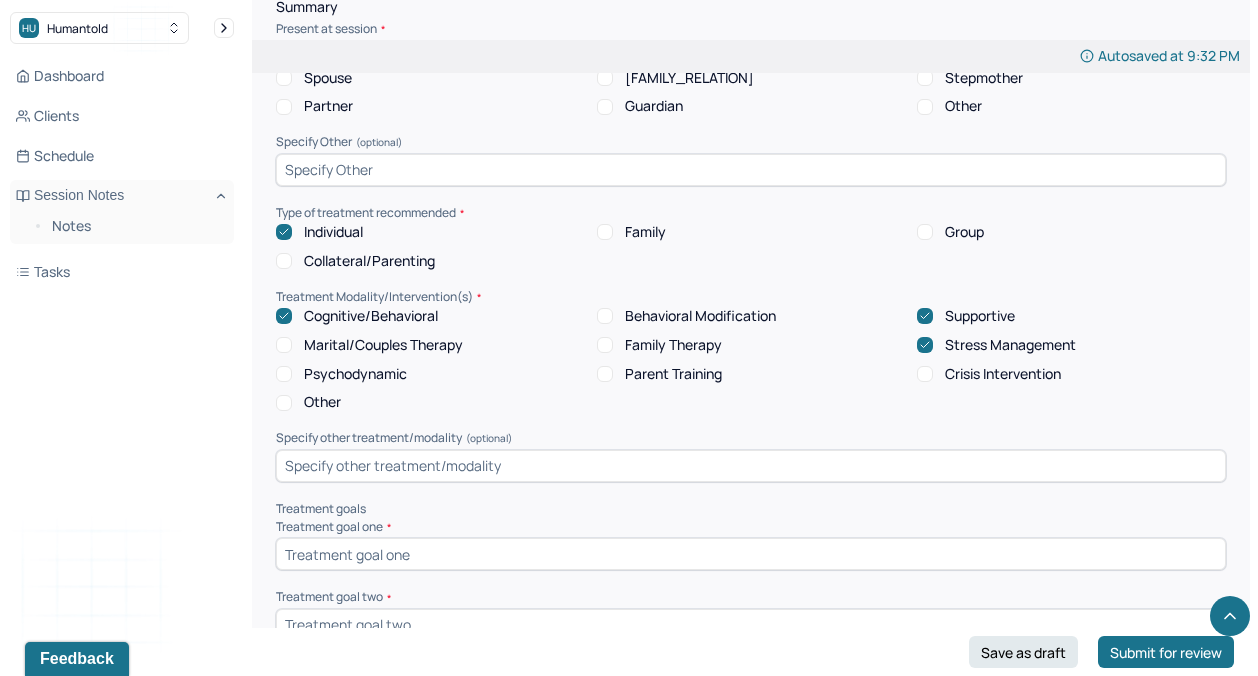 scroll, scrollTop: 9254, scrollLeft: 0, axis: vertical 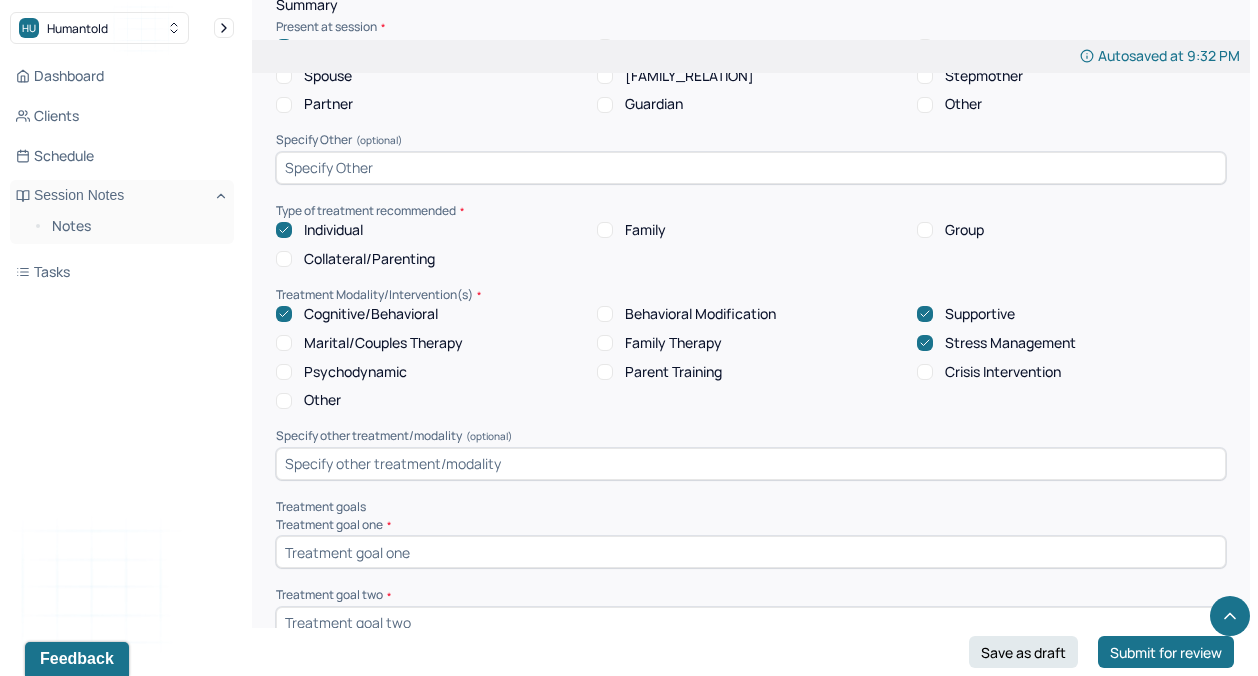 click 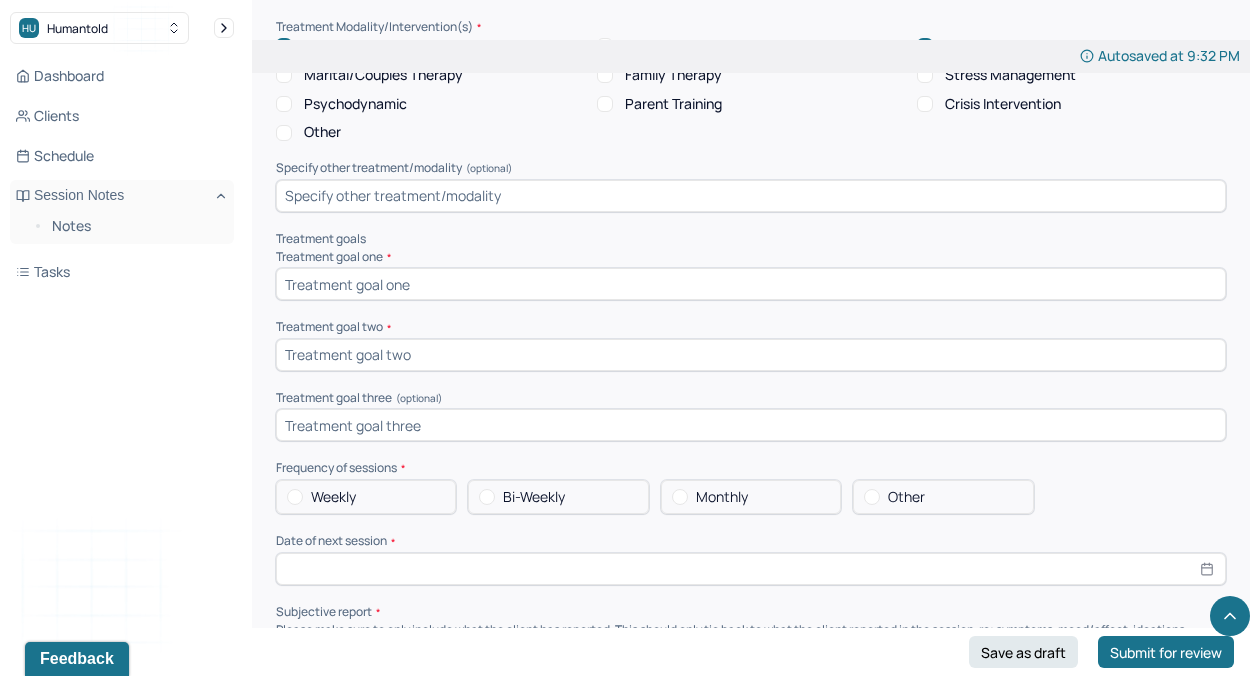 scroll, scrollTop: 9552, scrollLeft: 0, axis: vertical 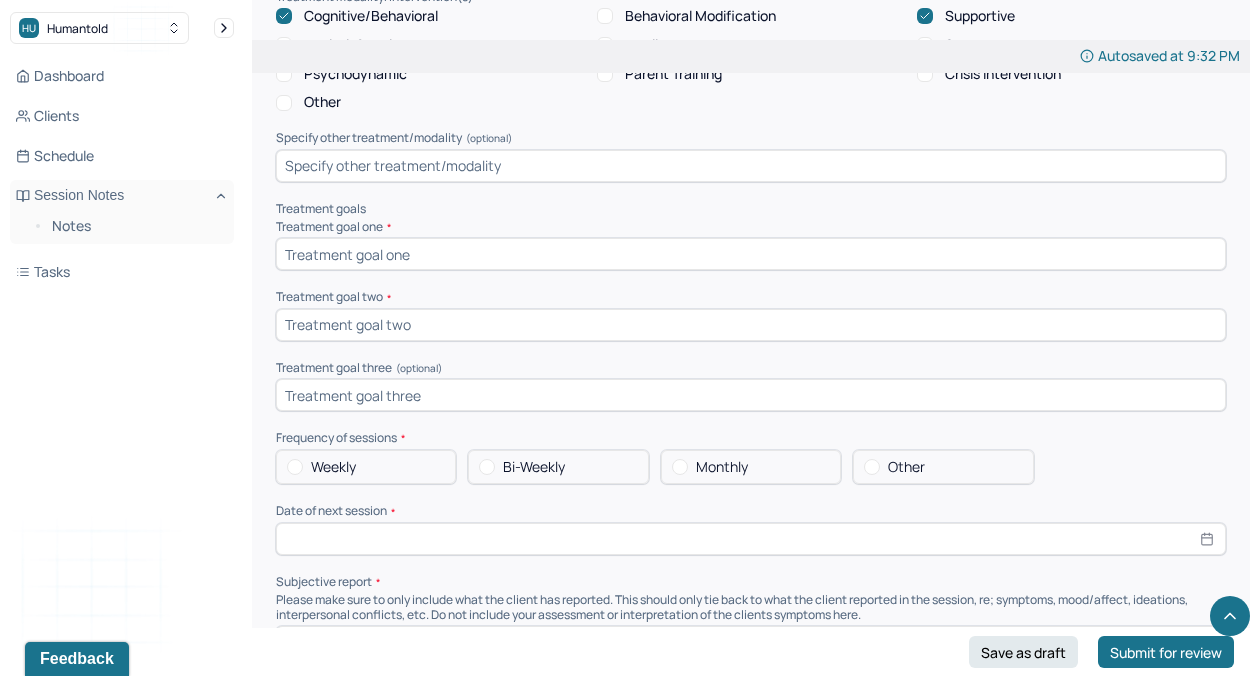 click on "Bi-Weekly" at bounding box center [534, 467] 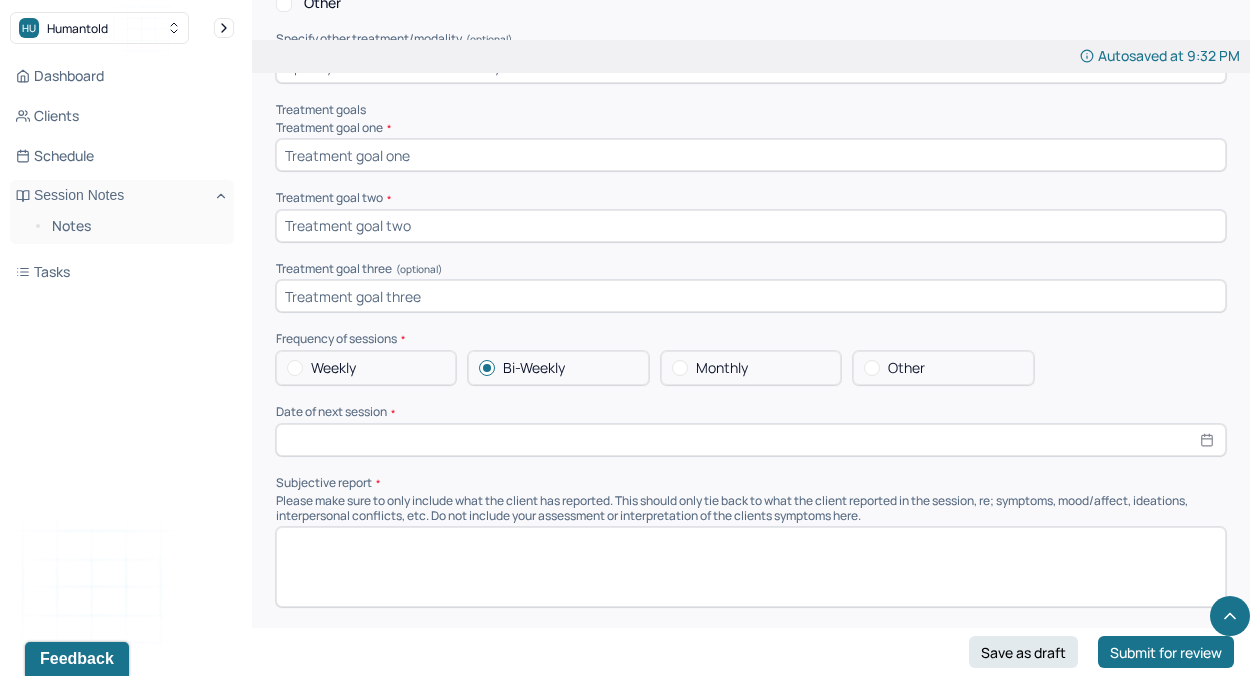scroll, scrollTop: 9654, scrollLeft: 0, axis: vertical 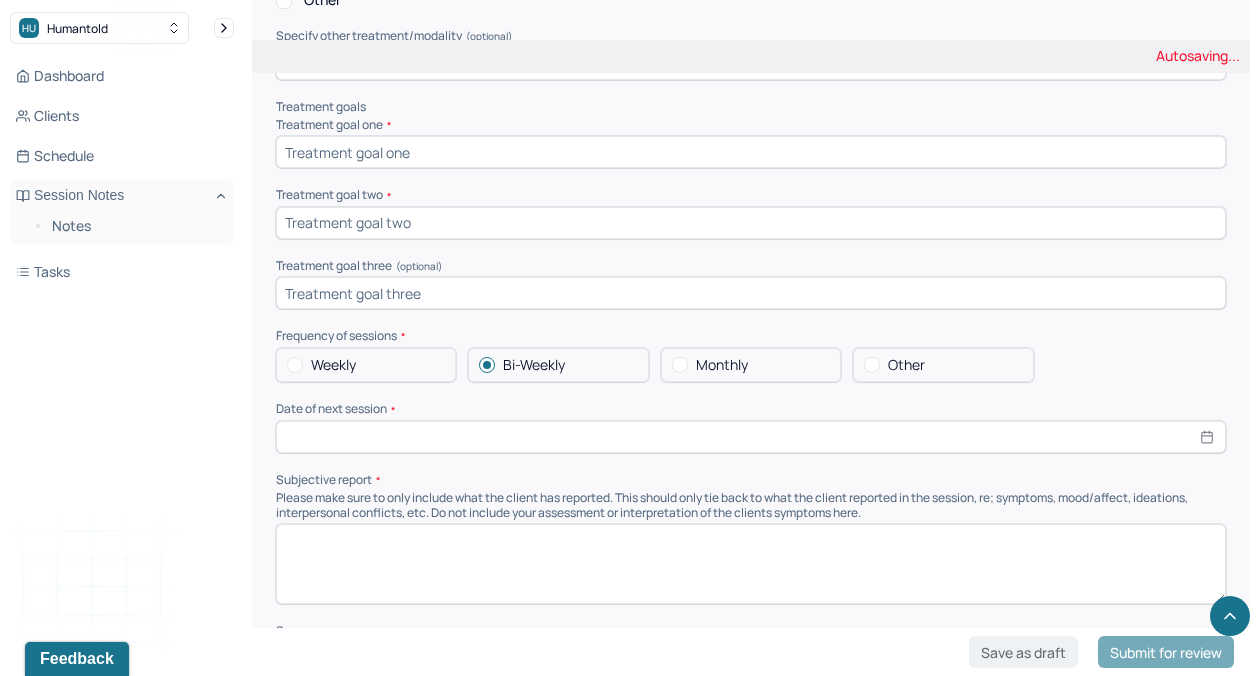 select on "7" 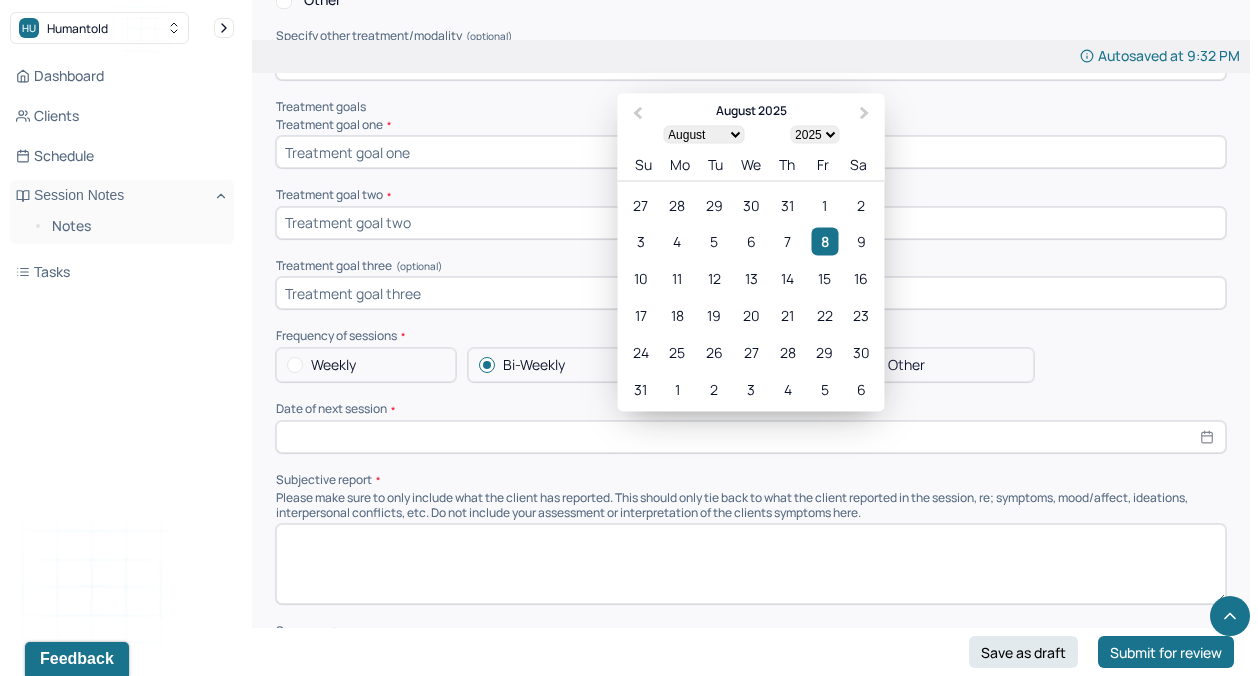 click at bounding box center [751, 437] 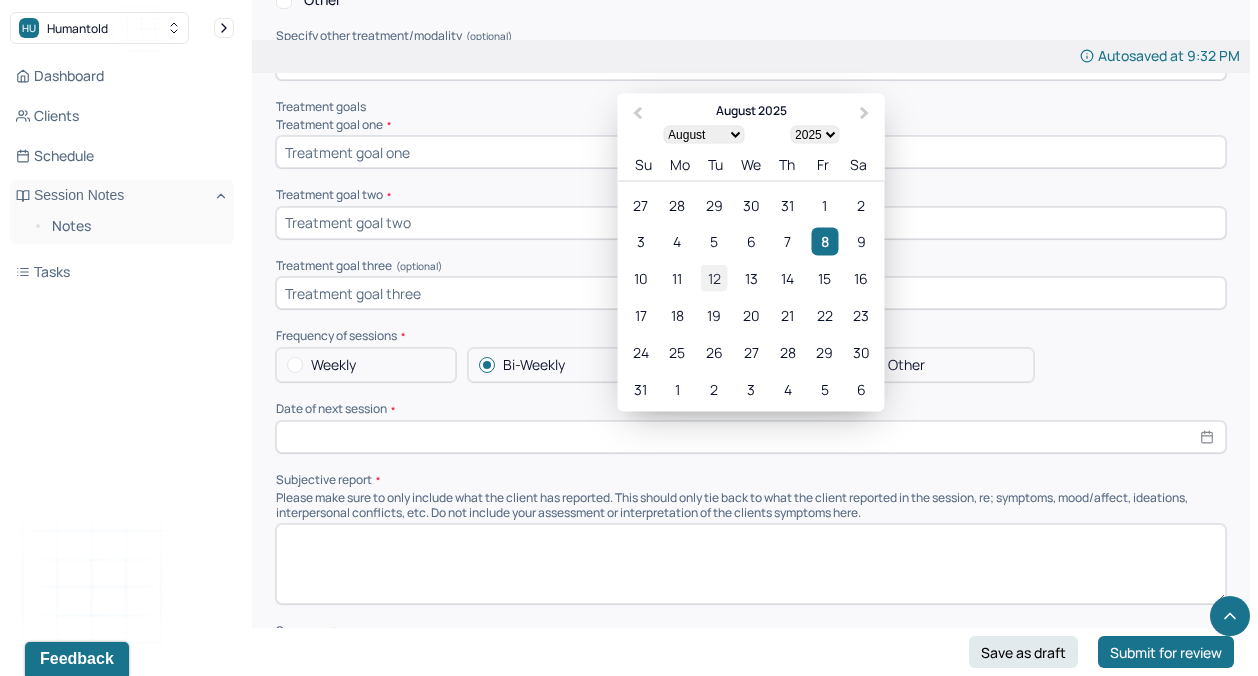 click on "12" at bounding box center (714, 278) 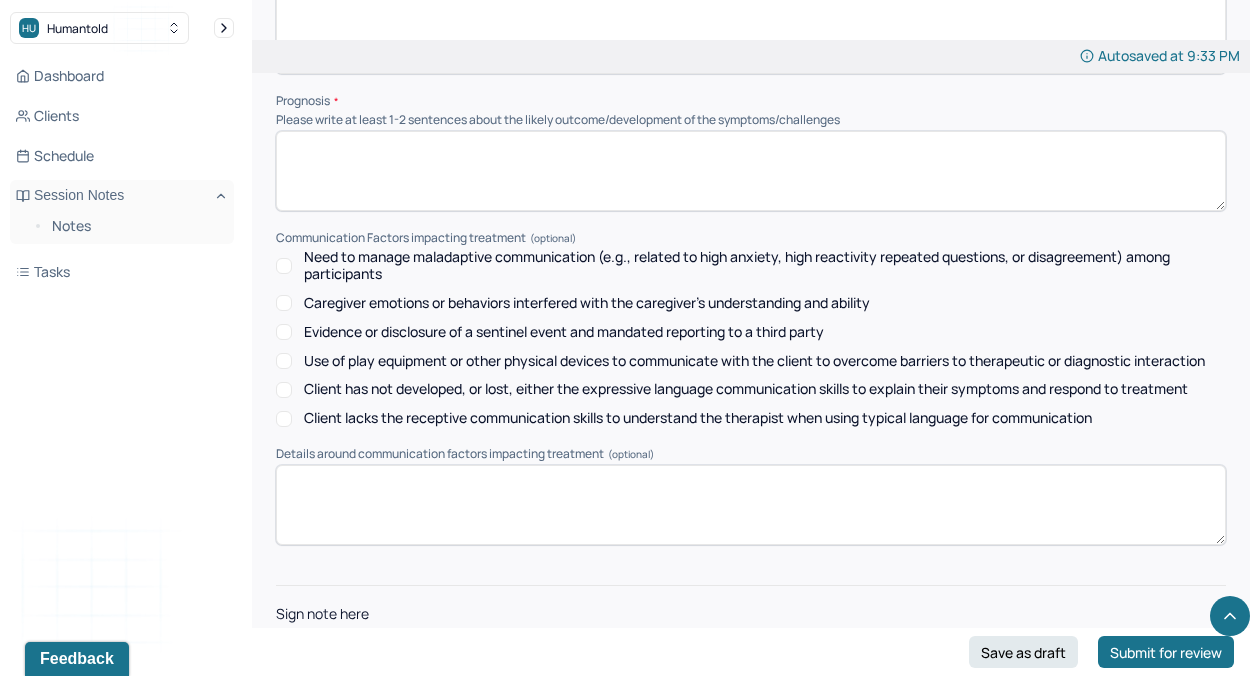 scroll, scrollTop: 10341, scrollLeft: 0, axis: vertical 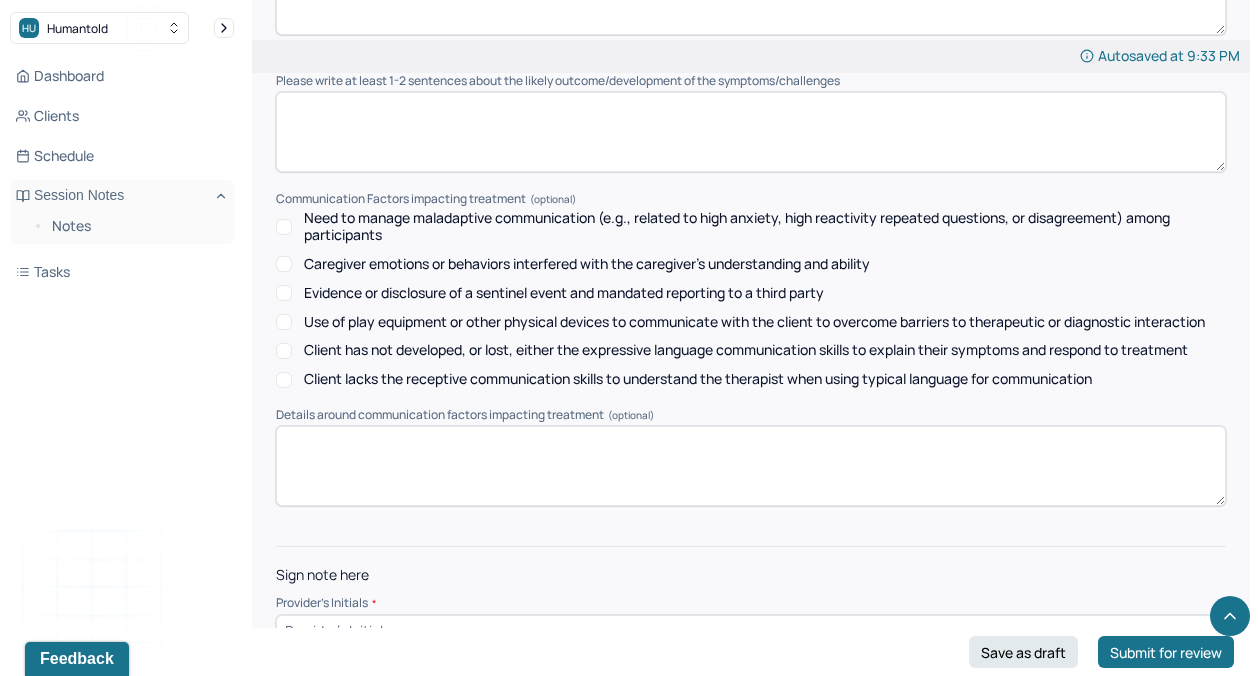 click at bounding box center (751, 631) 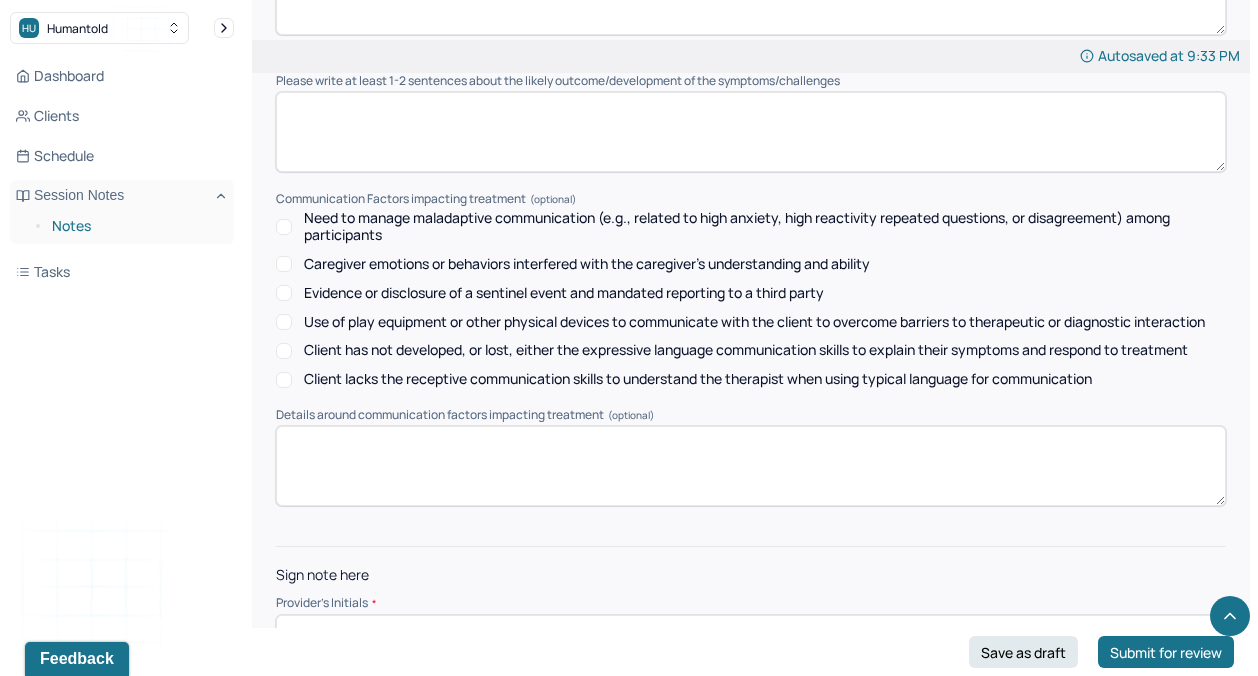 type on "so" 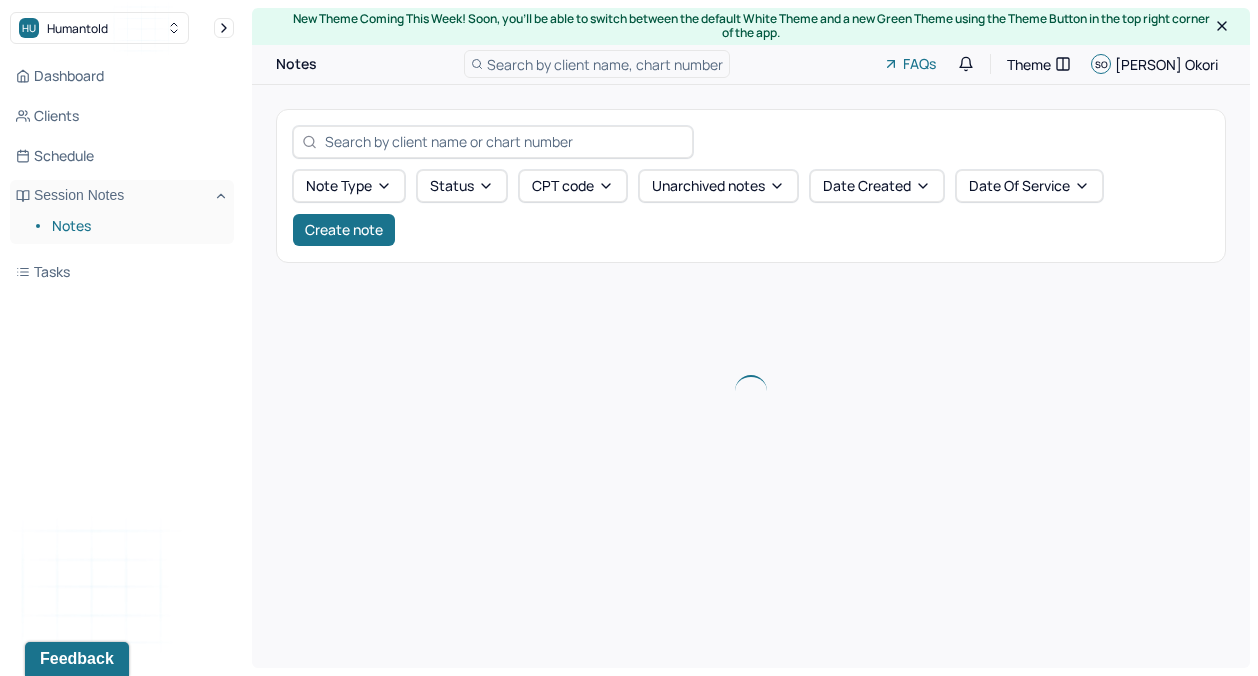 scroll, scrollTop: 0, scrollLeft: 0, axis: both 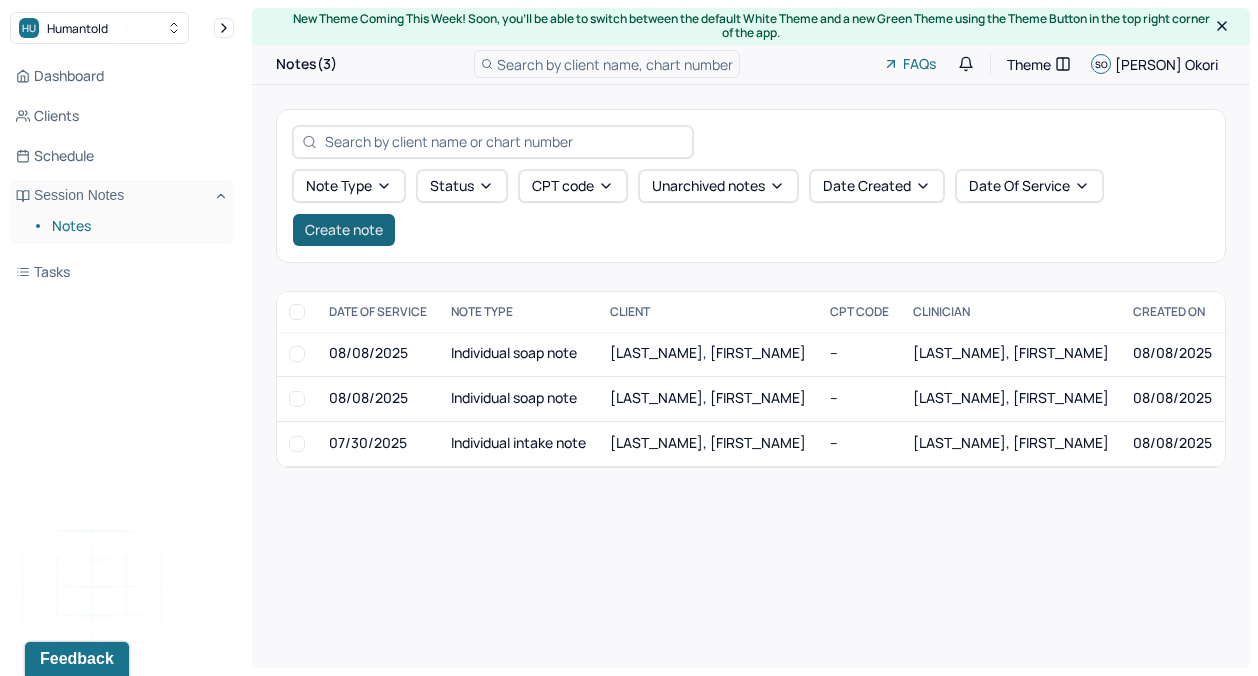 click on "Create note" at bounding box center [344, 230] 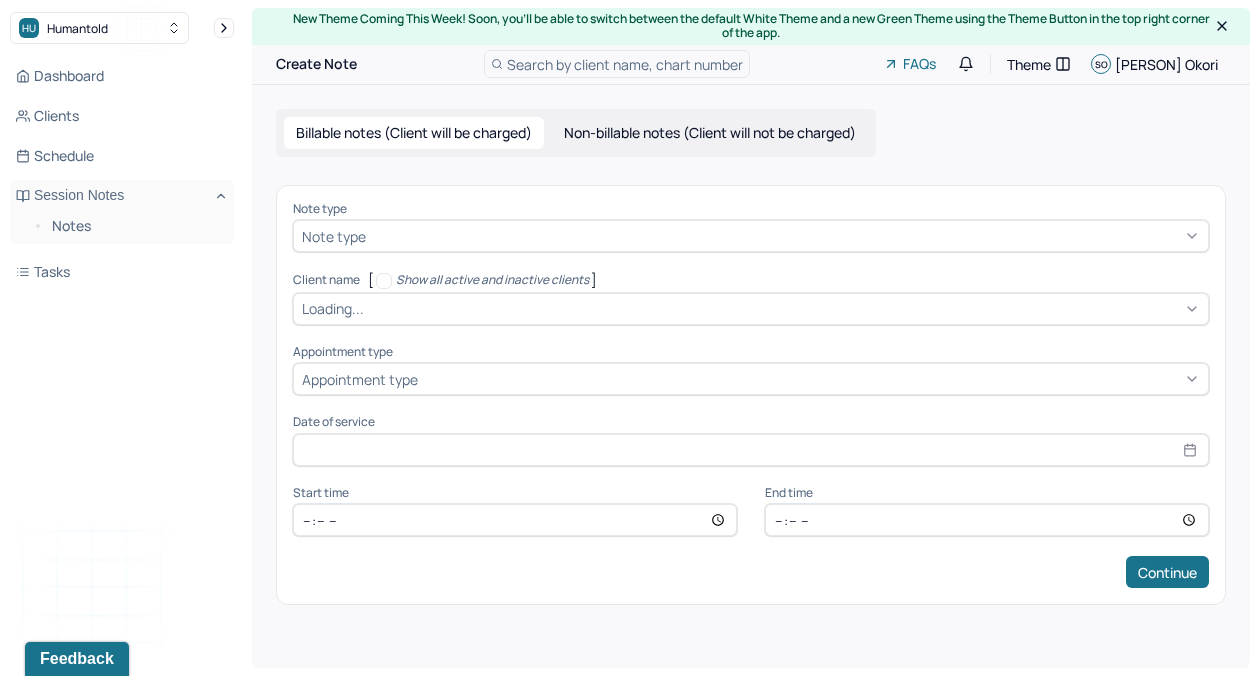 click at bounding box center (785, 236) 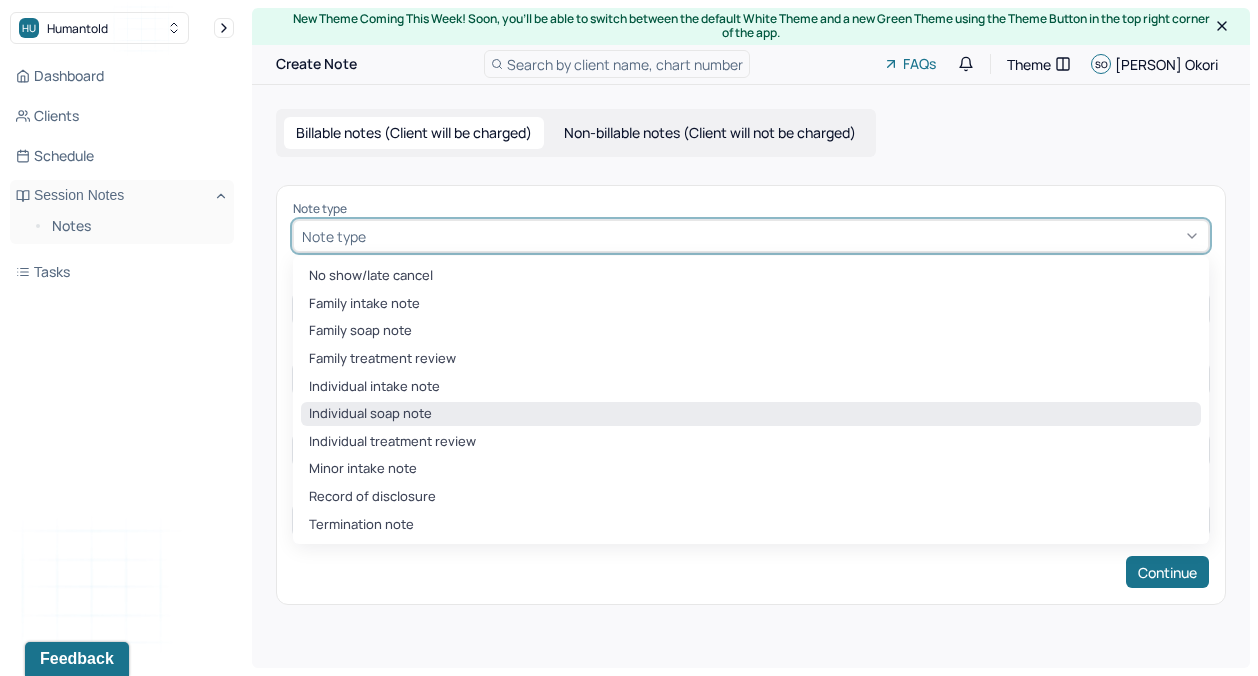click on "Individual soap note" at bounding box center (751, 414) 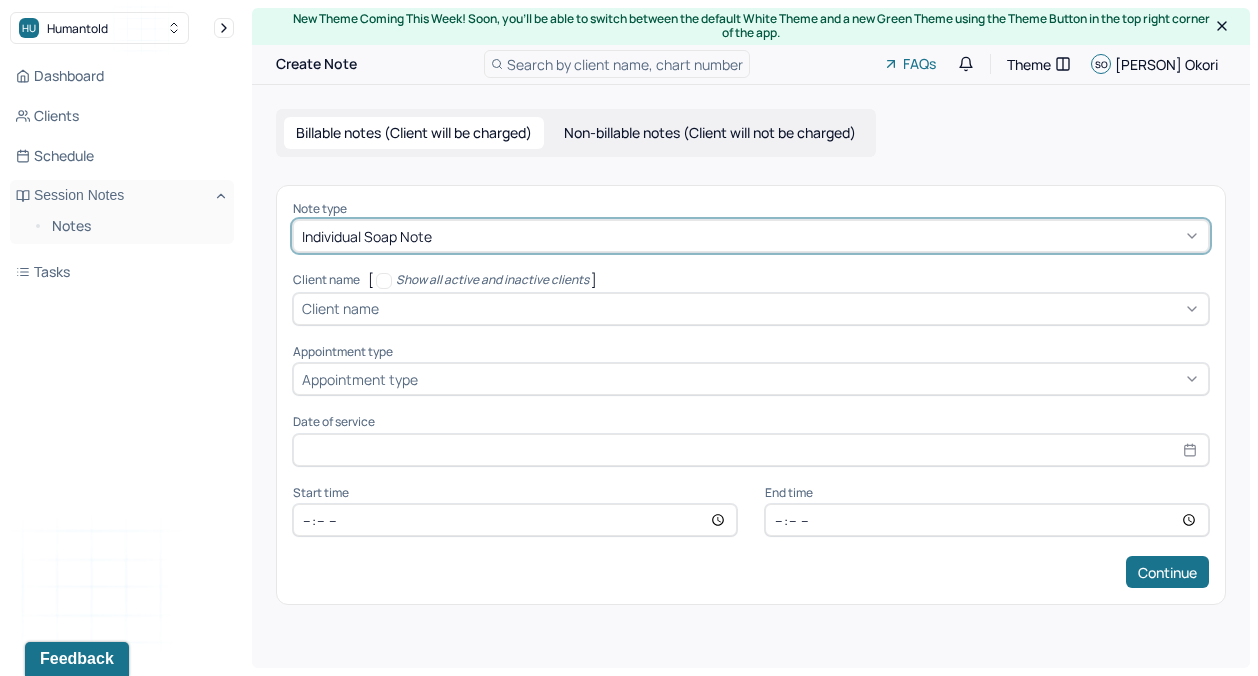 click at bounding box center [791, 308] 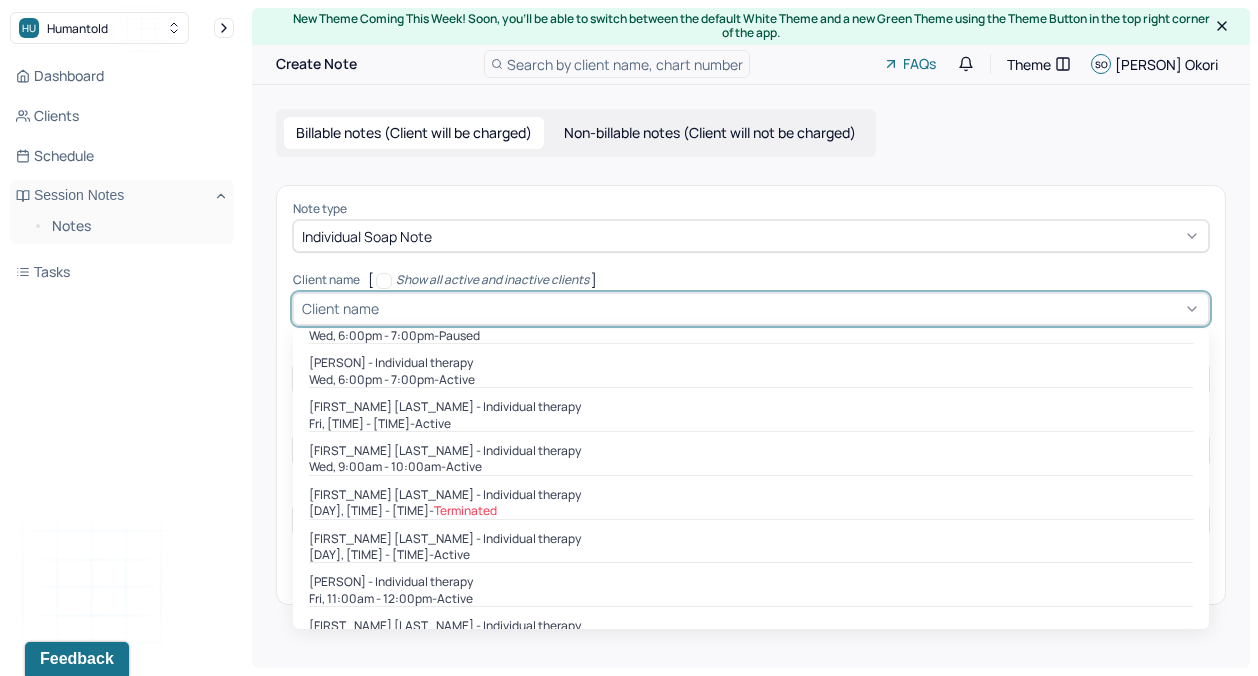 scroll, scrollTop: 293, scrollLeft: 0, axis: vertical 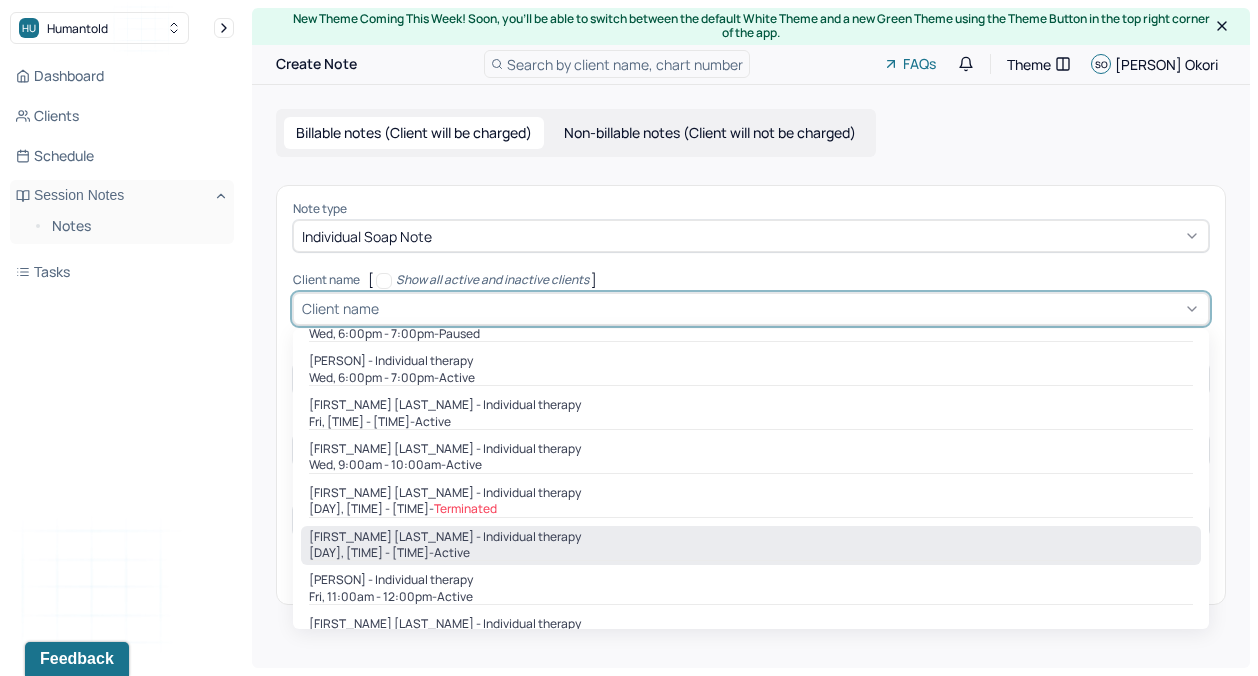 click on "[FIRST_NAME] [LAST_NAME] - Individual therapy" at bounding box center (445, 537) 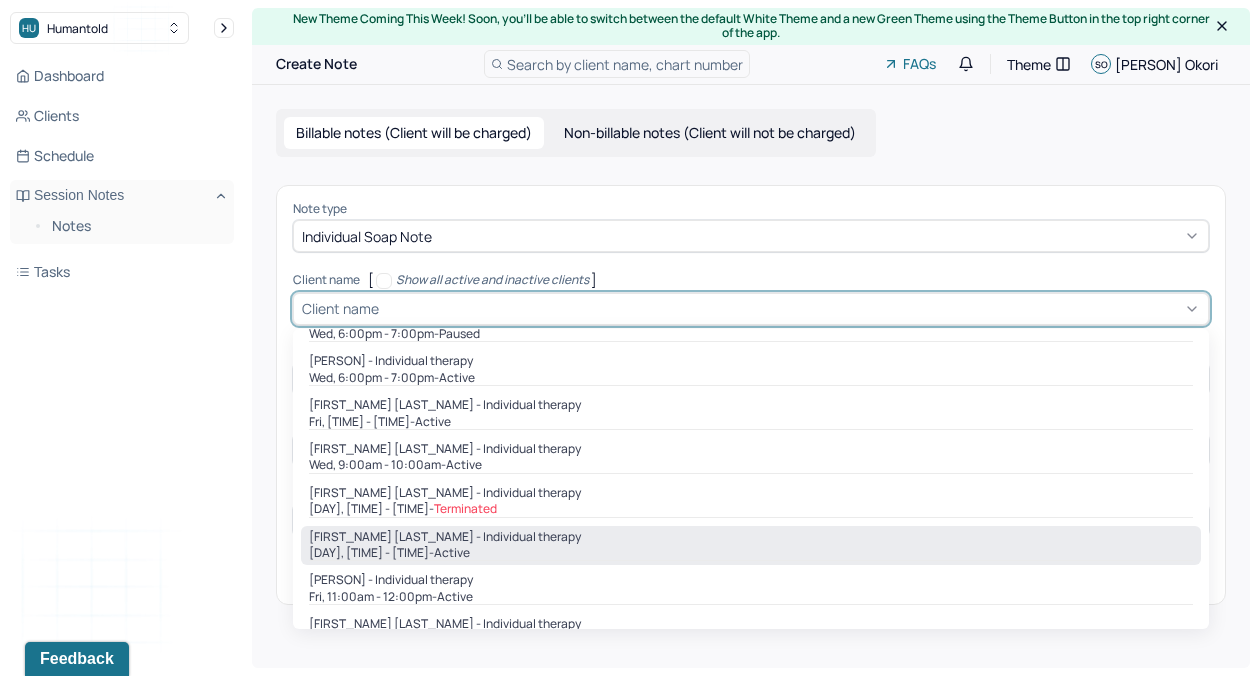 type on "Aug 4, 2025" 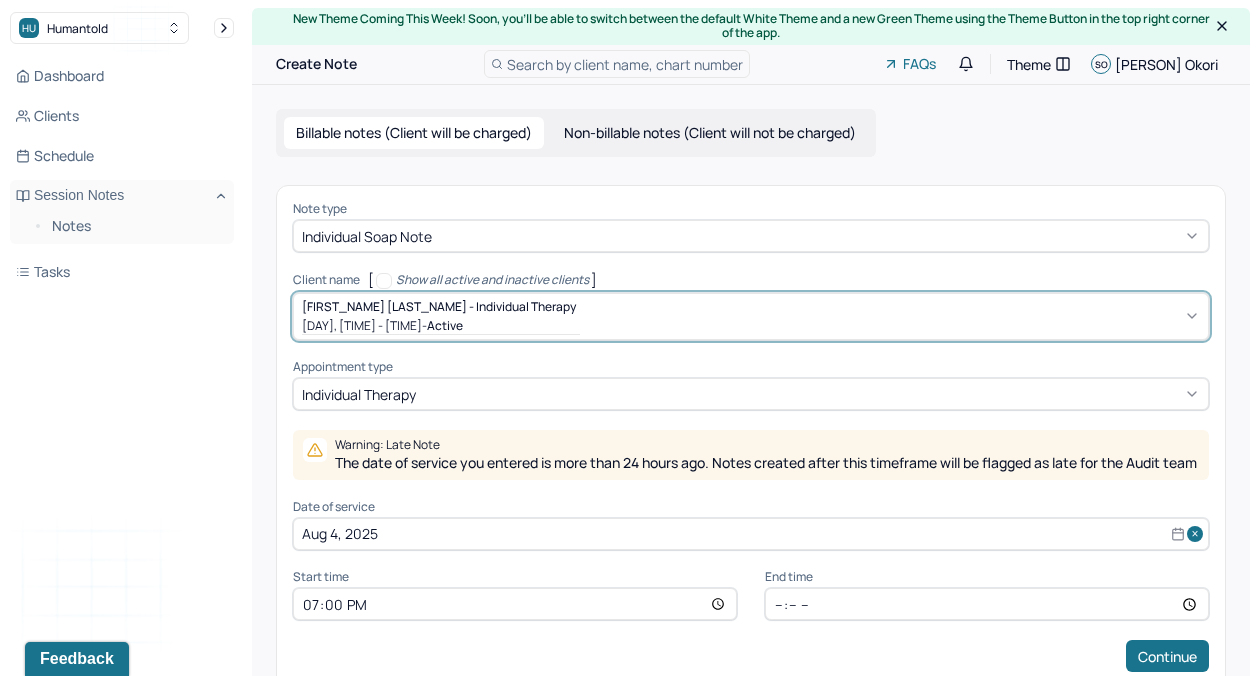 scroll, scrollTop: 59, scrollLeft: 0, axis: vertical 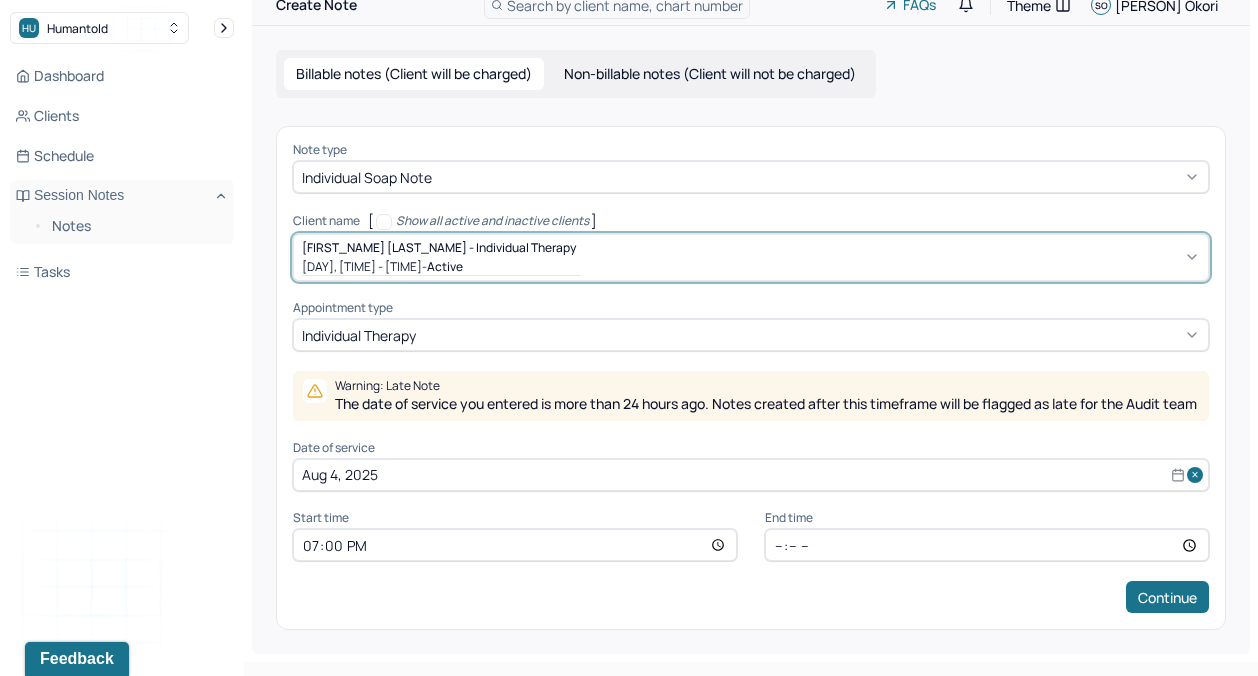 select on "7" 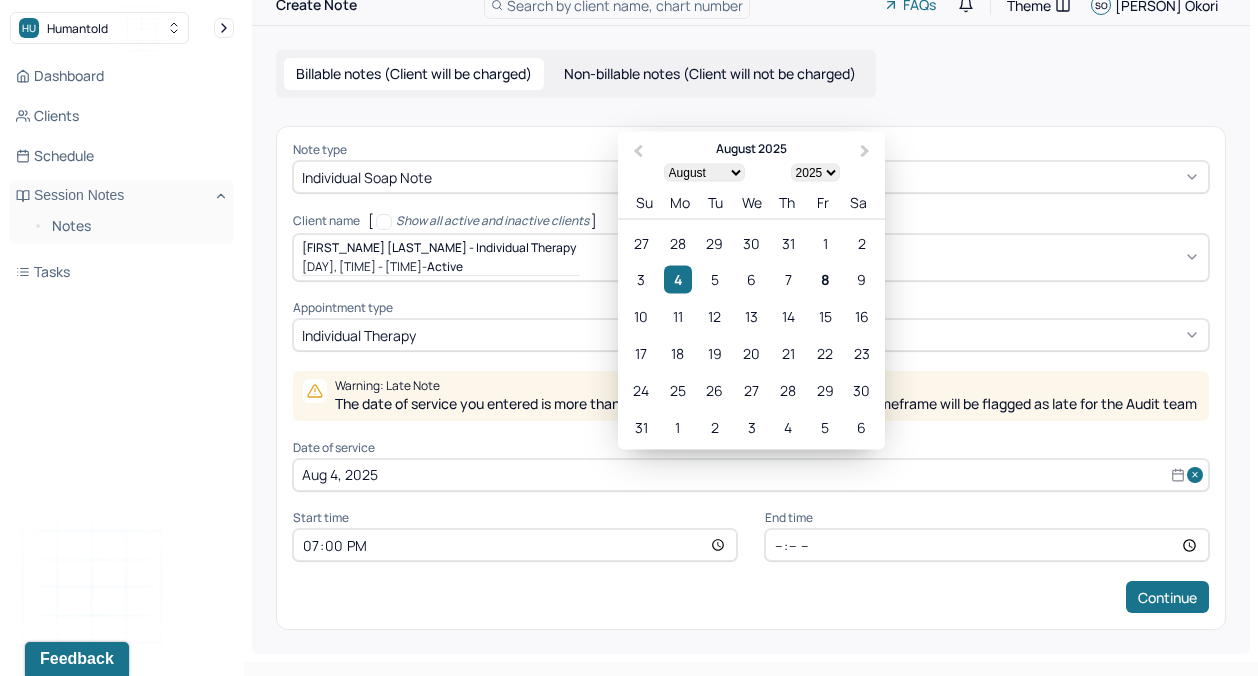 click on "Aug 4, 2025" at bounding box center [751, 475] 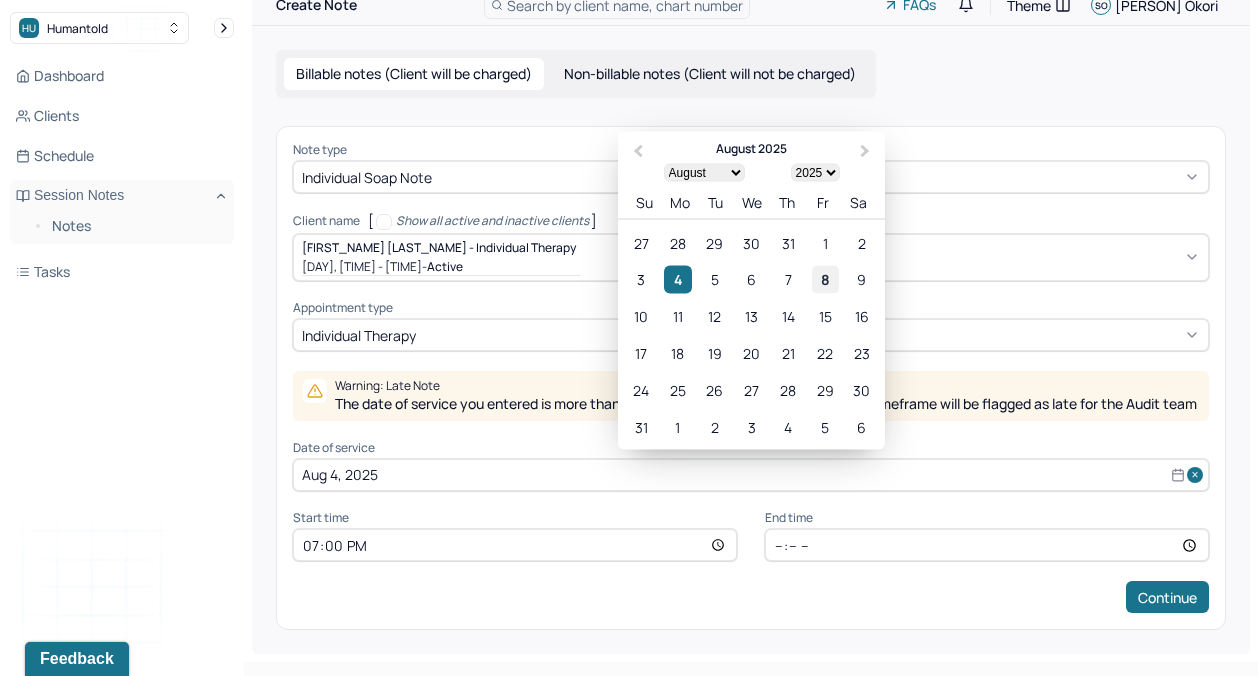 click on "8" at bounding box center (825, 279) 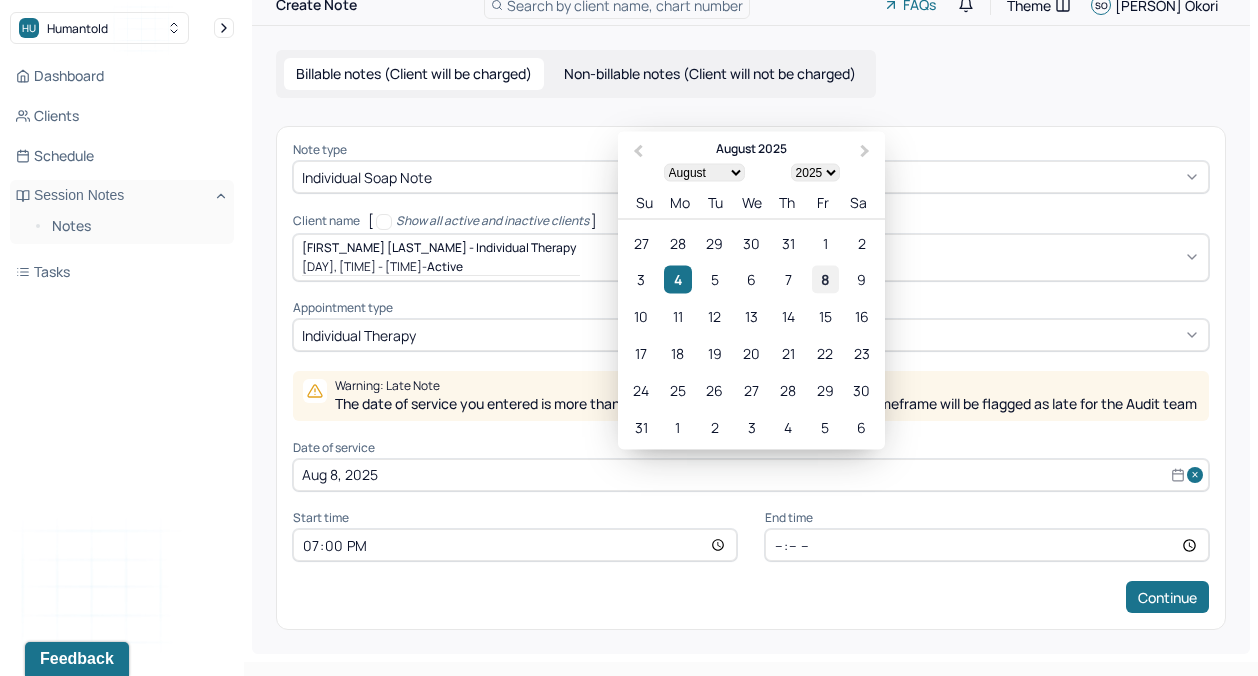 scroll, scrollTop: 0, scrollLeft: 0, axis: both 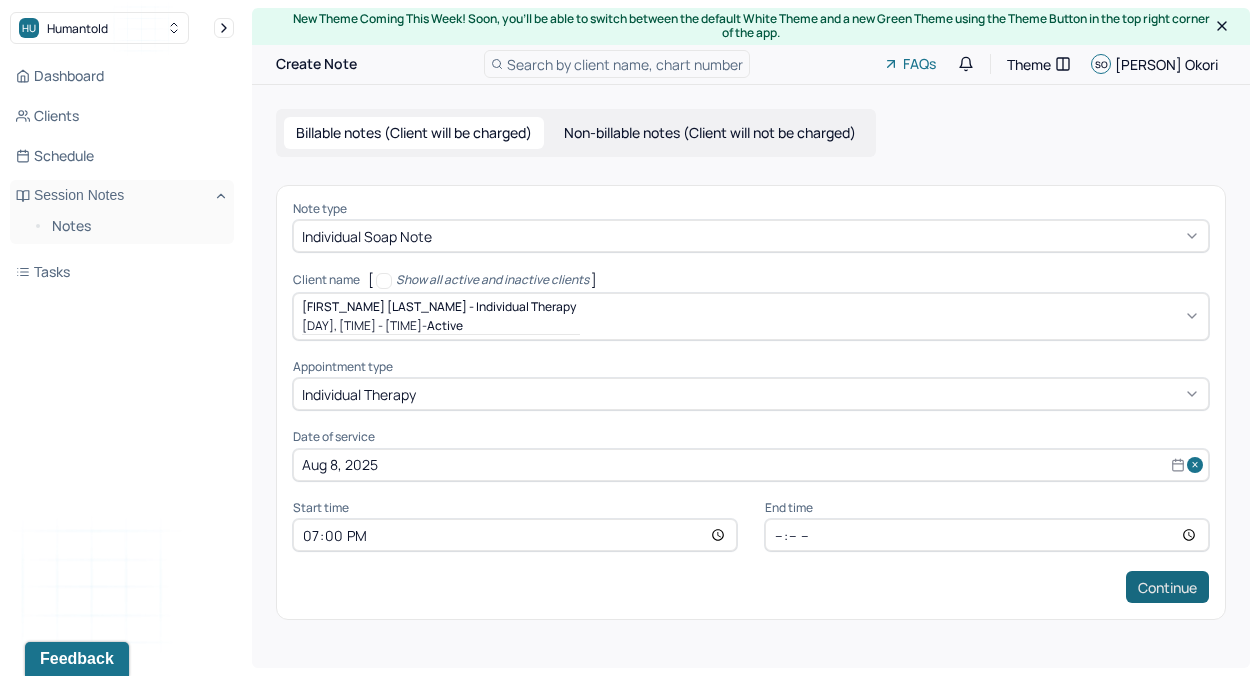 click on "Continue" at bounding box center [1167, 587] 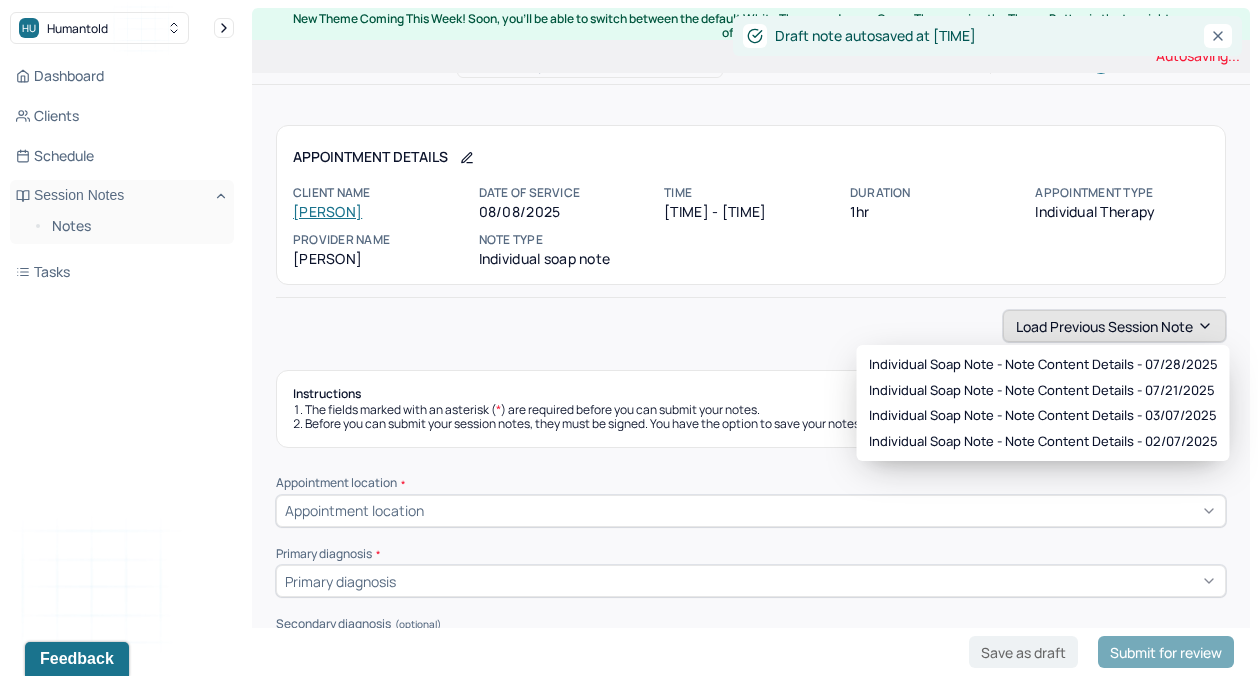 click on "Load previous session note" at bounding box center (1114, 326) 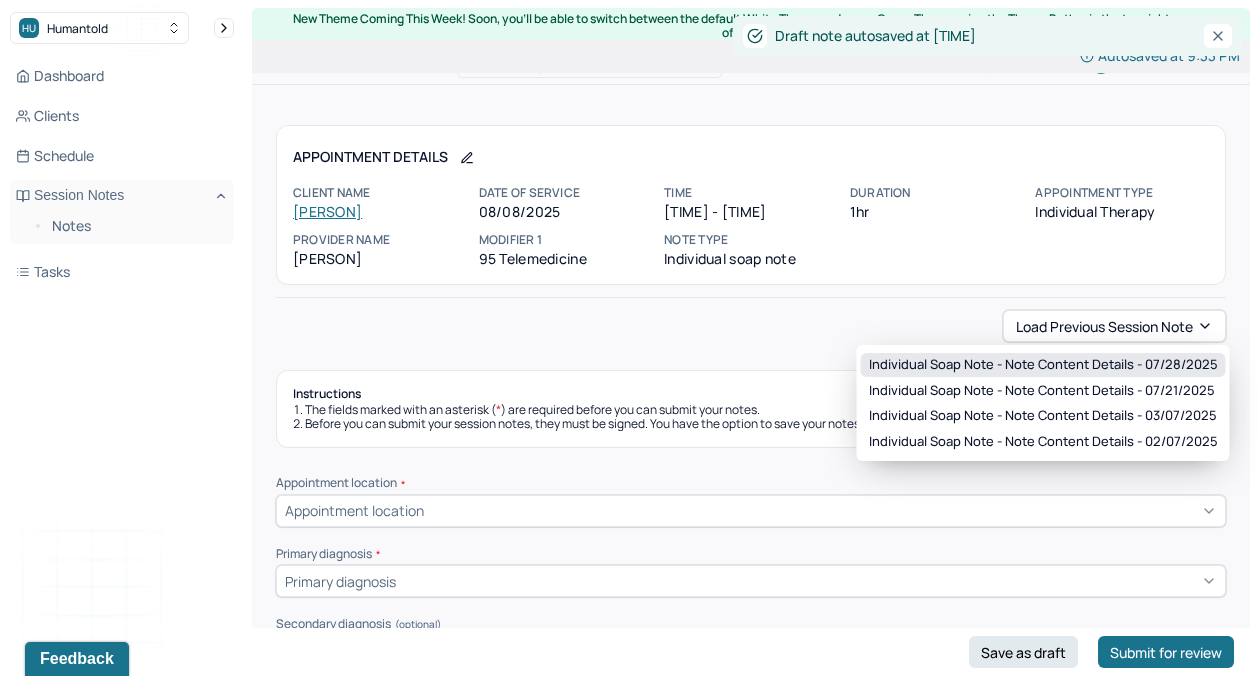click on "Individual soap note   - Note content Details -   [MONTH]/[DAY]/[YEAR]" at bounding box center (1043, 365) 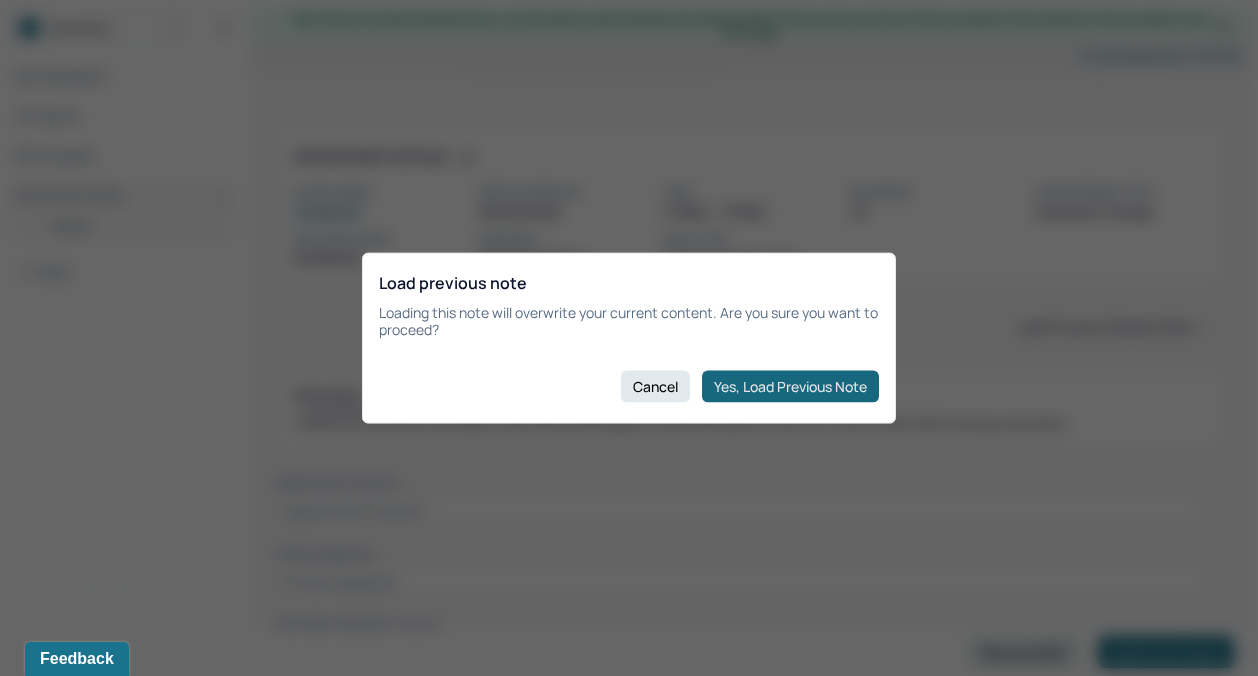 click on "Yes, Load Previous Note" at bounding box center (790, 386) 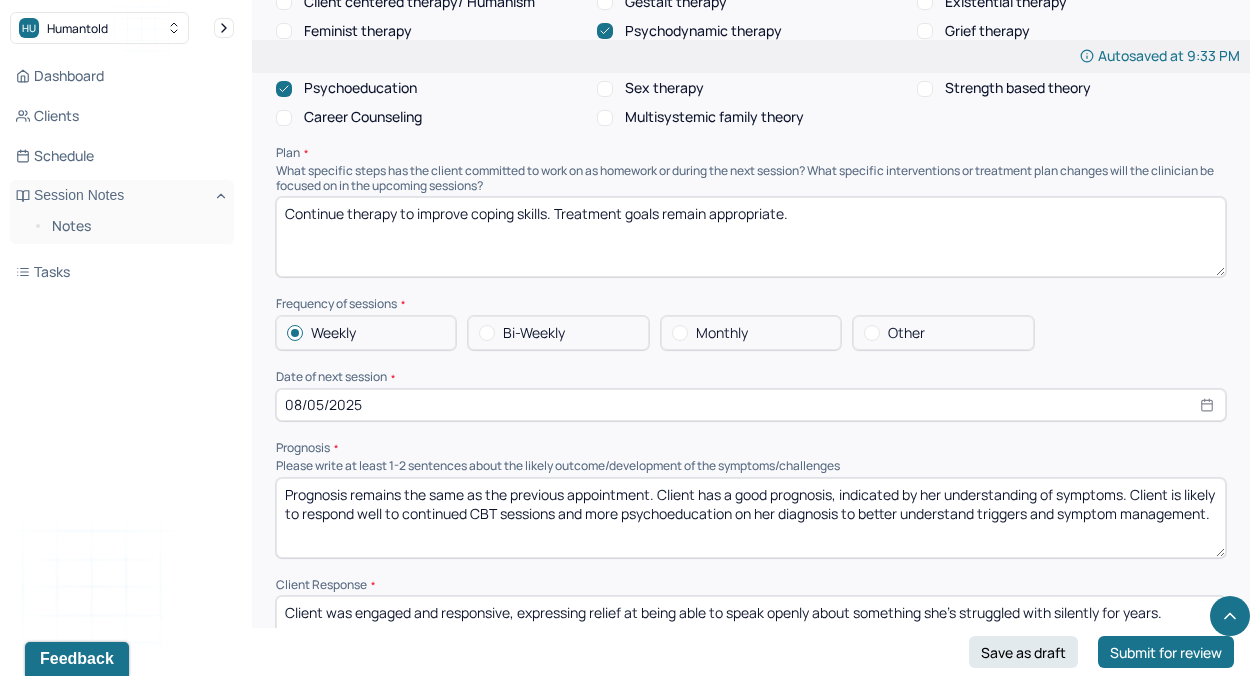 scroll, scrollTop: 2026, scrollLeft: 0, axis: vertical 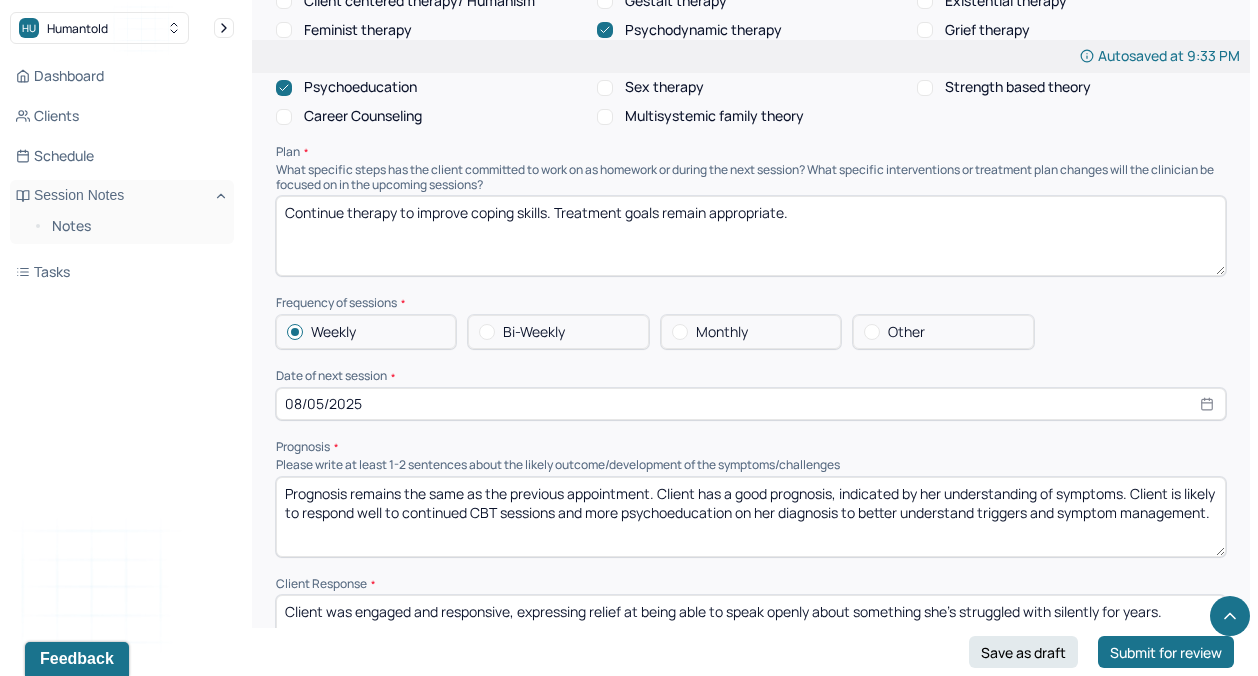 select on "7" 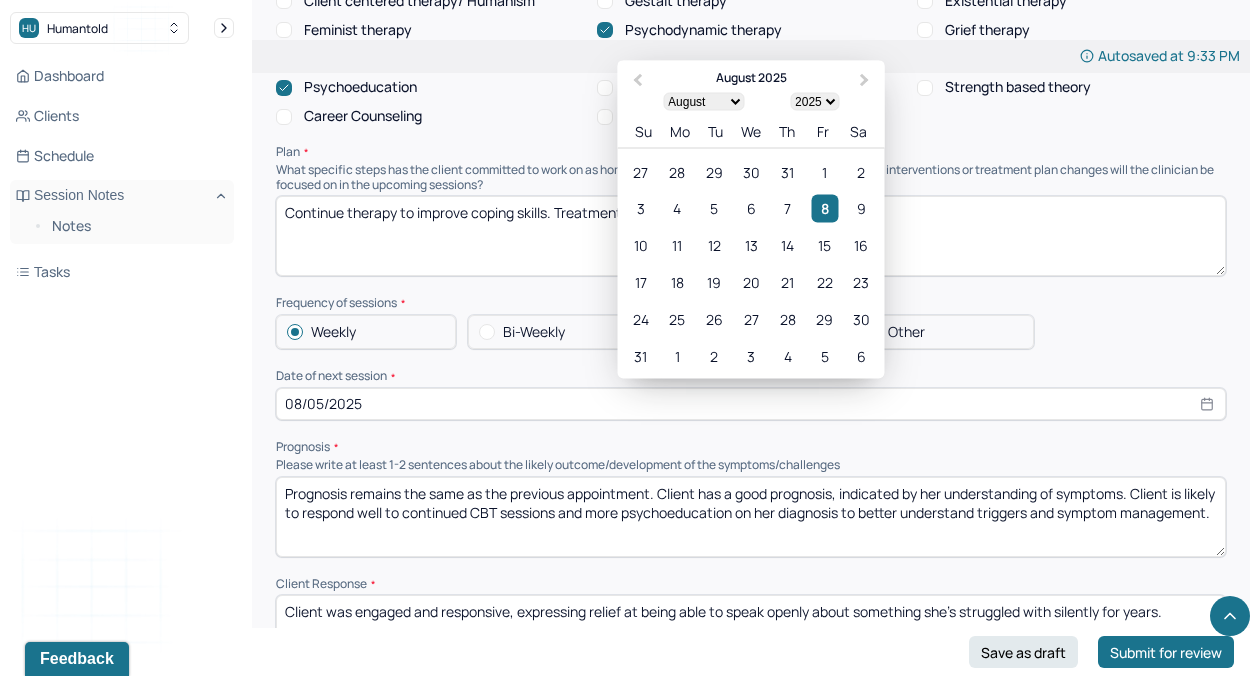 click on "08/05/2025" at bounding box center [751, 404] 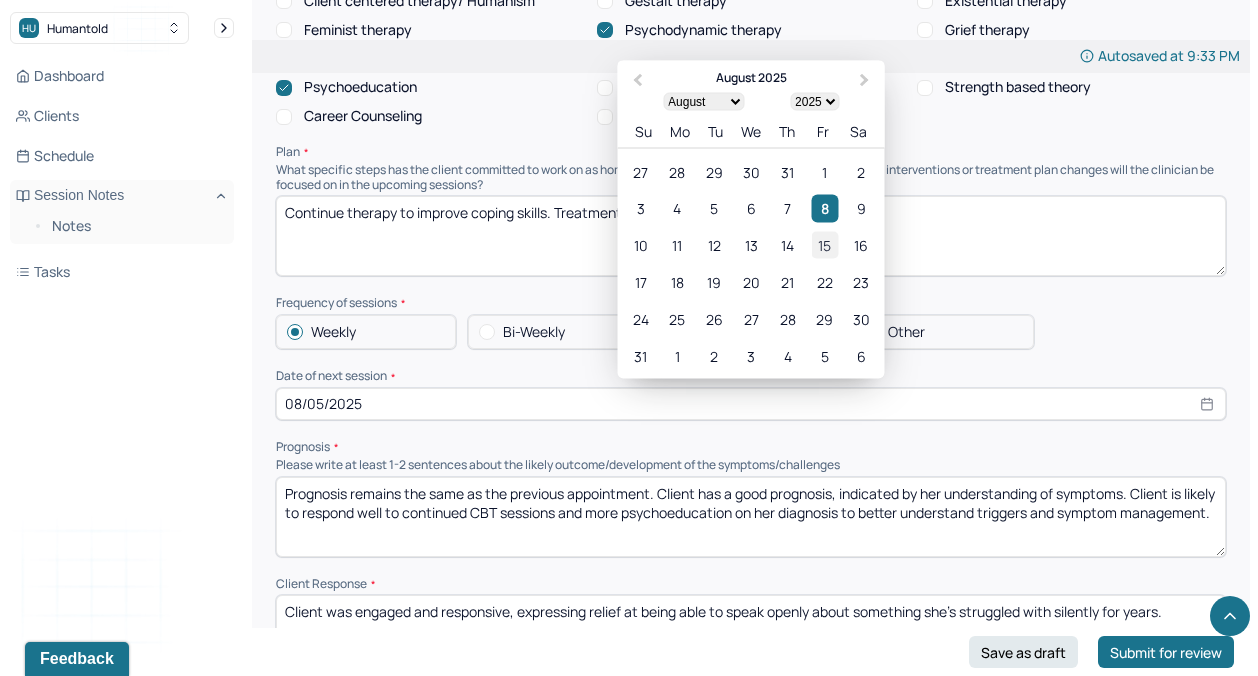 click on "15" at bounding box center [824, 245] 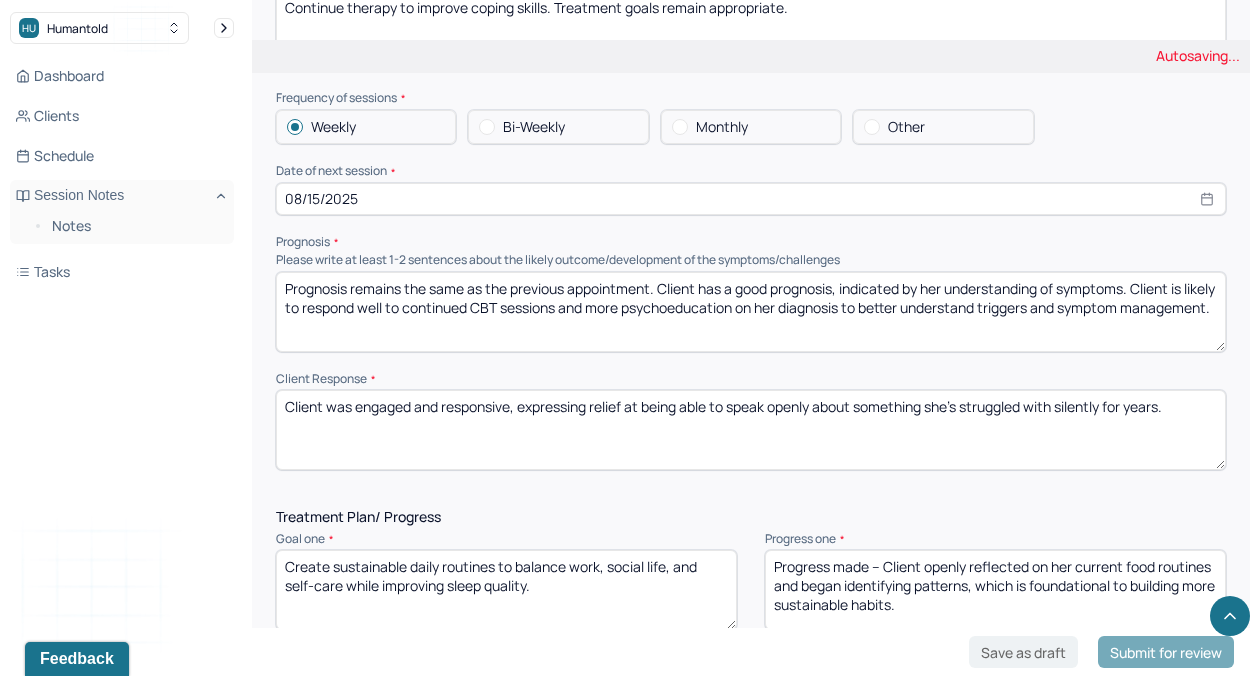 scroll, scrollTop: 2234, scrollLeft: 0, axis: vertical 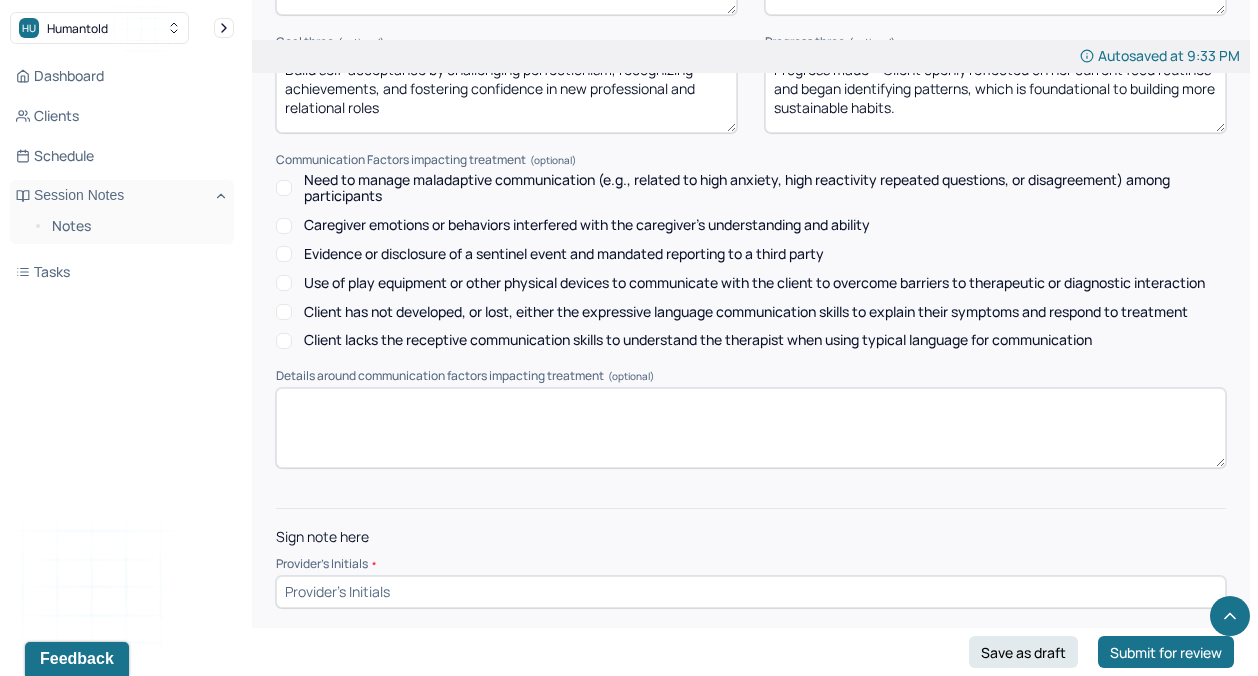 click at bounding box center [751, 592] 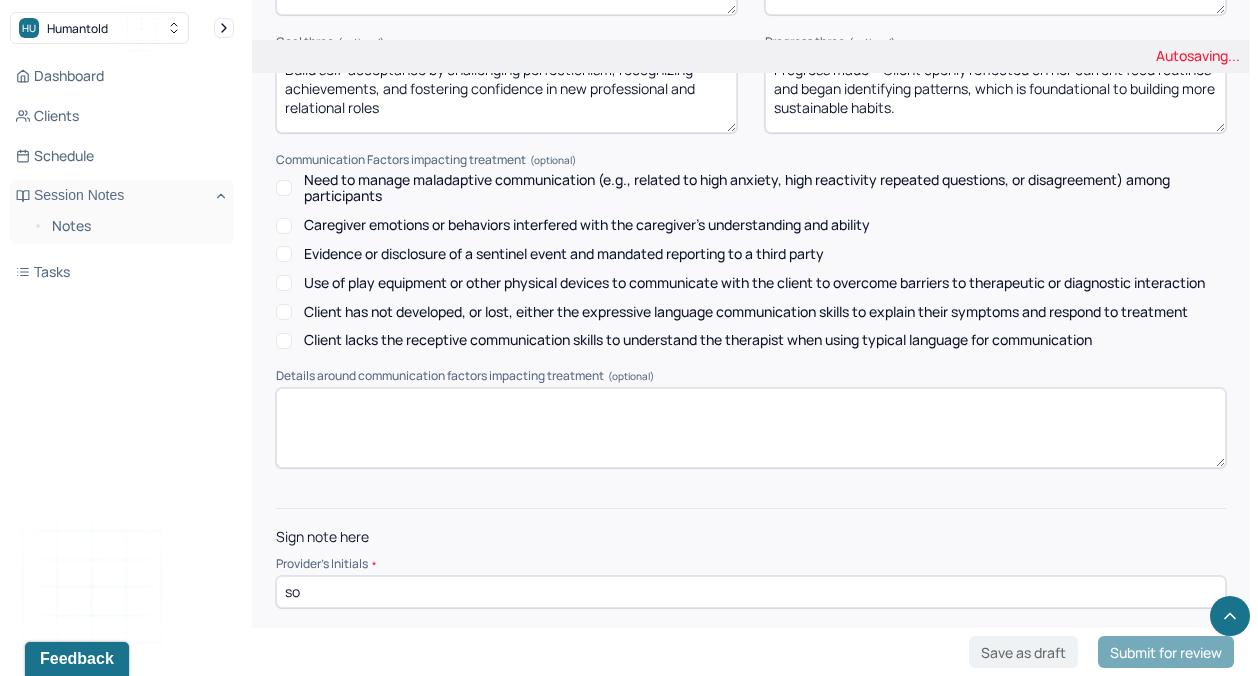 type on "so" 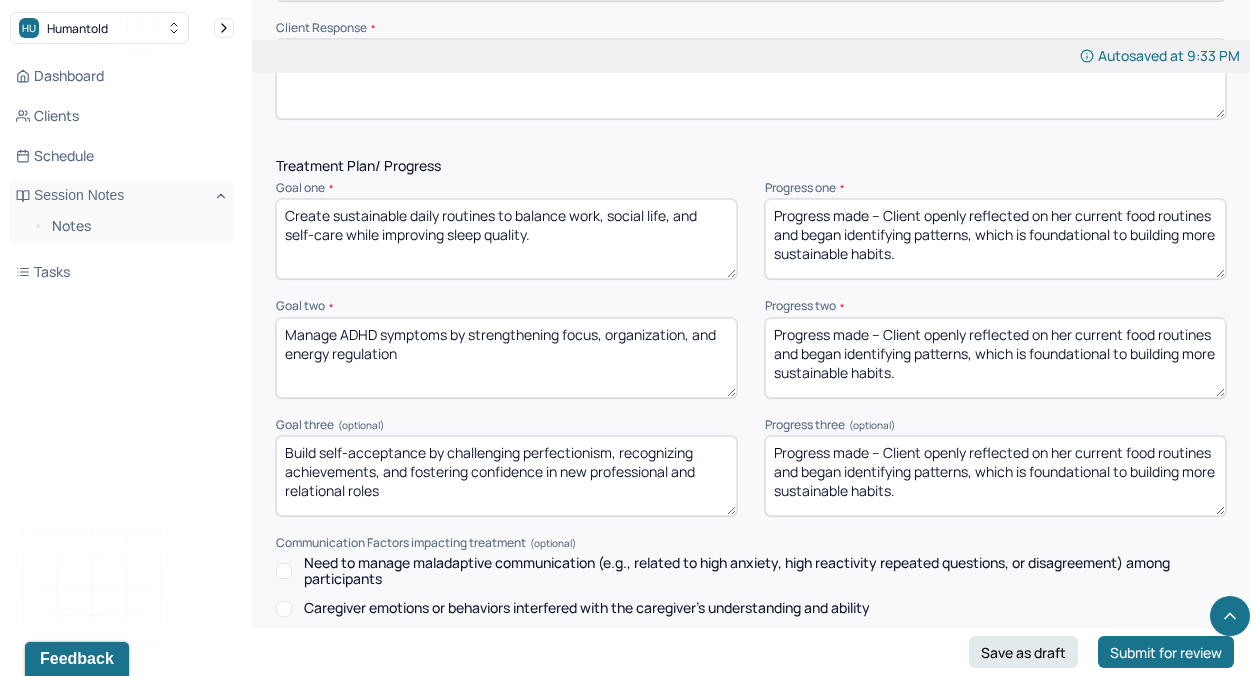 scroll, scrollTop: 2520, scrollLeft: 0, axis: vertical 